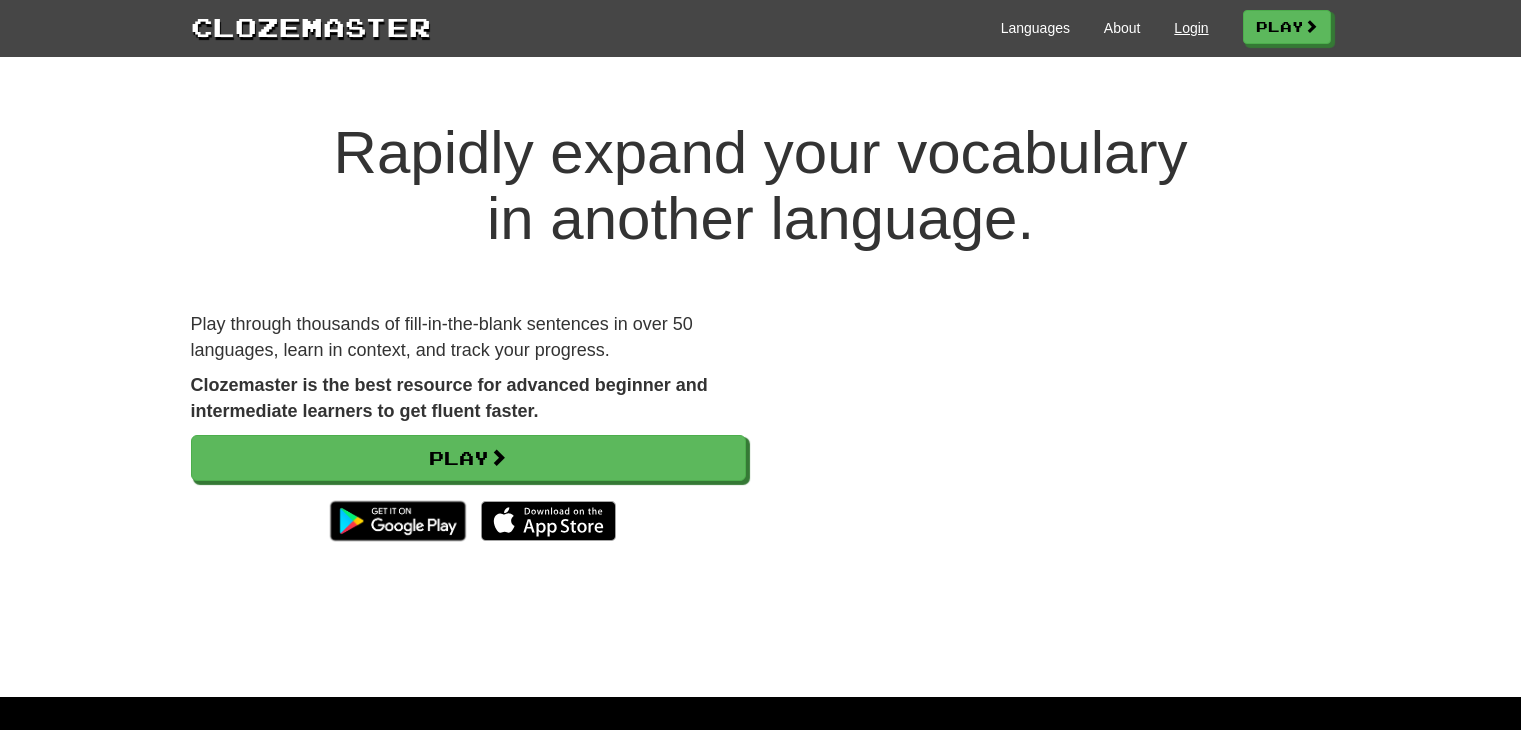 scroll, scrollTop: 0, scrollLeft: 0, axis: both 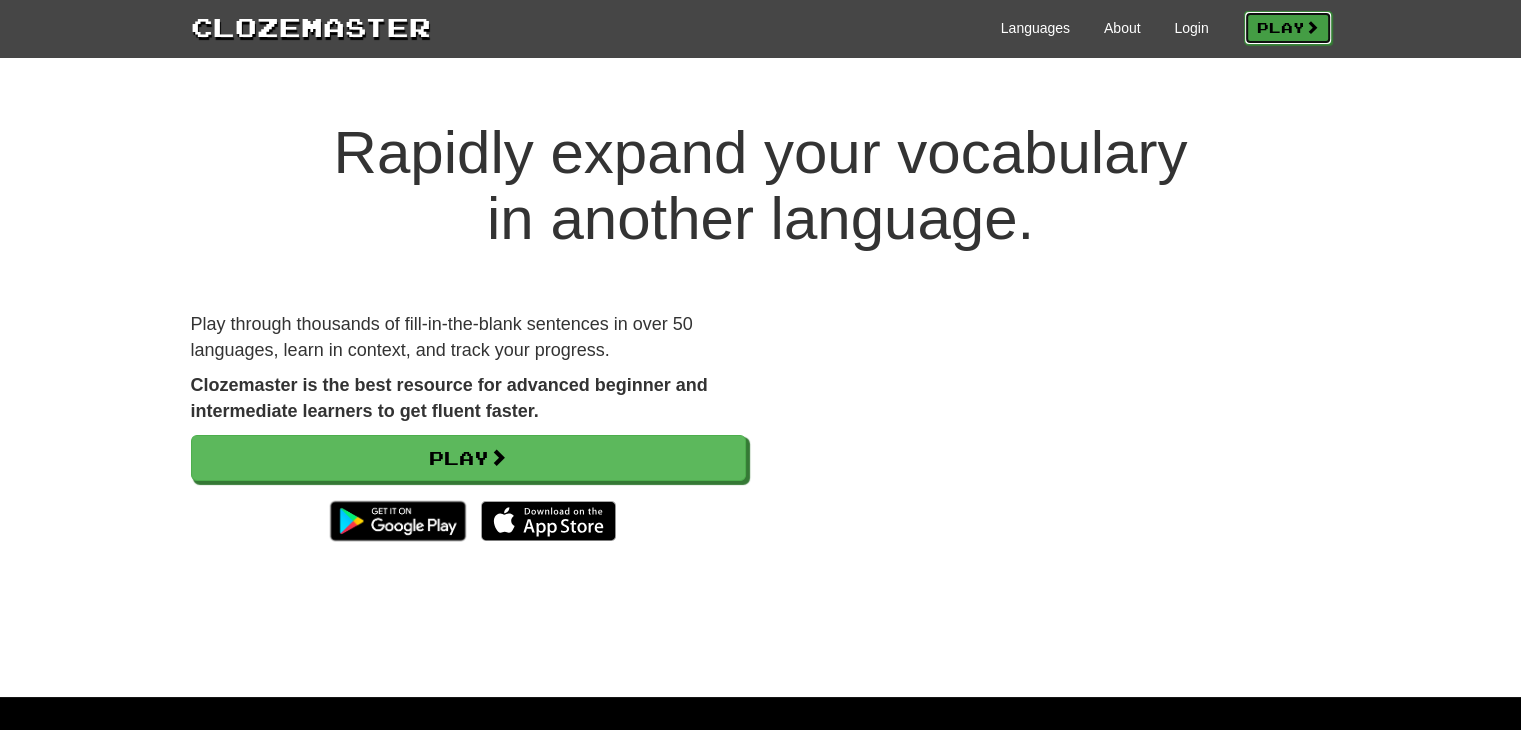 click on "Play" at bounding box center [1288, 28] 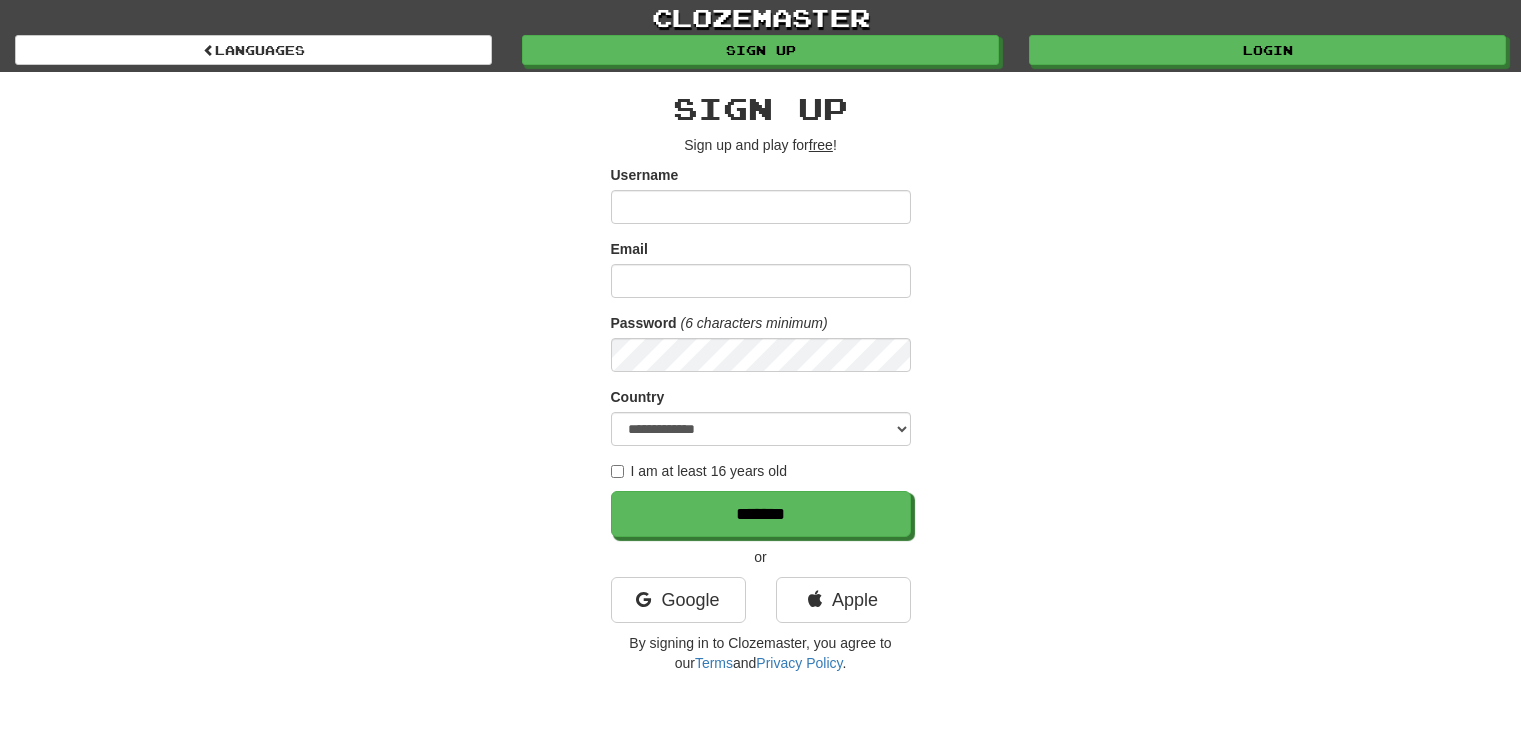 scroll, scrollTop: 0, scrollLeft: 0, axis: both 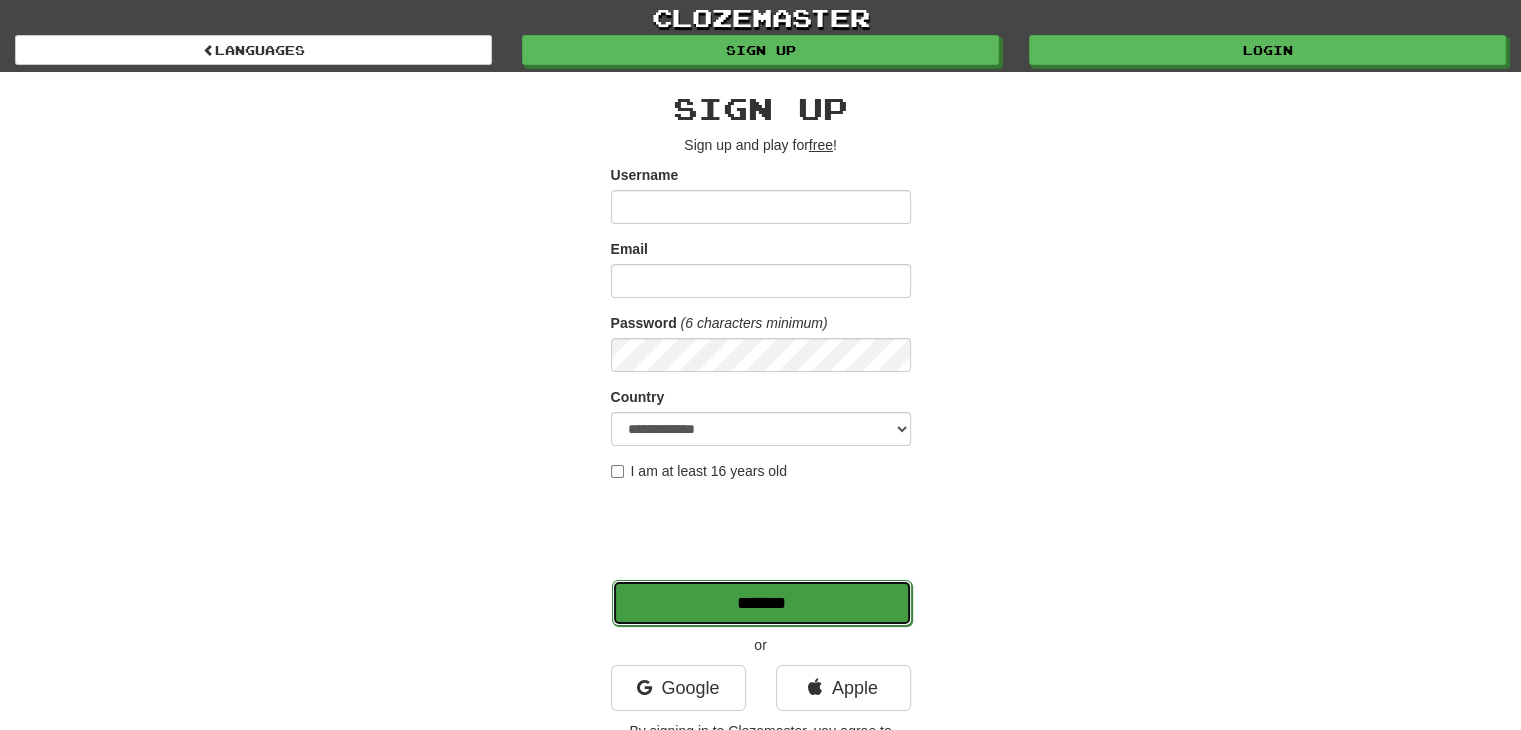 click on "*******" at bounding box center [762, 603] 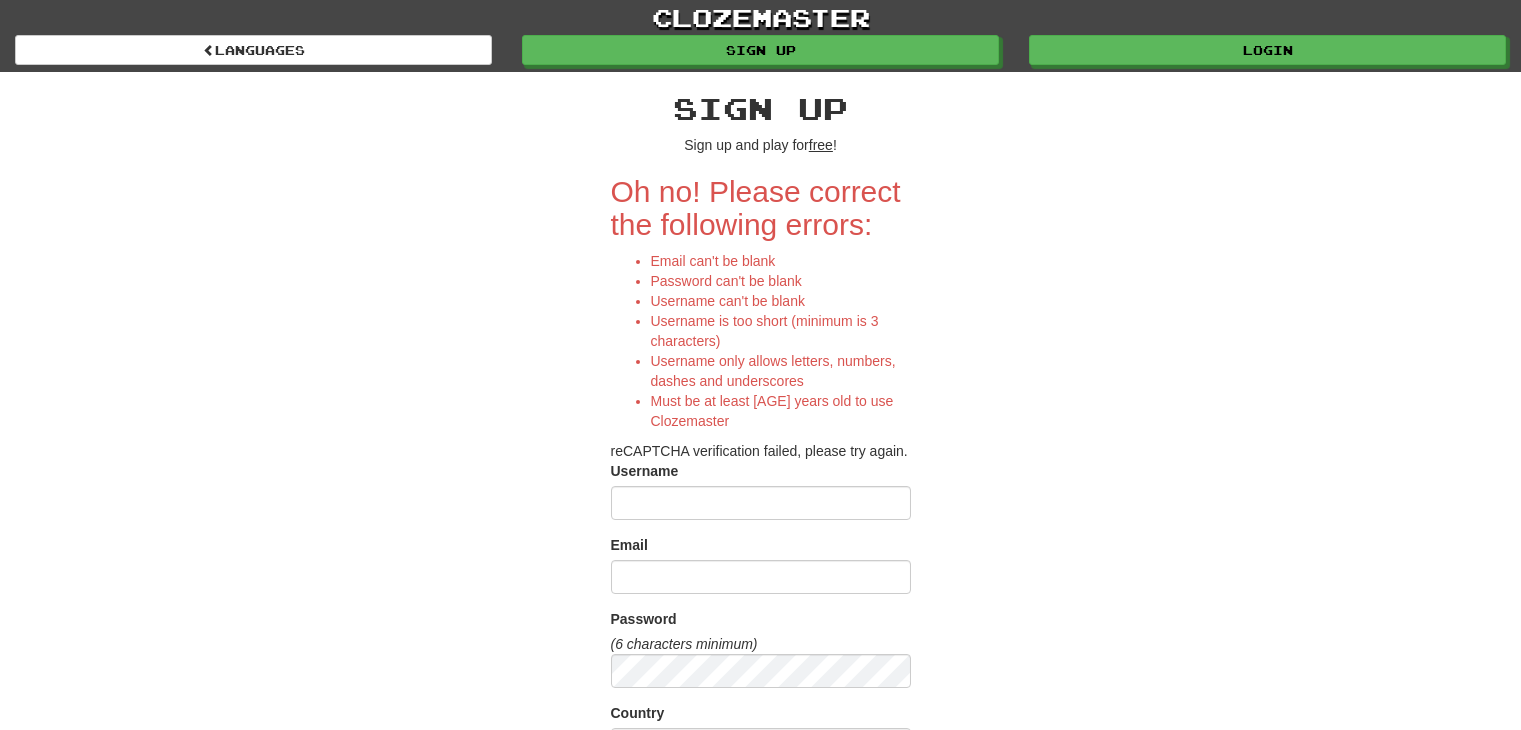 scroll, scrollTop: 0, scrollLeft: 0, axis: both 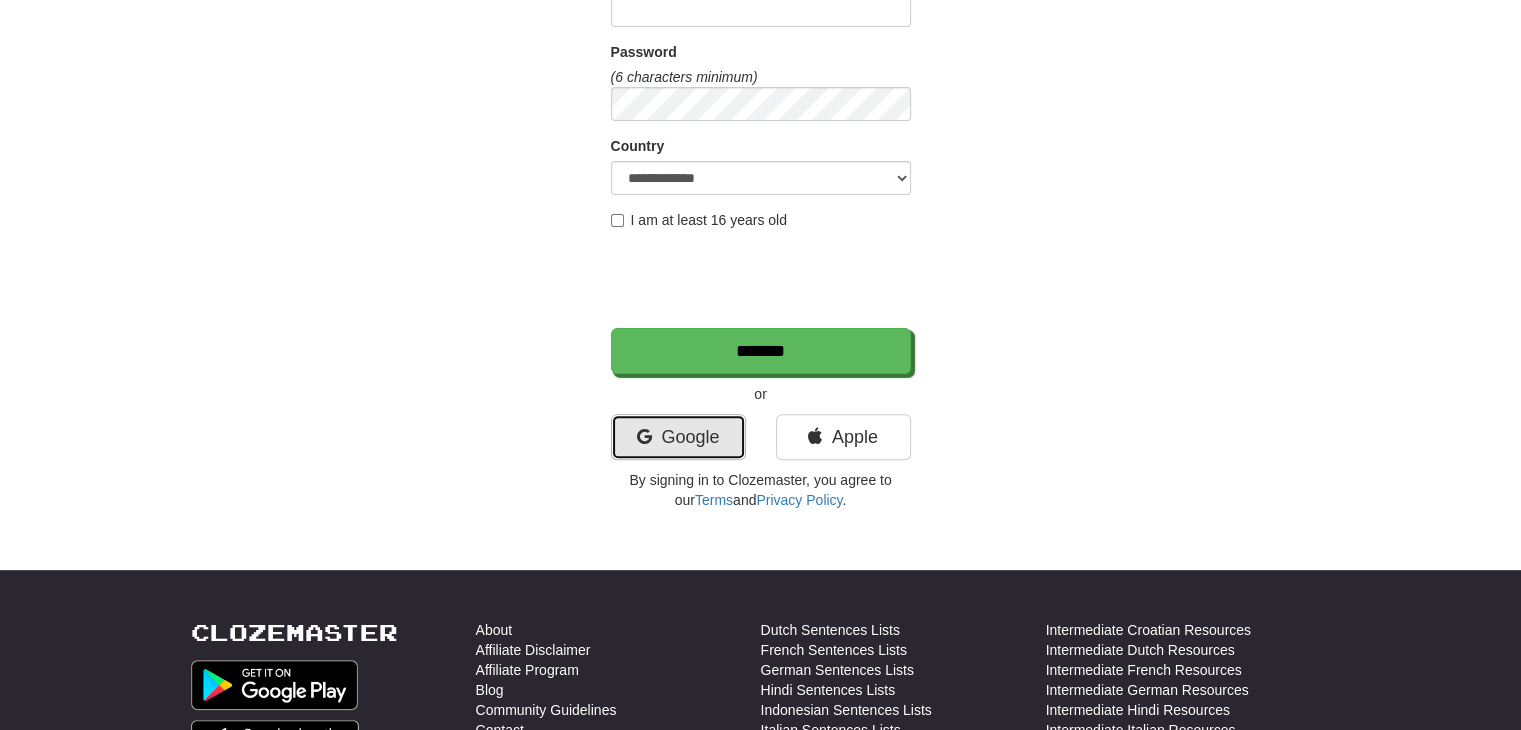 click on "Google" at bounding box center (678, 437) 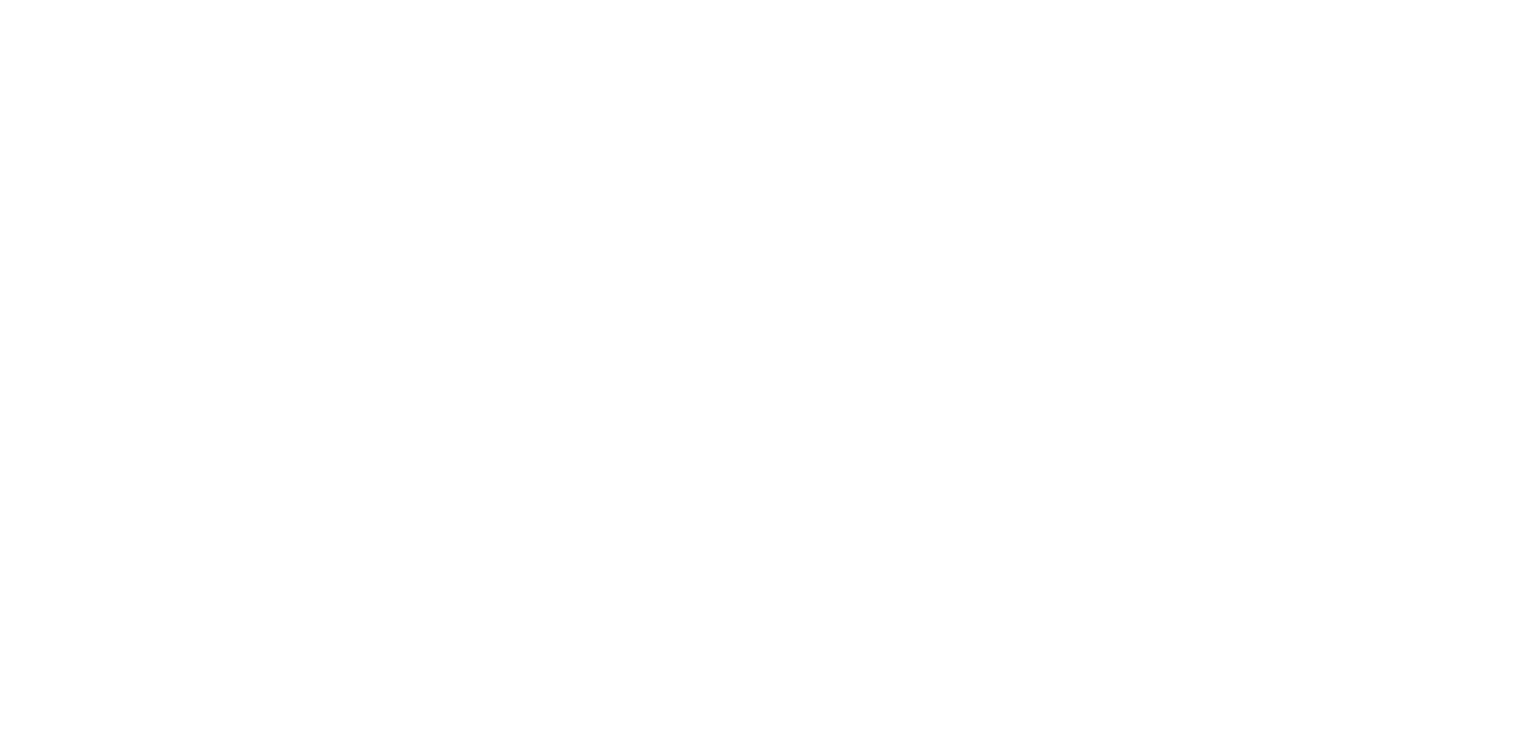 scroll, scrollTop: 0, scrollLeft: 0, axis: both 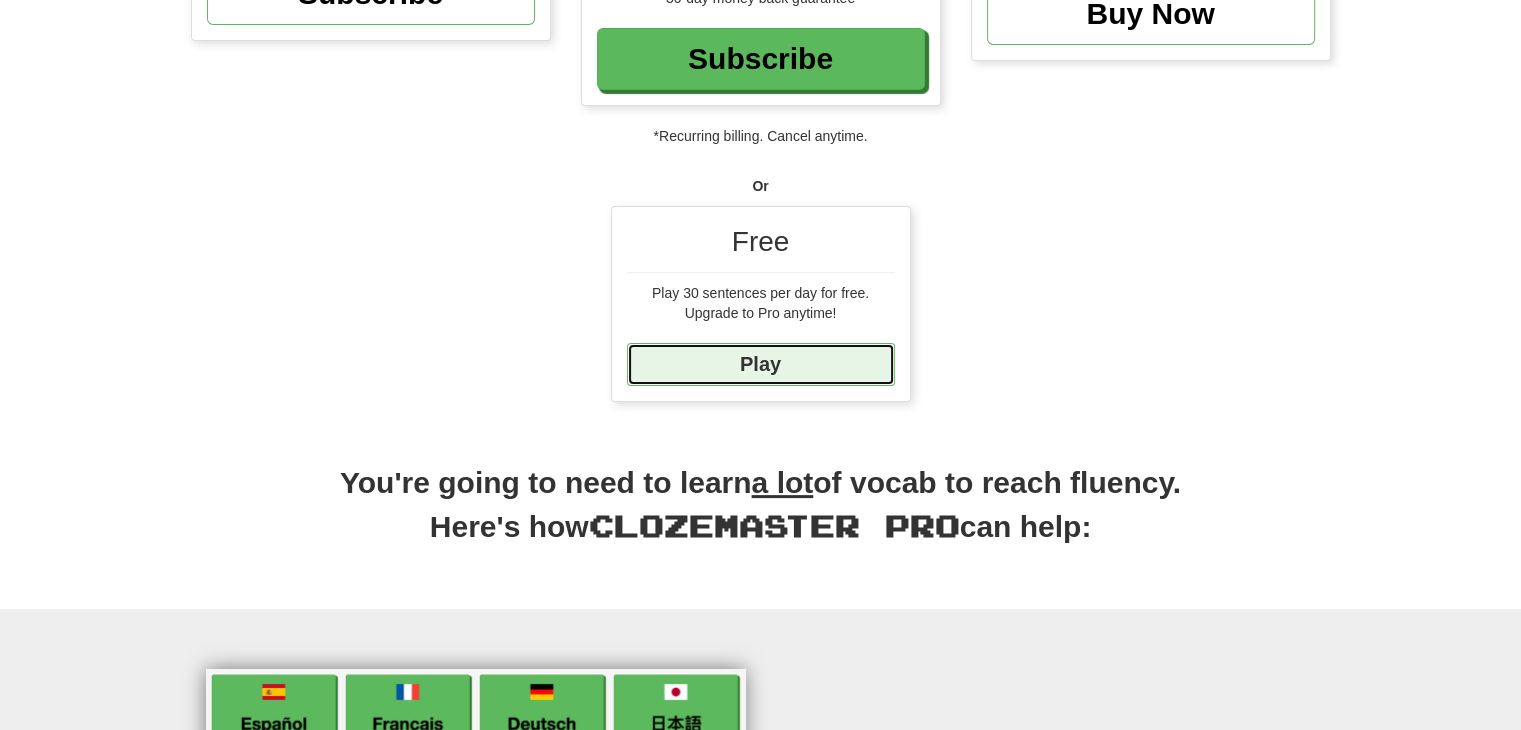click on "Play" at bounding box center (761, 364) 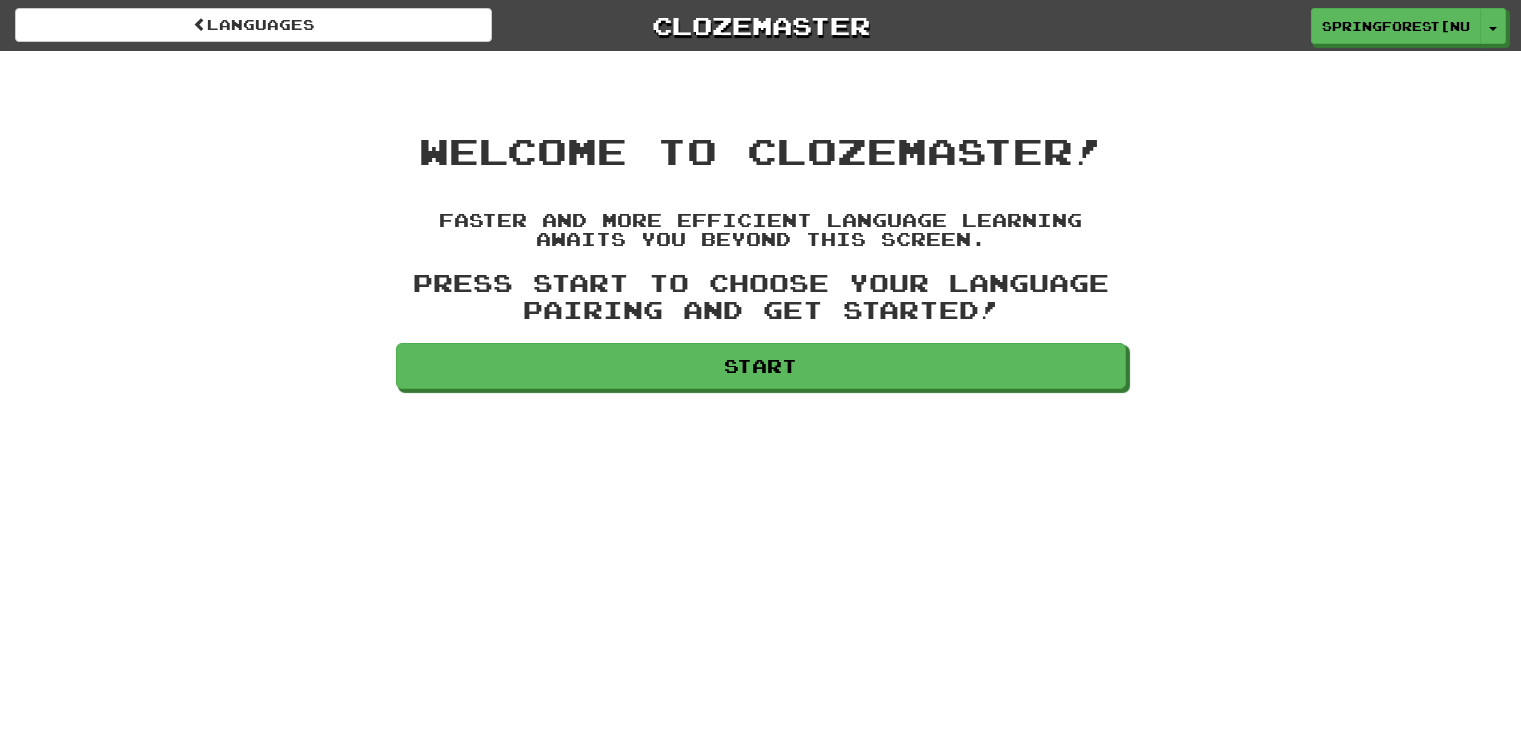 scroll, scrollTop: 0, scrollLeft: 0, axis: both 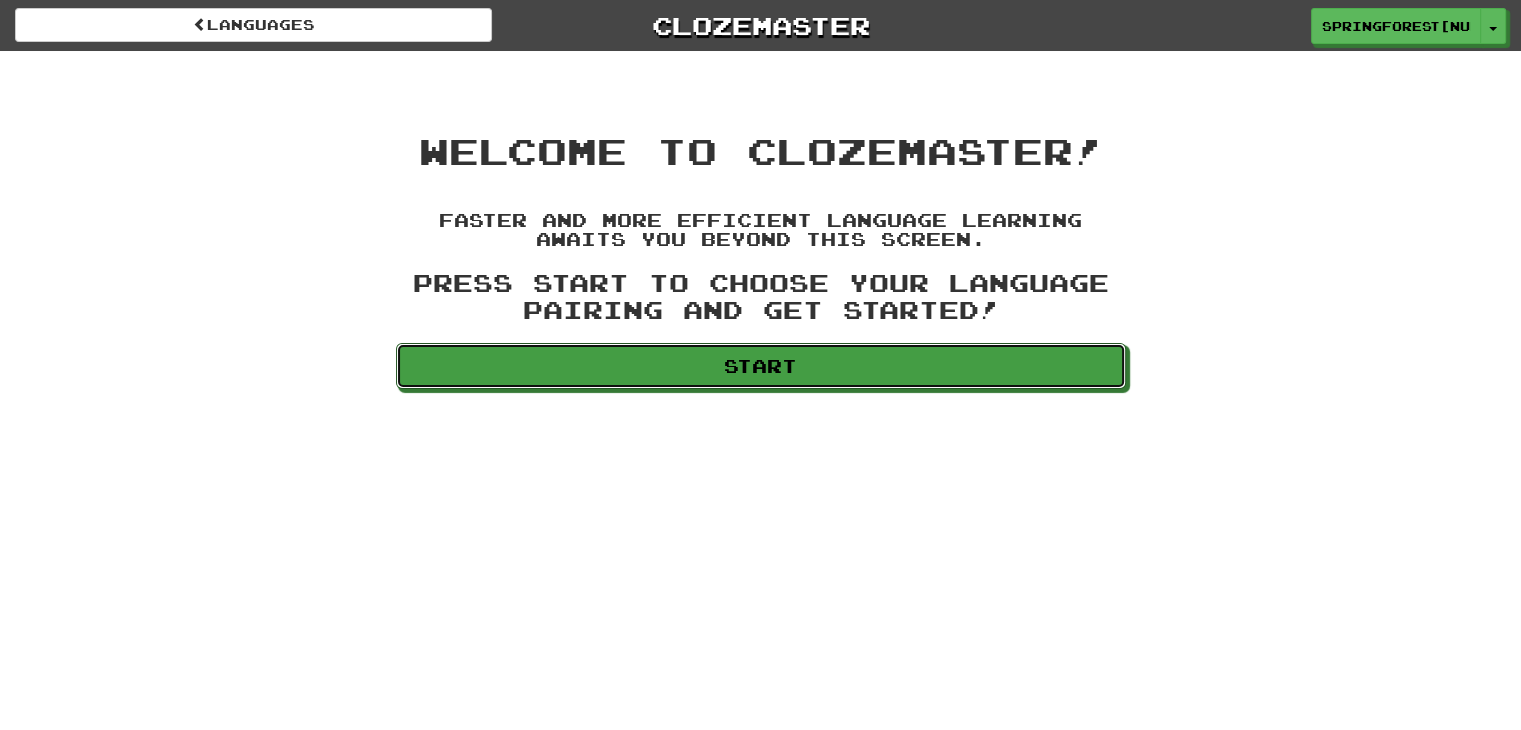 click on "Start" at bounding box center [761, 366] 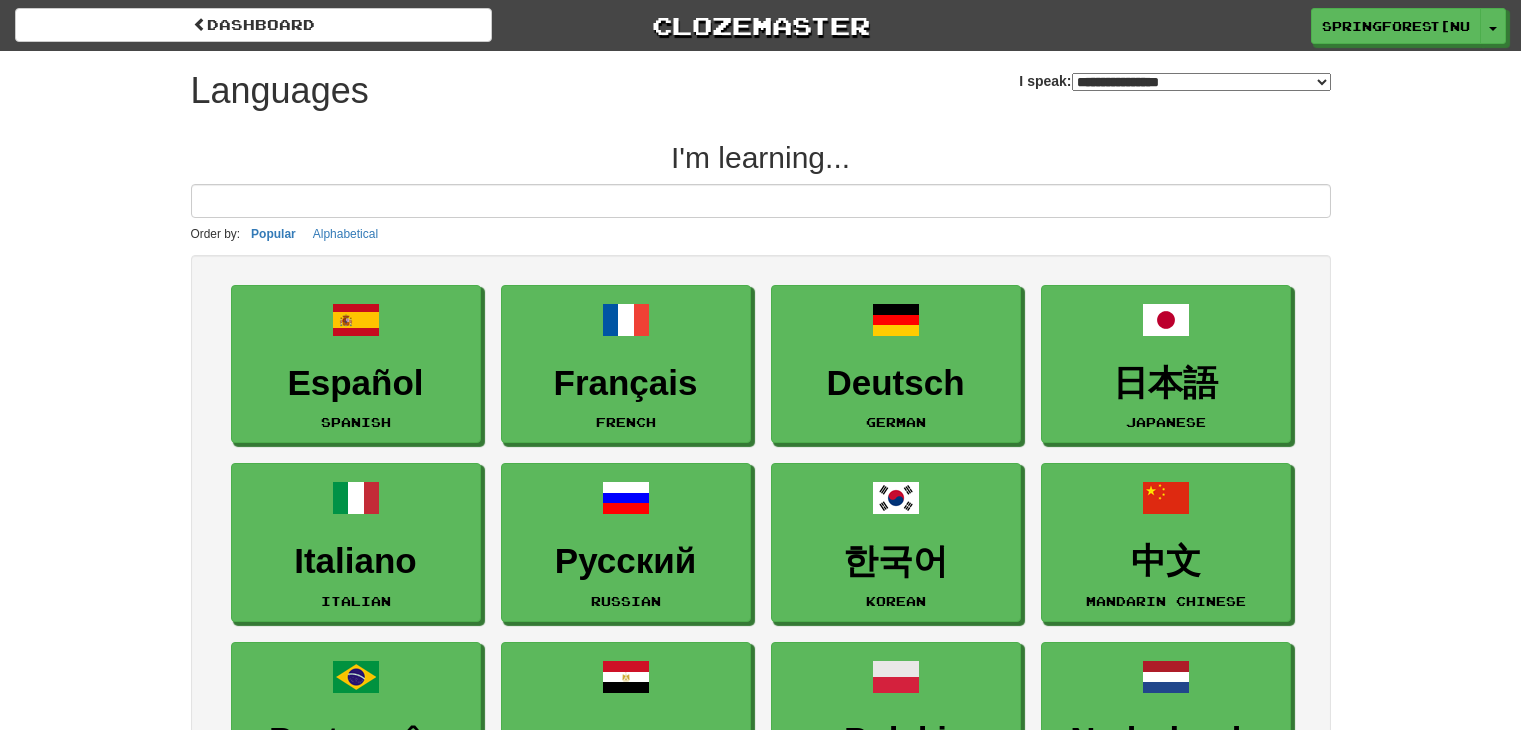 select on "*******" 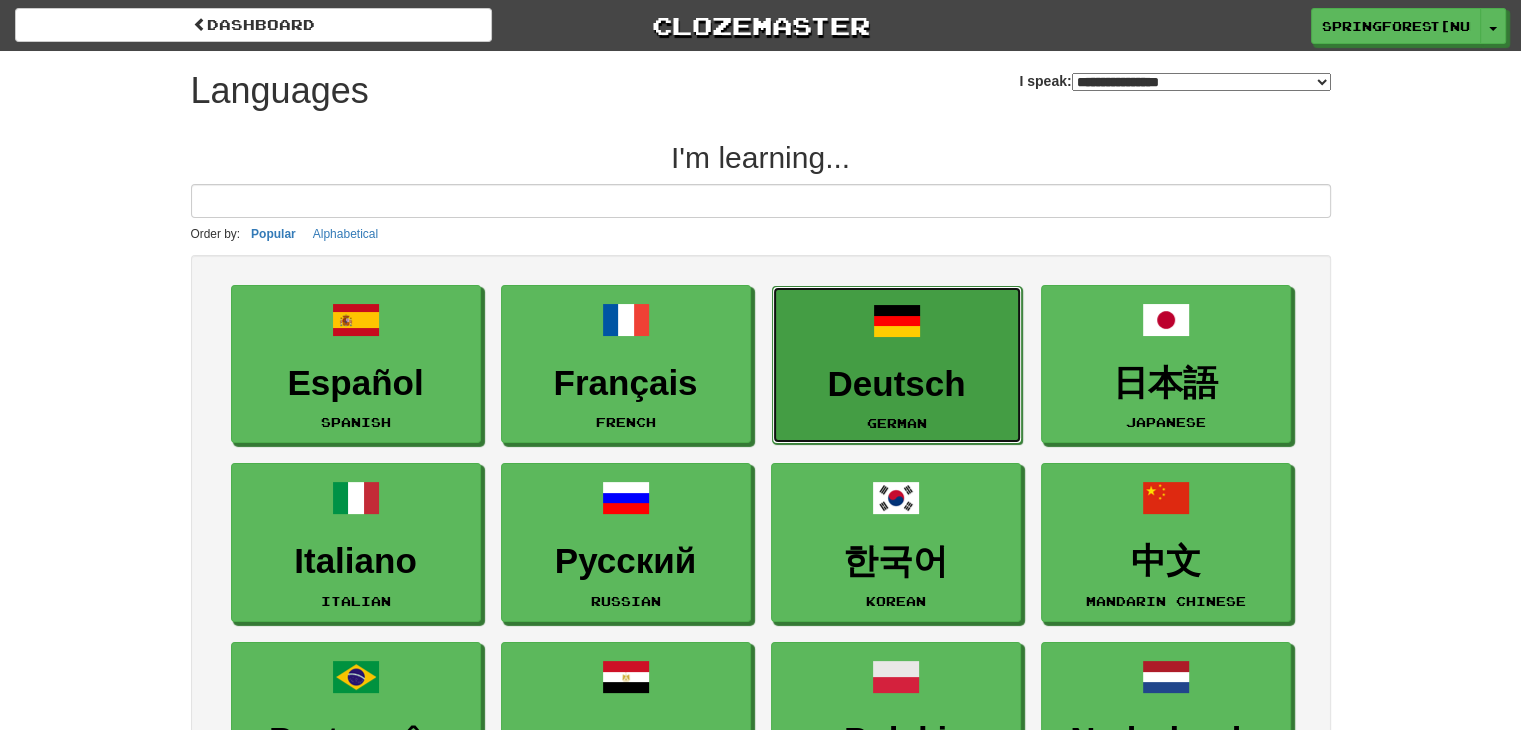 click on "Deutsch German" at bounding box center [897, 365] 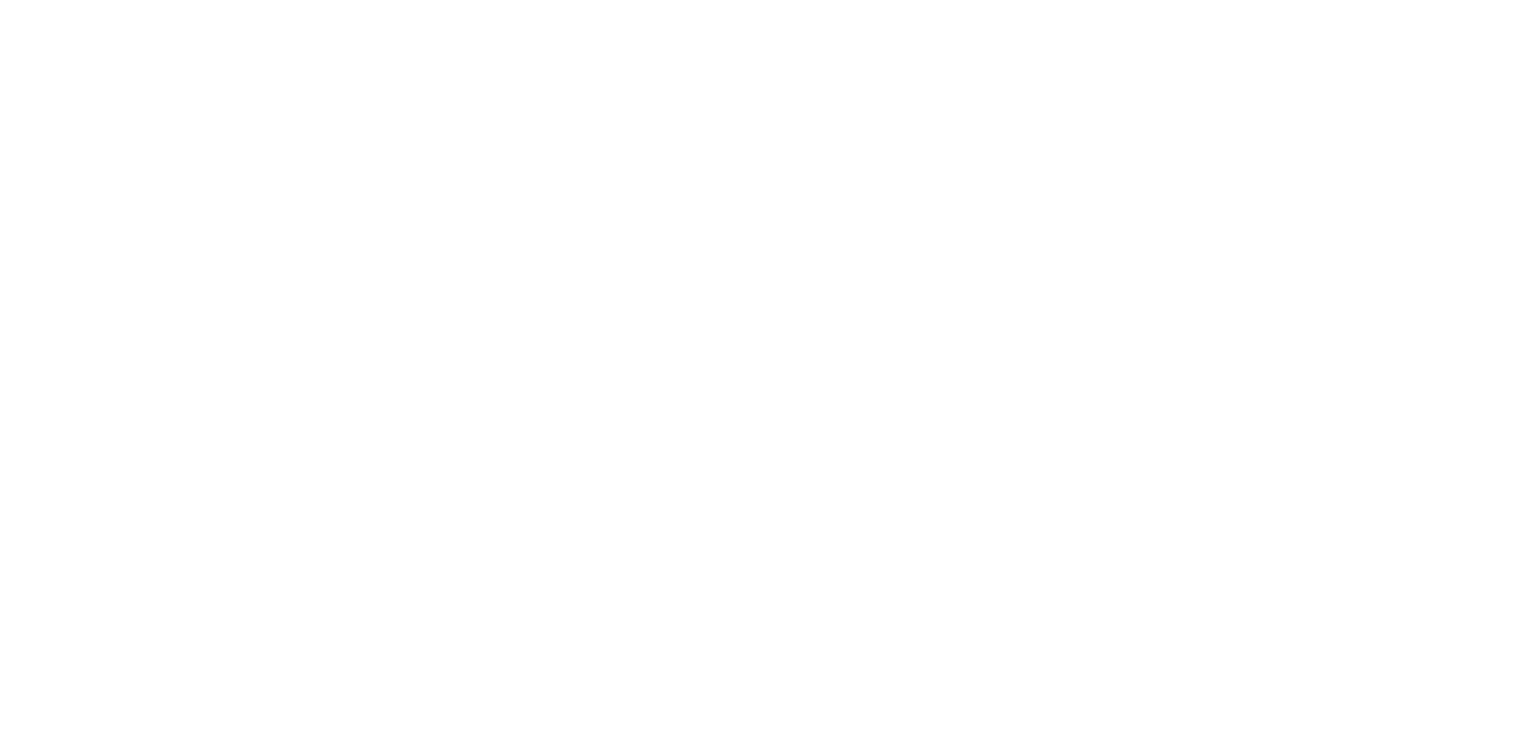 scroll, scrollTop: 0, scrollLeft: 0, axis: both 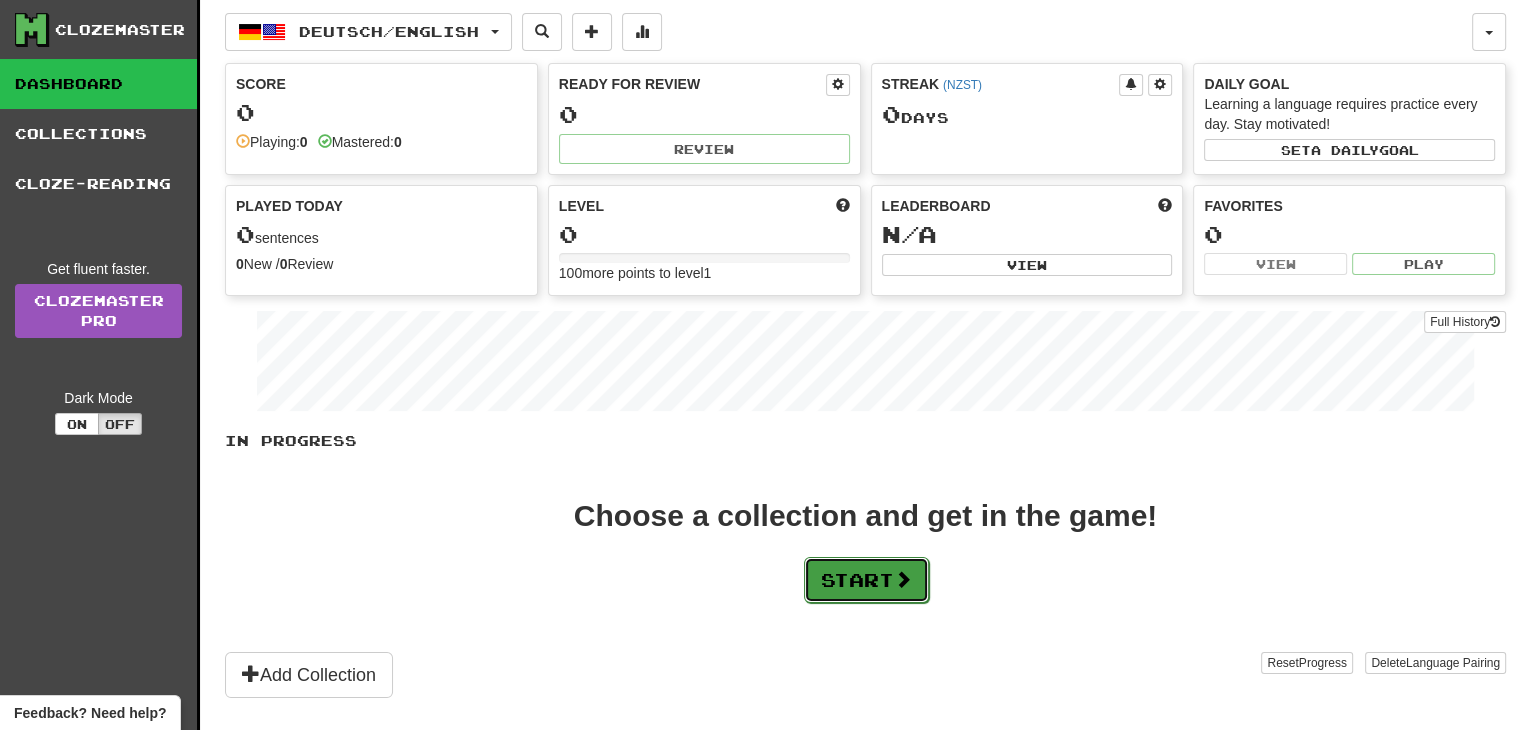 click on "Start" at bounding box center (866, 580) 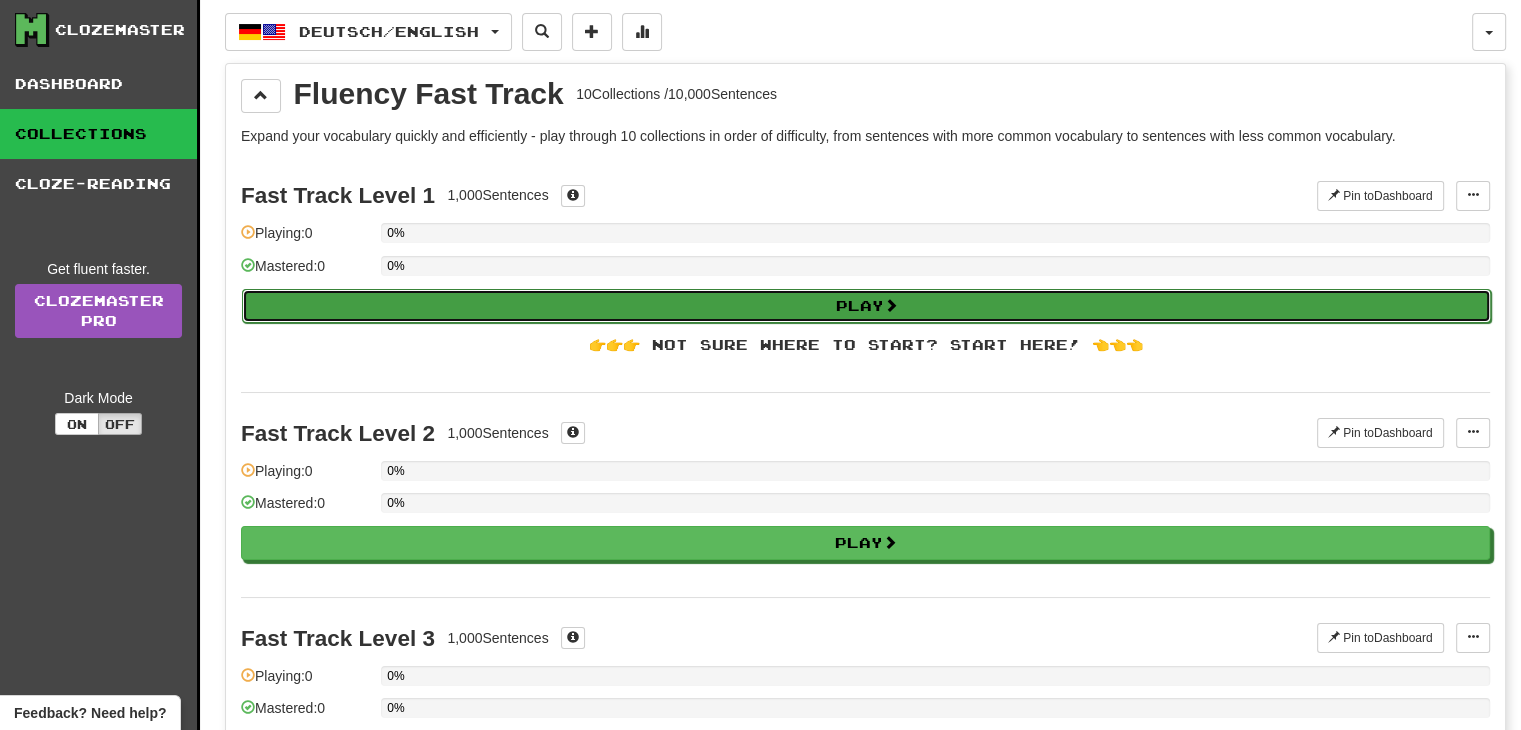 click on "Play" at bounding box center (866, 306) 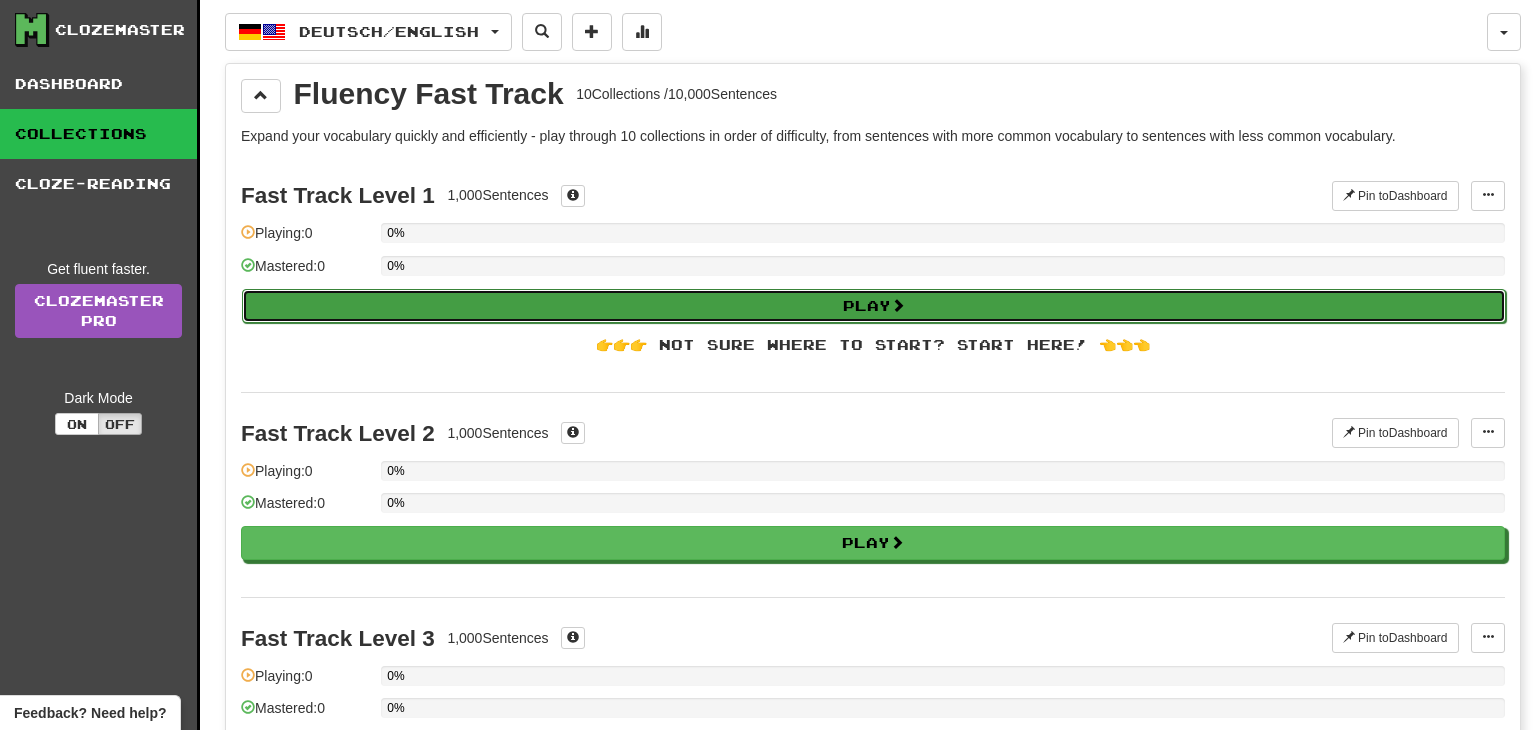 select on "**" 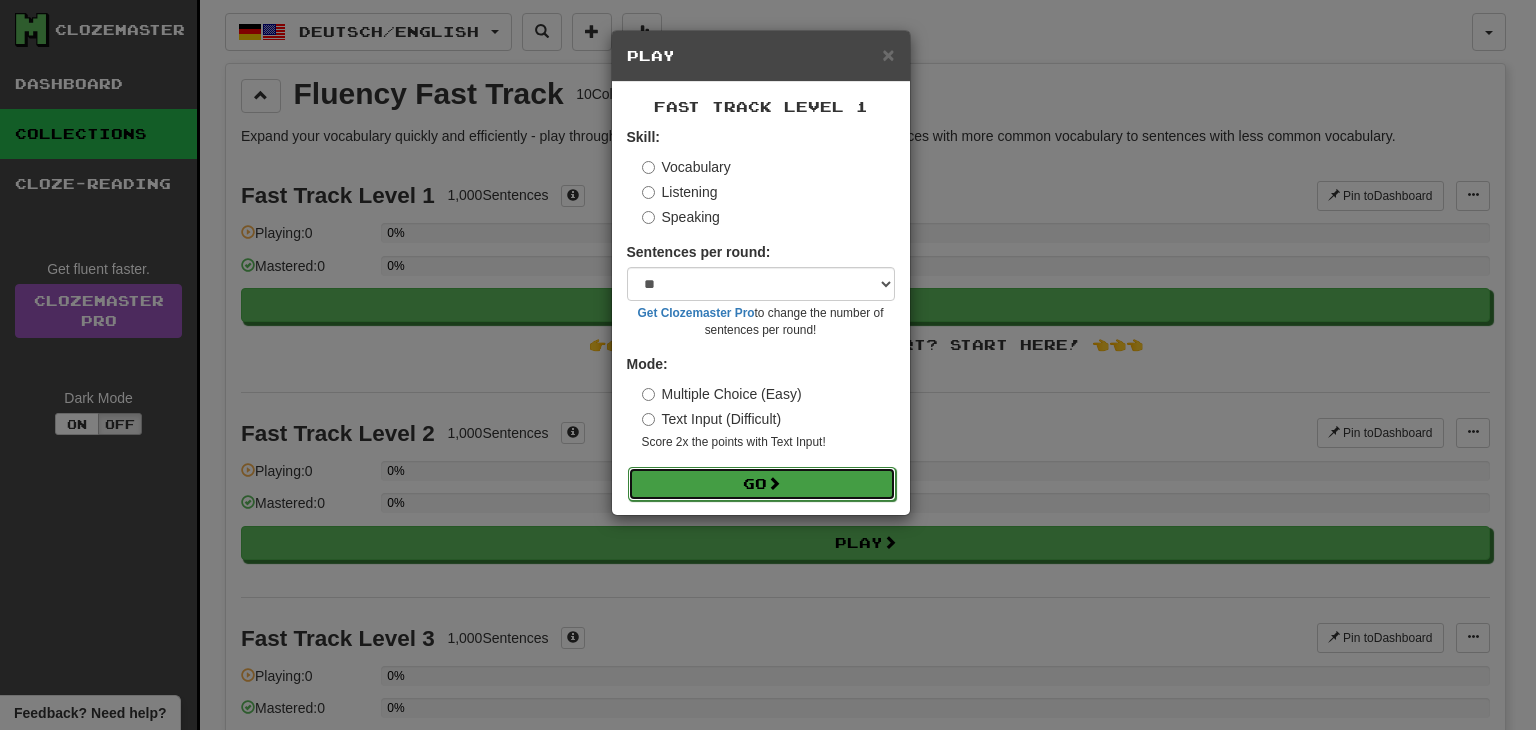 click on "Go" at bounding box center (762, 484) 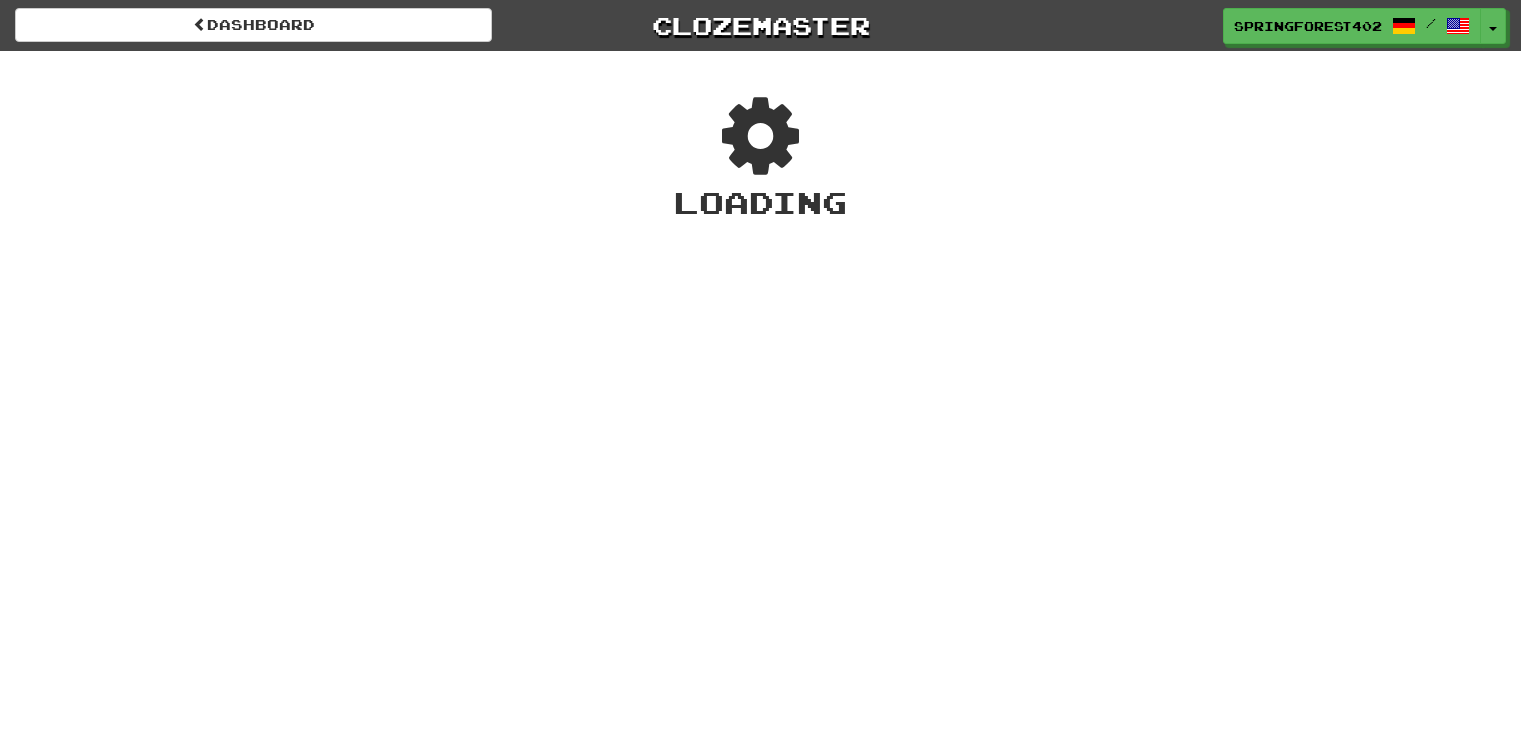 scroll, scrollTop: 0, scrollLeft: 0, axis: both 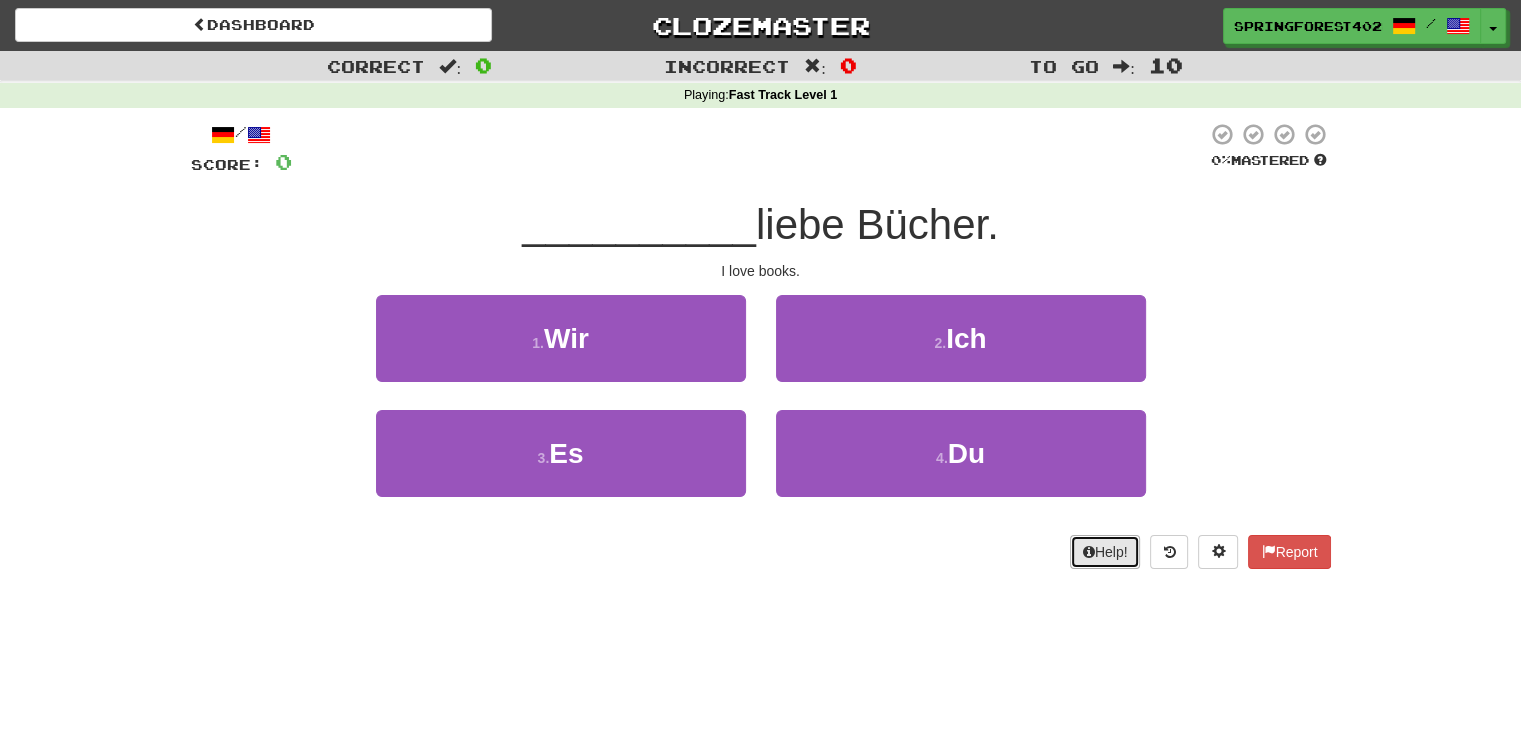 click on "Help!" at bounding box center (1105, 552) 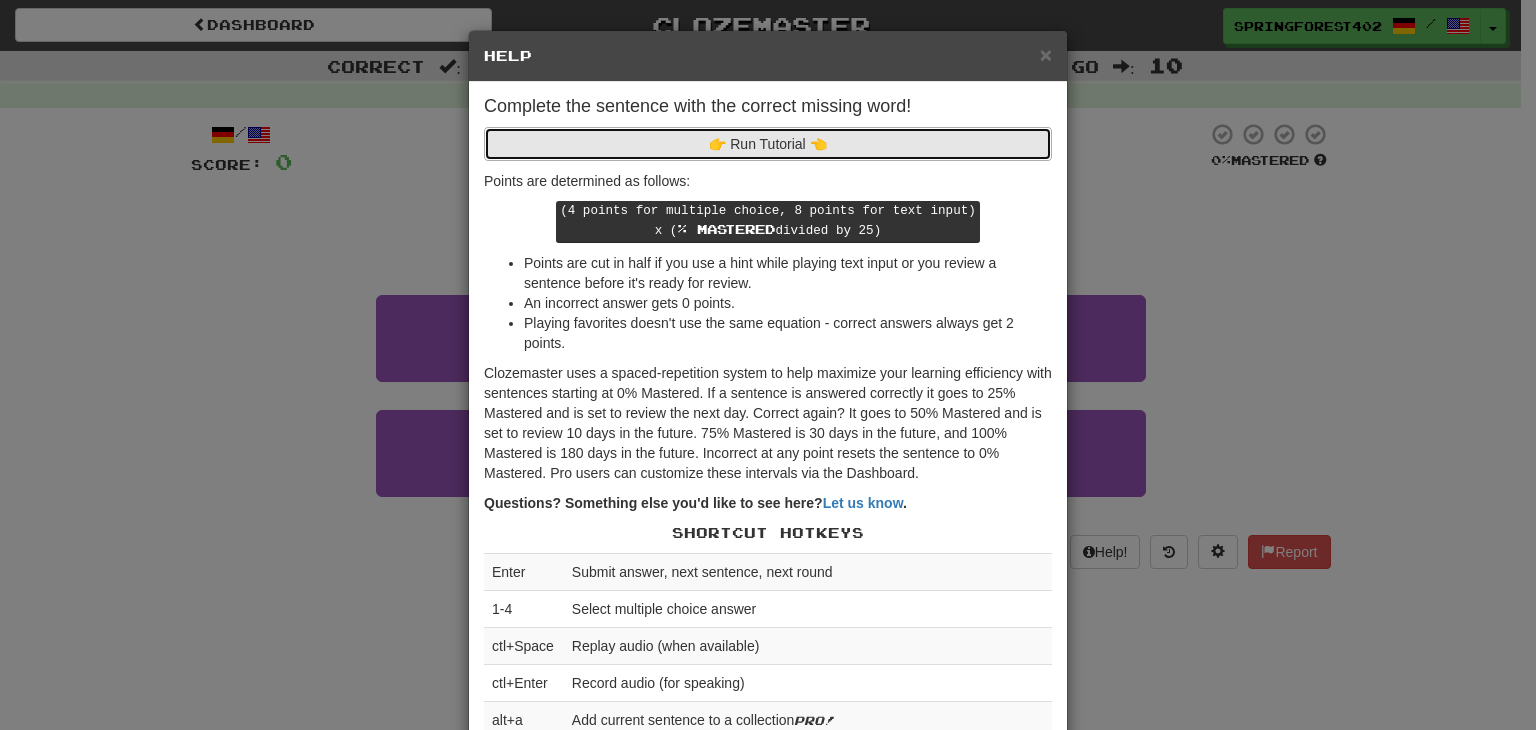 click on "👉 Run Tutorial 👈" at bounding box center [768, 144] 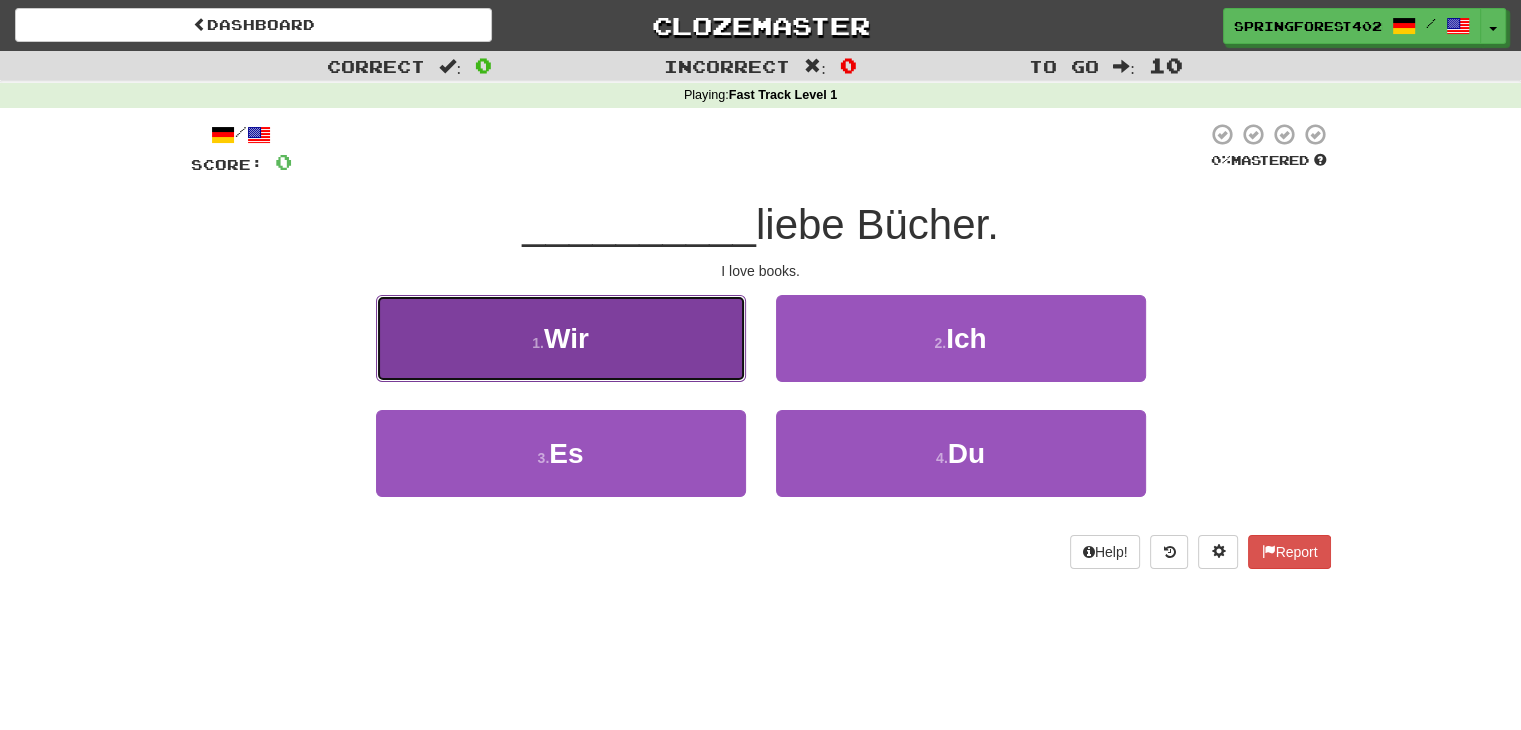 click on "1 .  Wir" at bounding box center [561, 338] 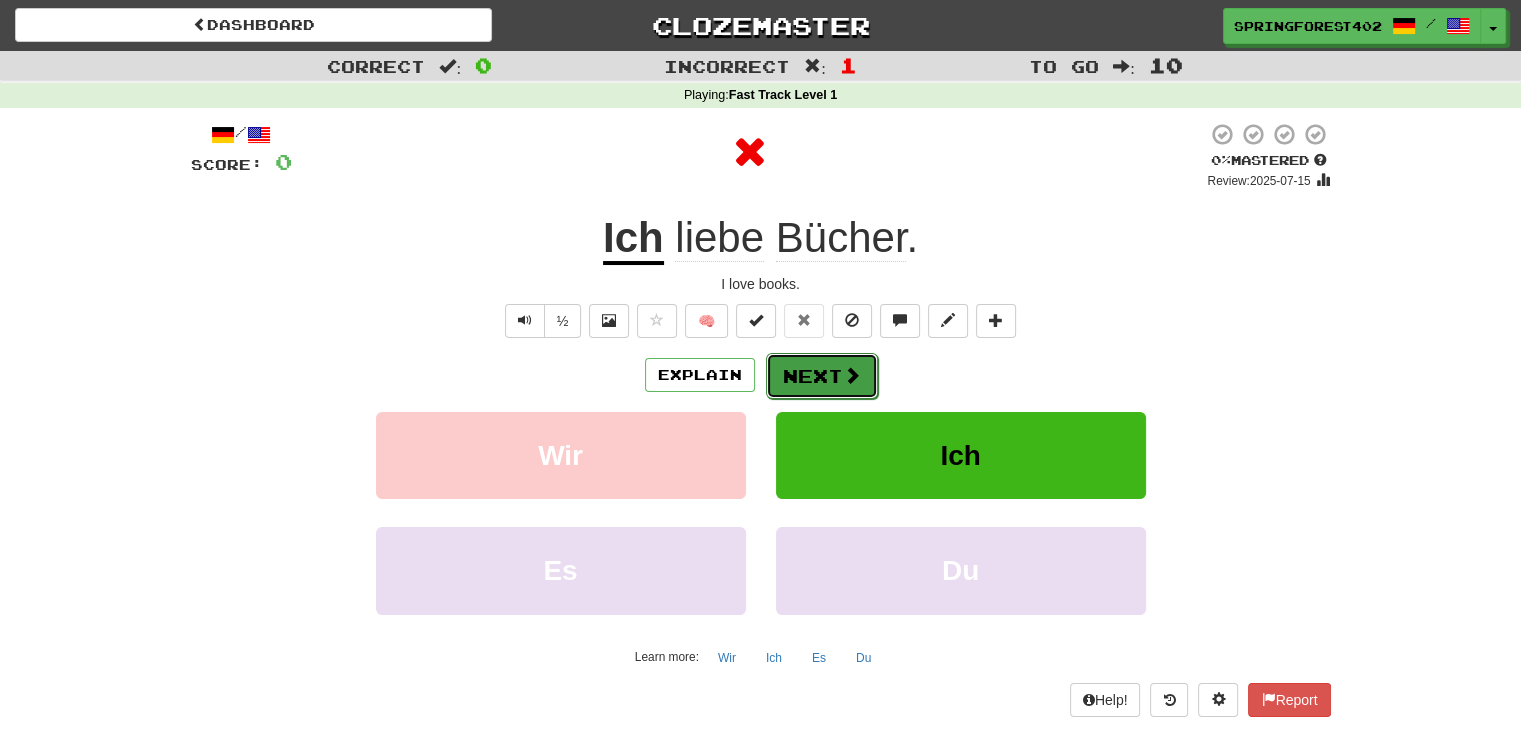 click on "Next" at bounding box center (822, 376) 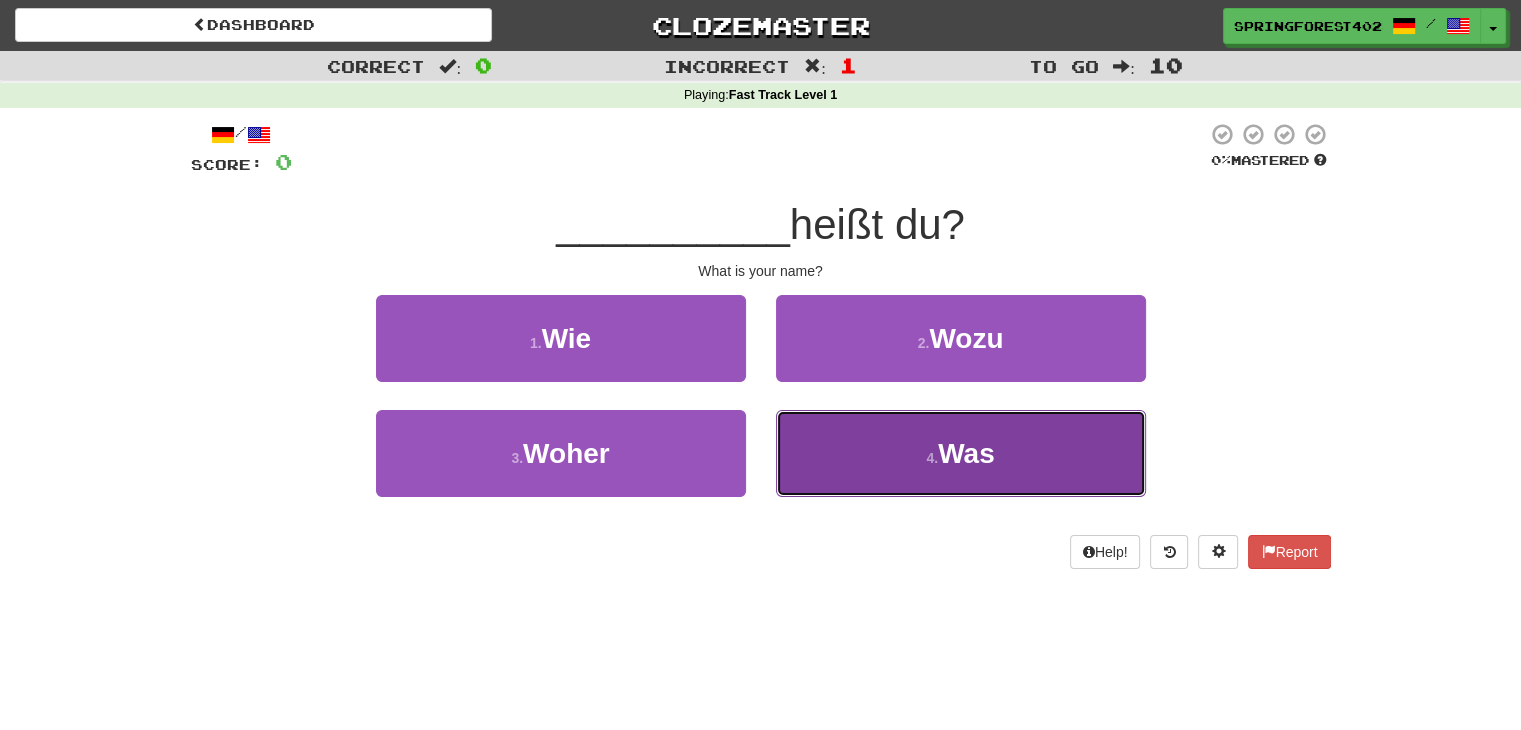 click on "4 .  Was" at bounding box center [961, 453] 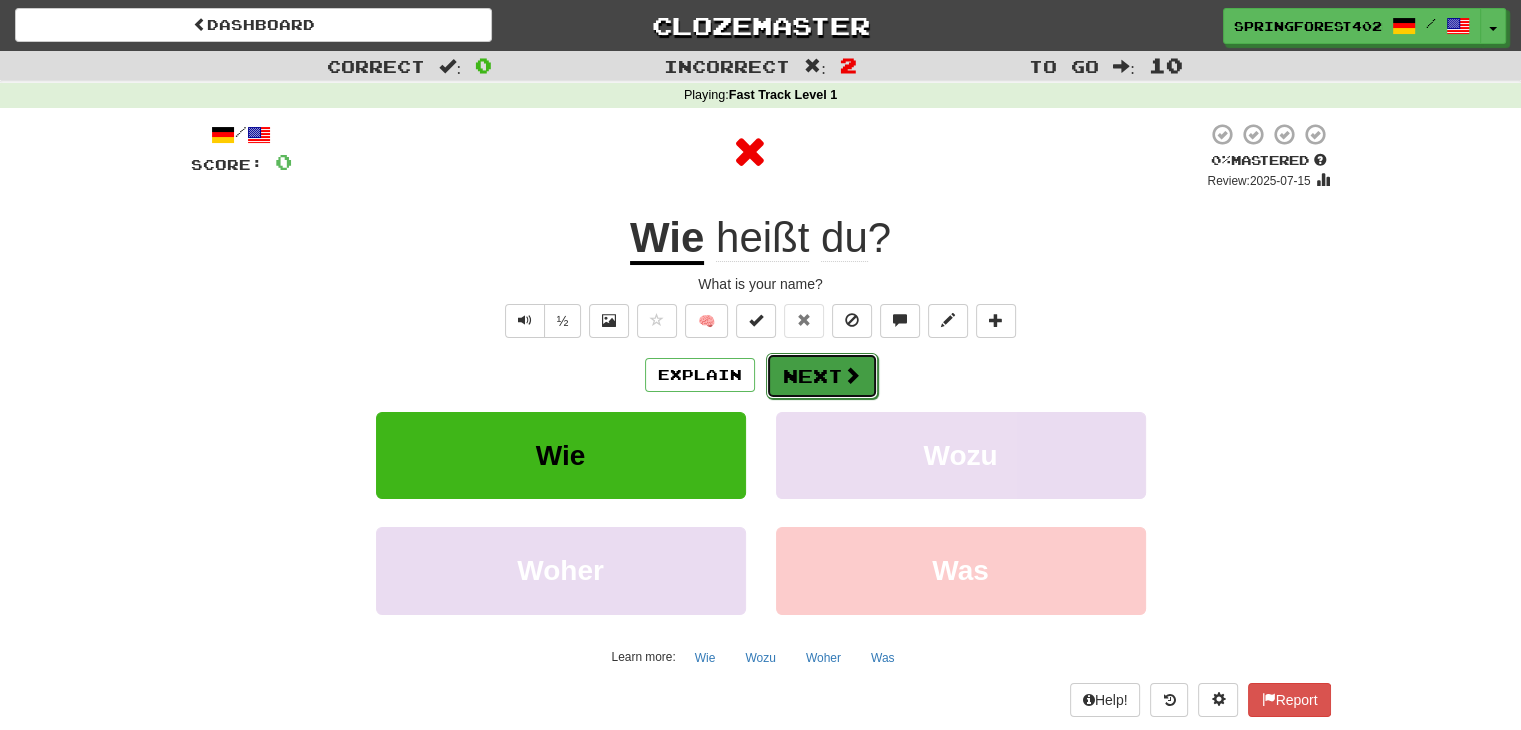 click on "Next" at bounding box center [822, 376] 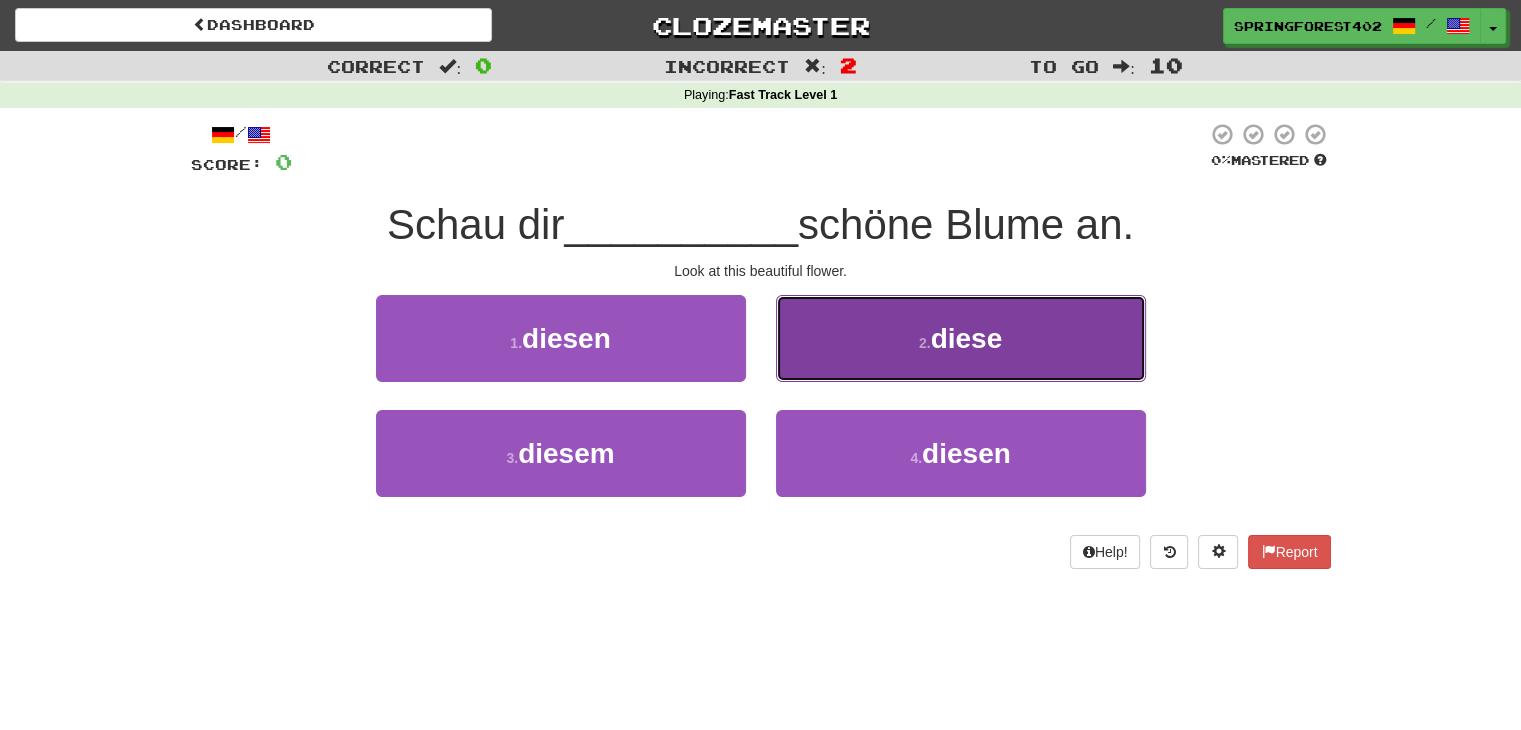 click on "2 .  diese" at bounding box center (961, 338) 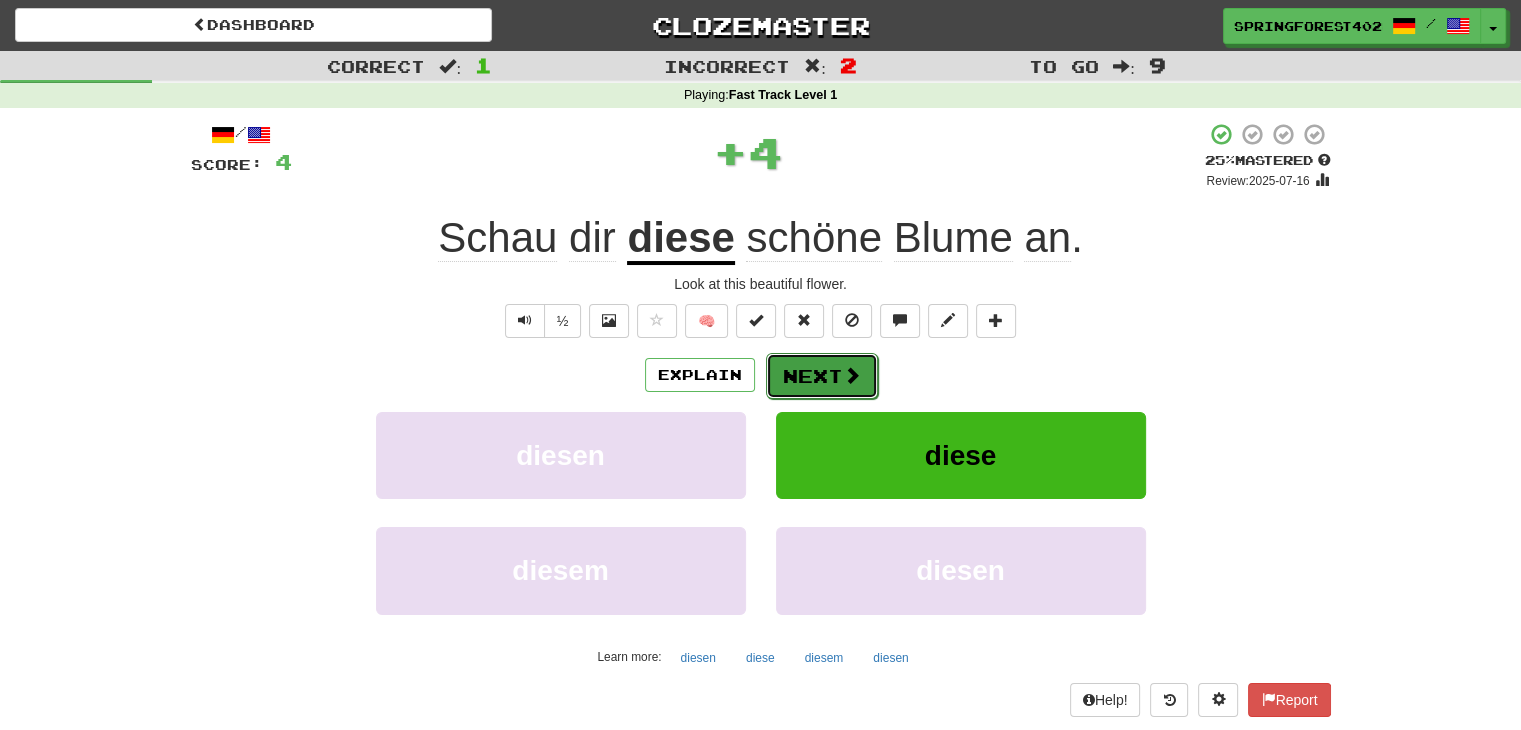 click on "Next" at bounding box center [822, 376] 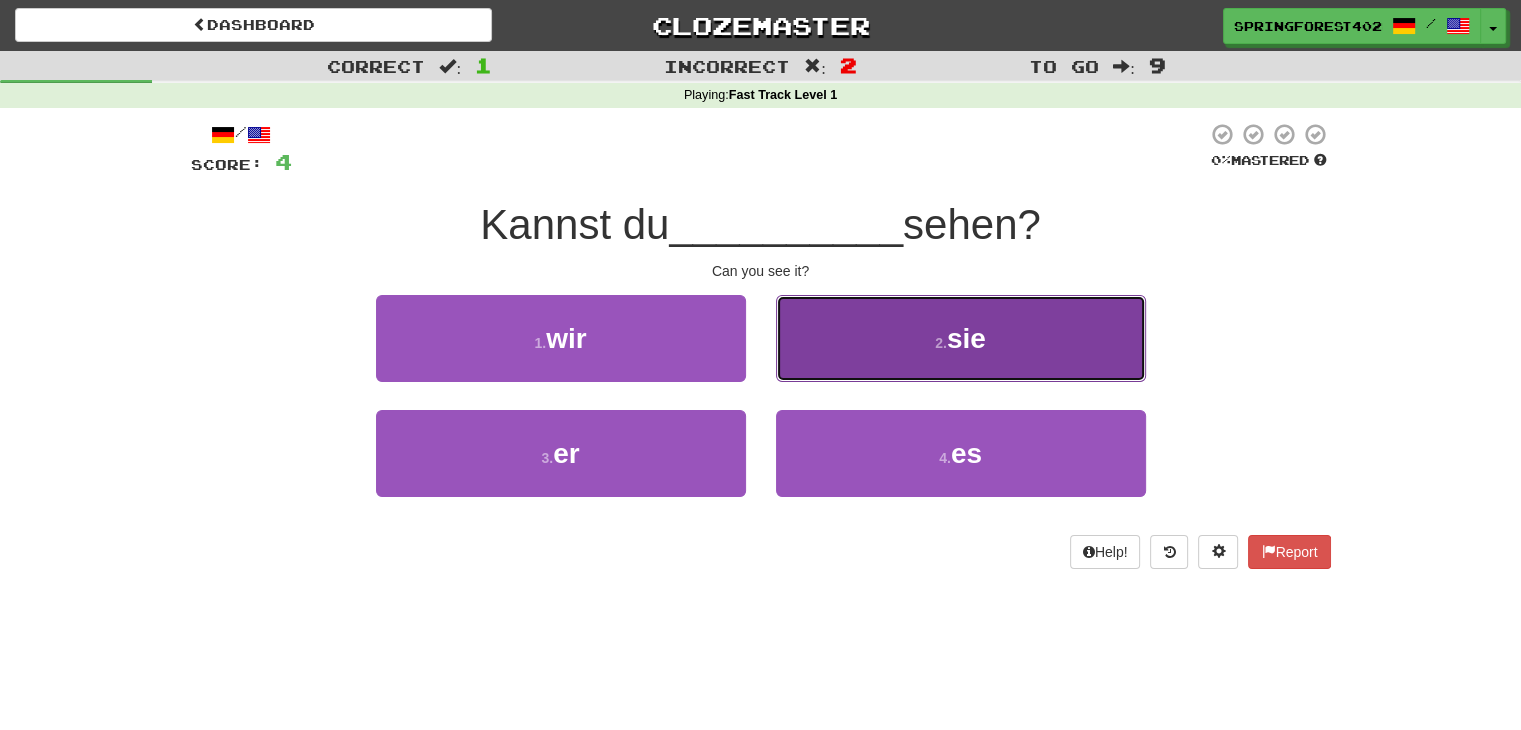 click on "2 .  sie" at bounding box center [961, 338] 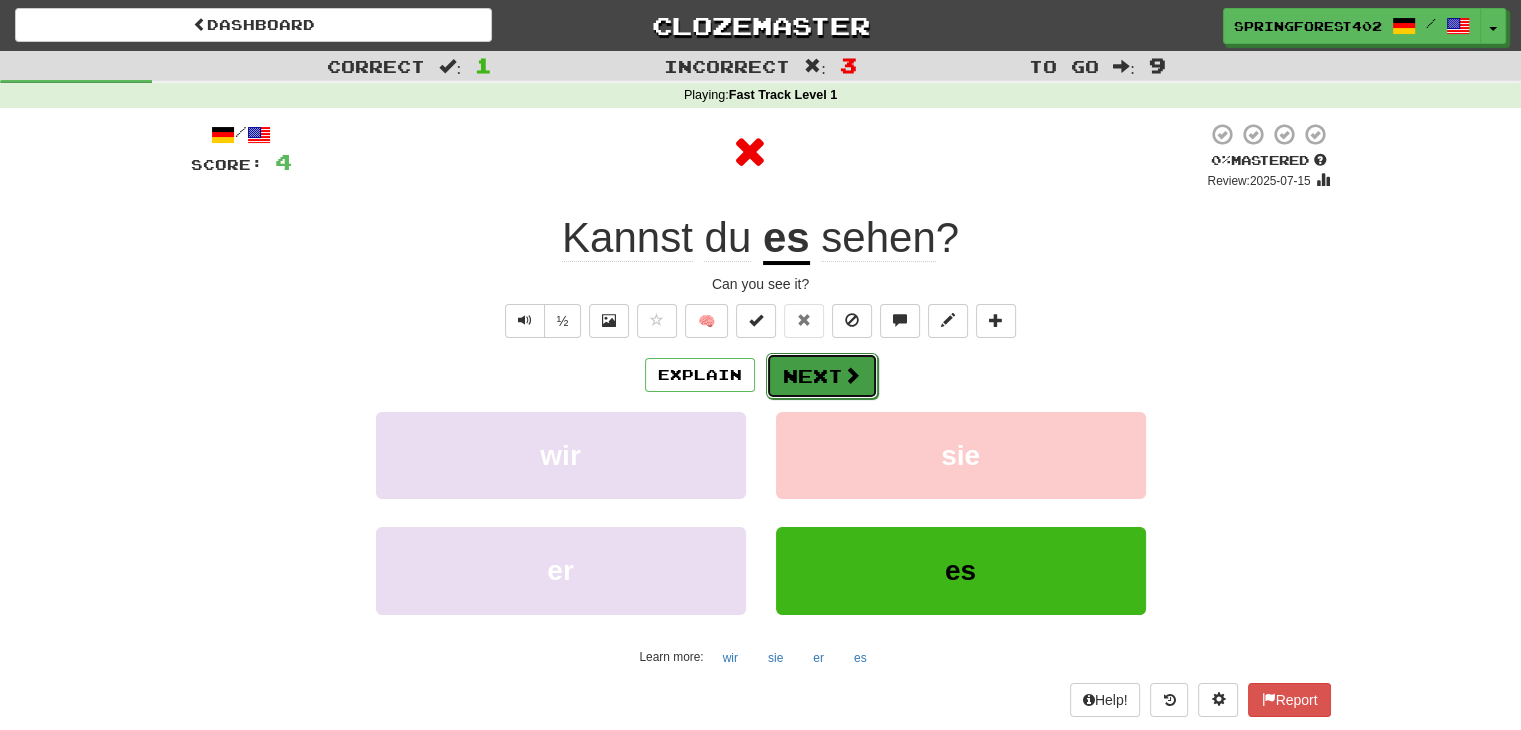 click on "Next" at bounding box center (822, 376) 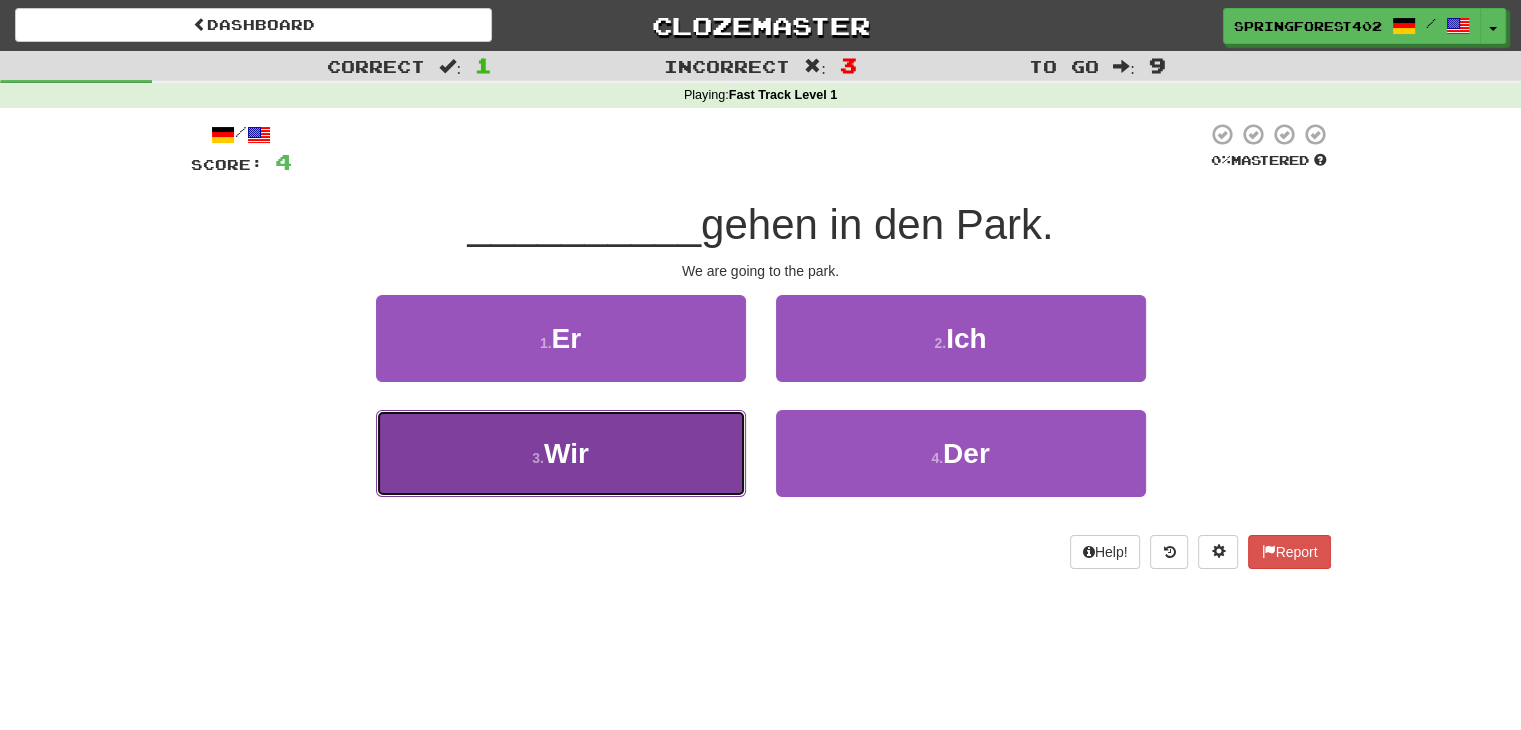 click on "3 .  Wir" at bounding box center (561, 453) 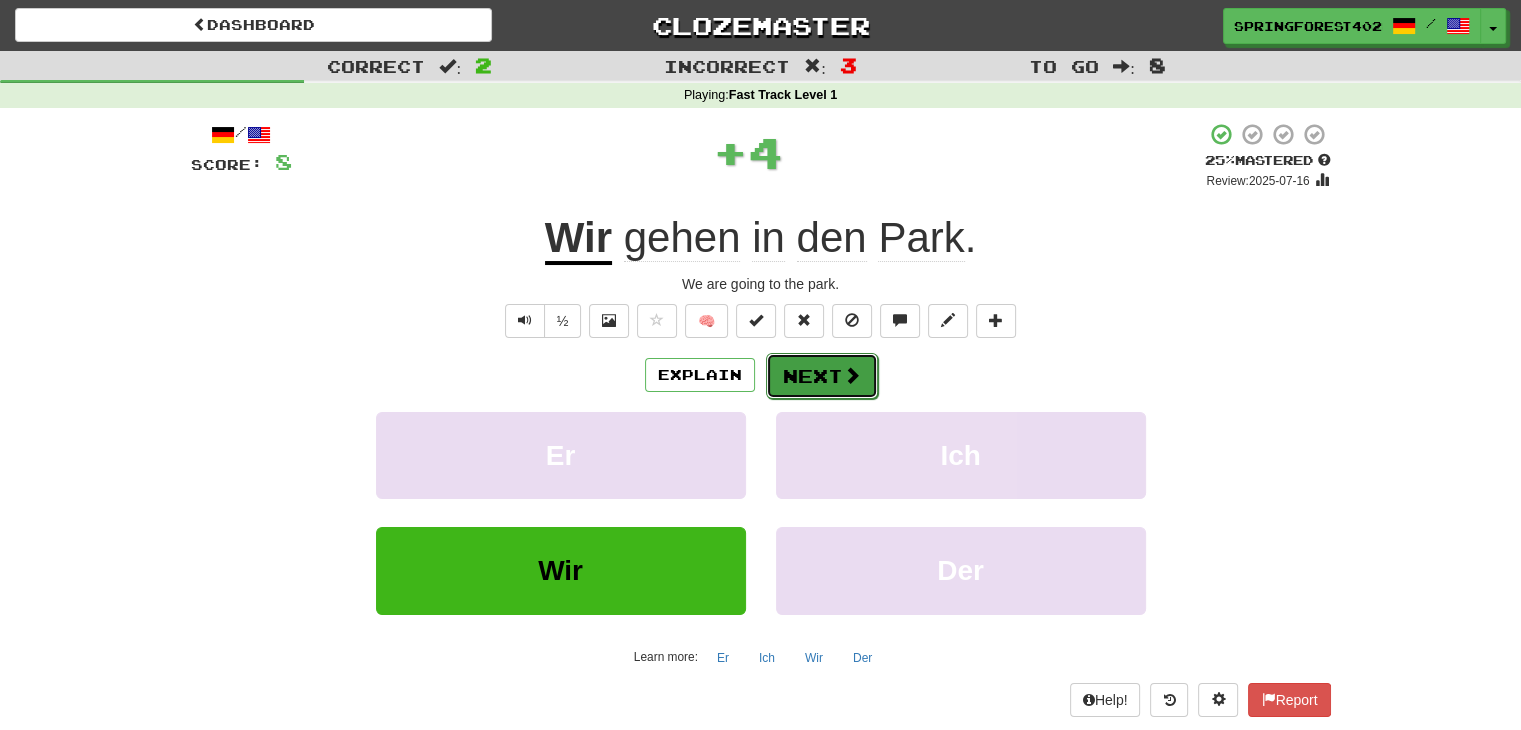 click on "Next" at bounding box center (822, 376) 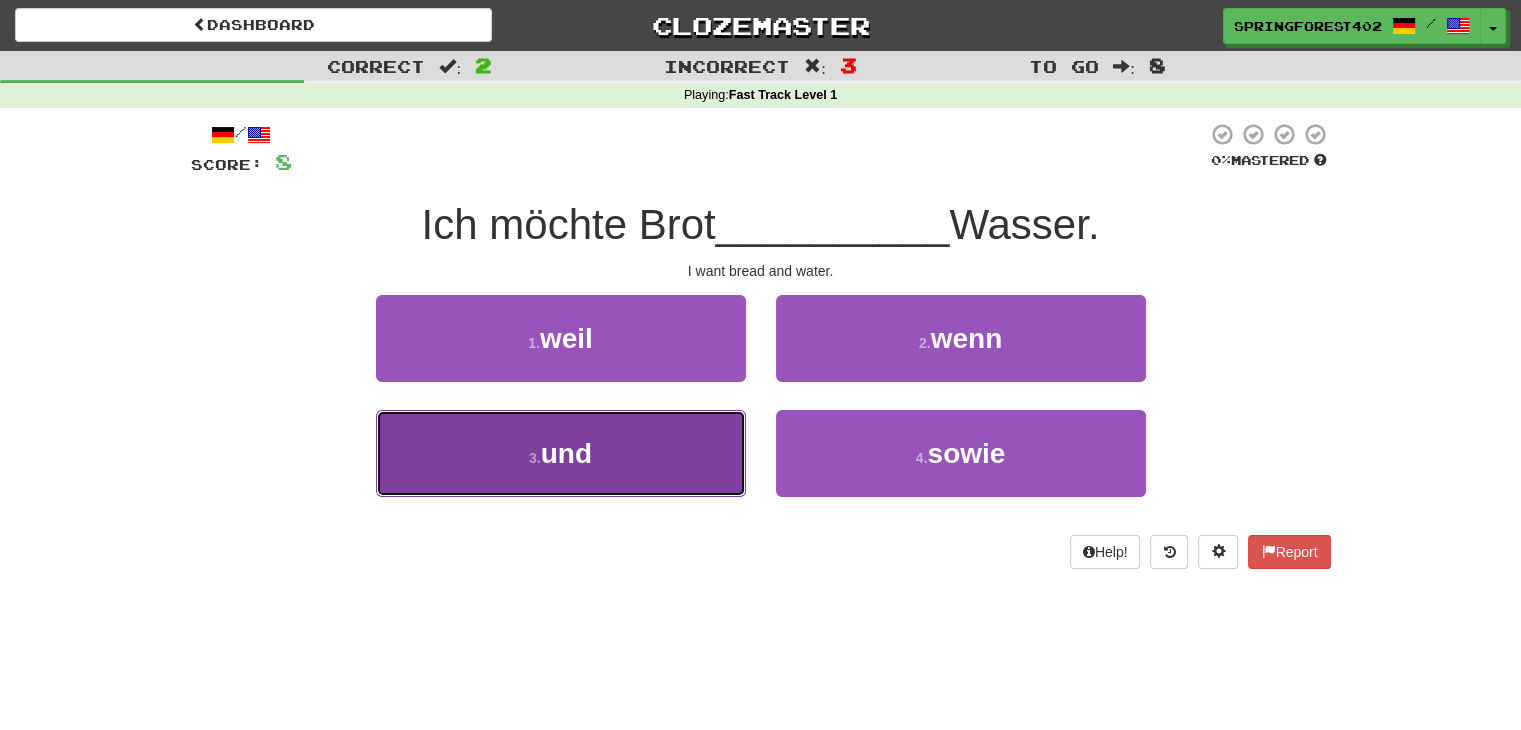 click on "3 .  und" at bounding box center [561, 453] 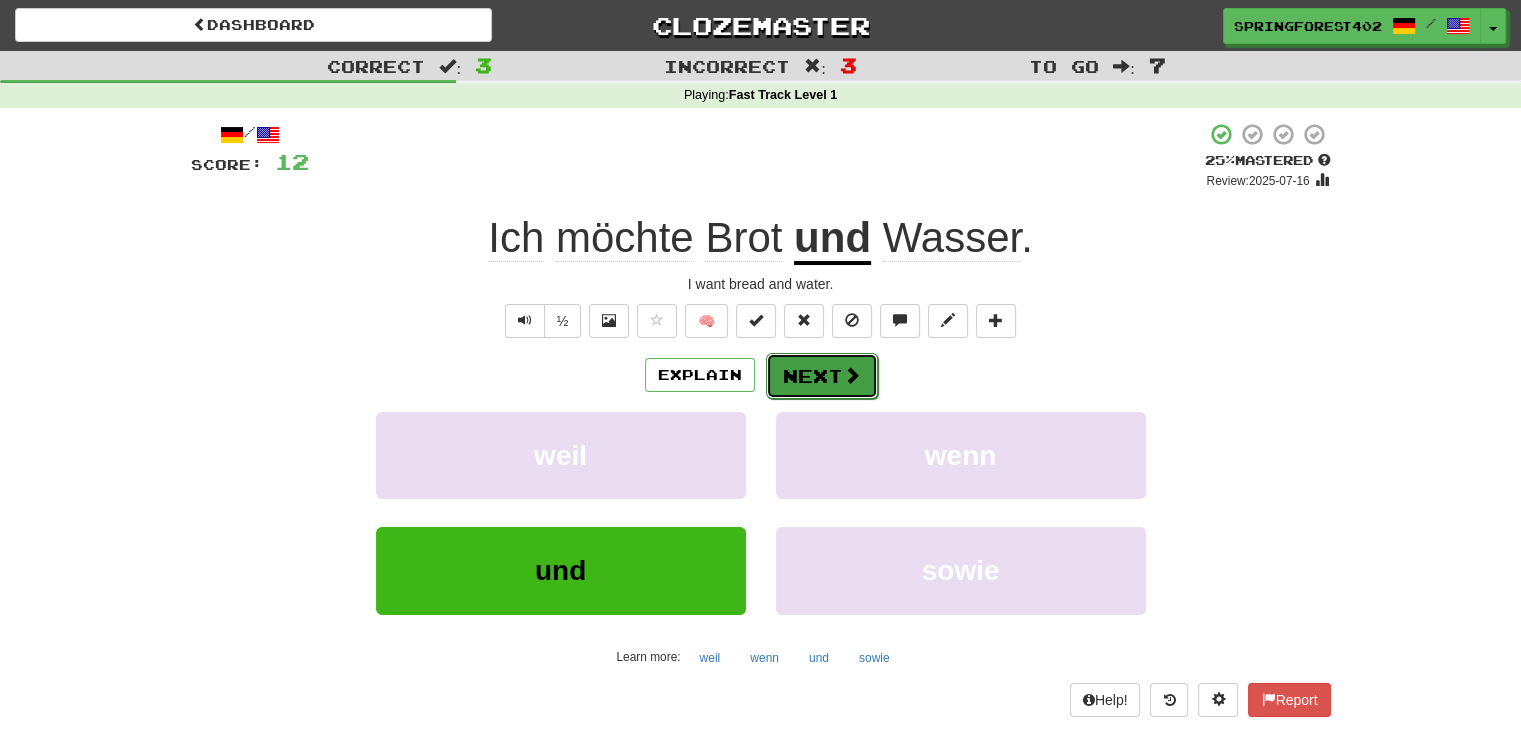 click on "Next" at bounding box center (822, 376) 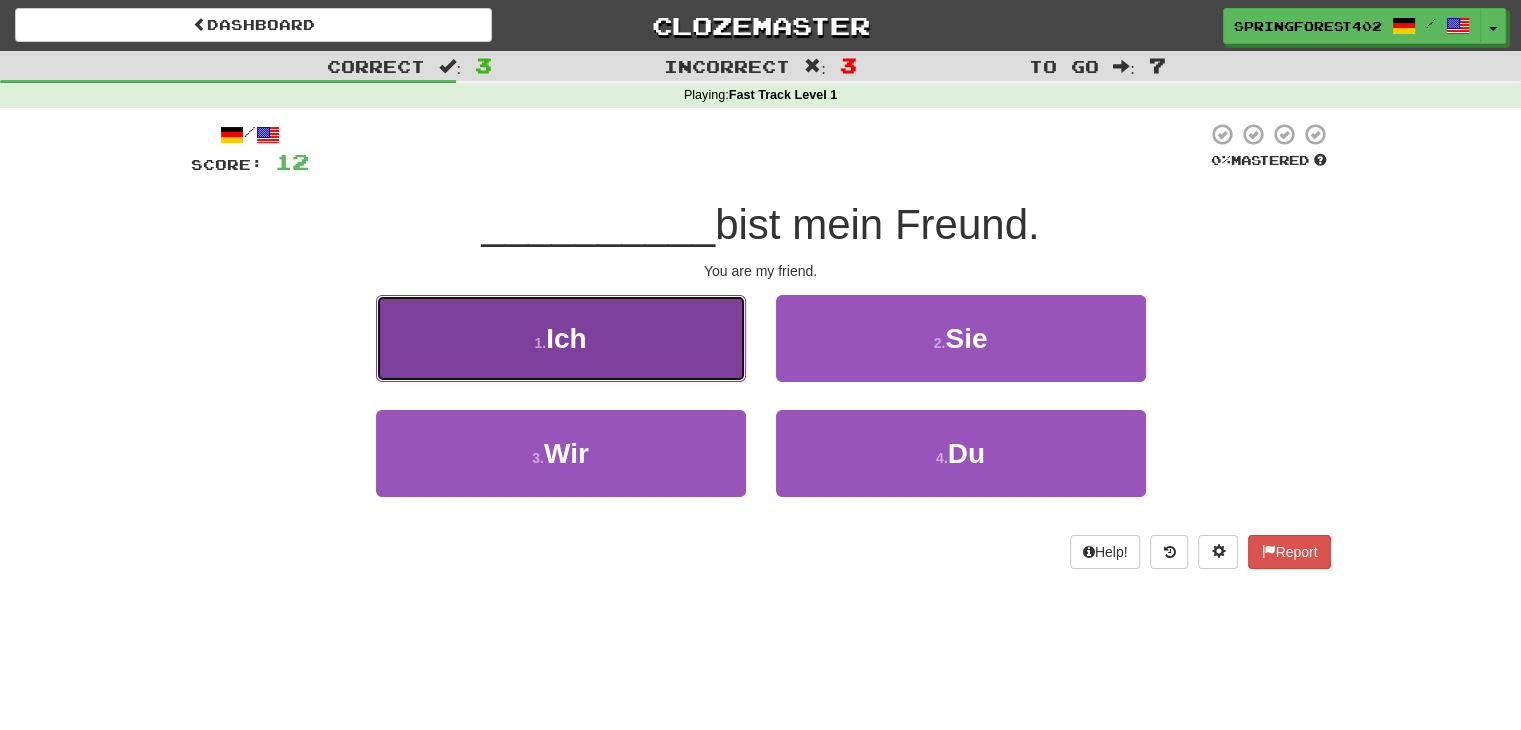click on "1 .  Ich" at bounding box center [561, 338] 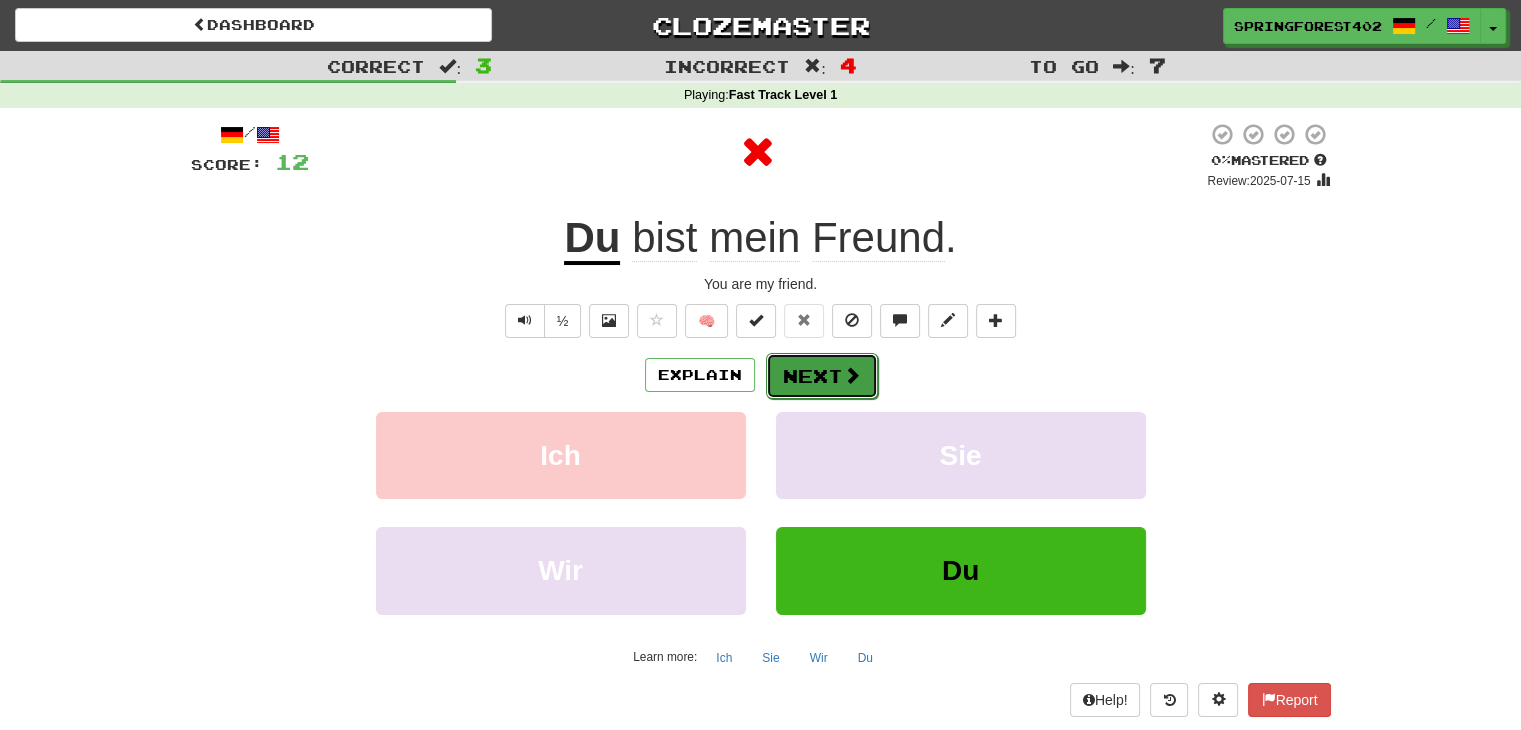 click on "Next" at bounding box center [822, 376] 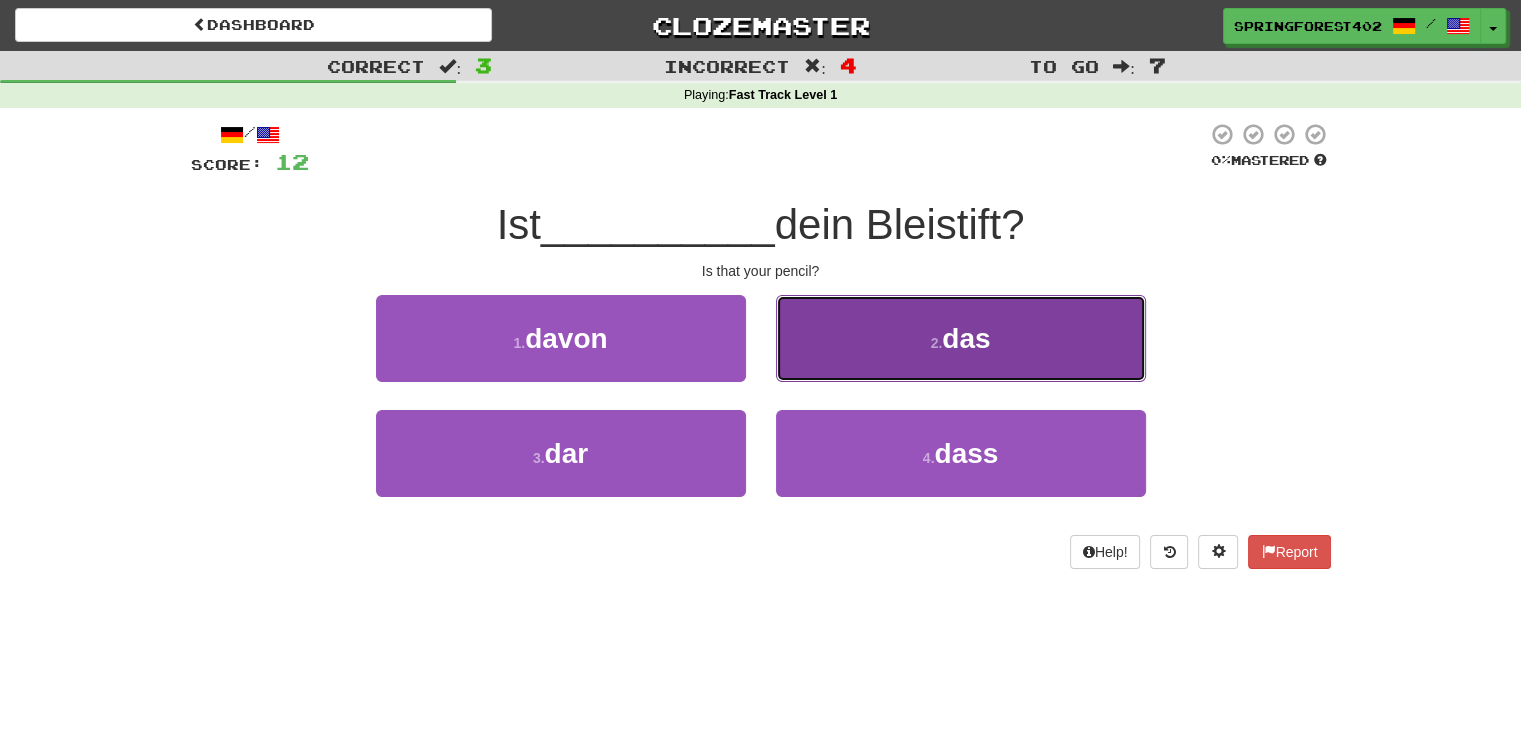 click on "2 .  das" at bounding box center (961, 338) 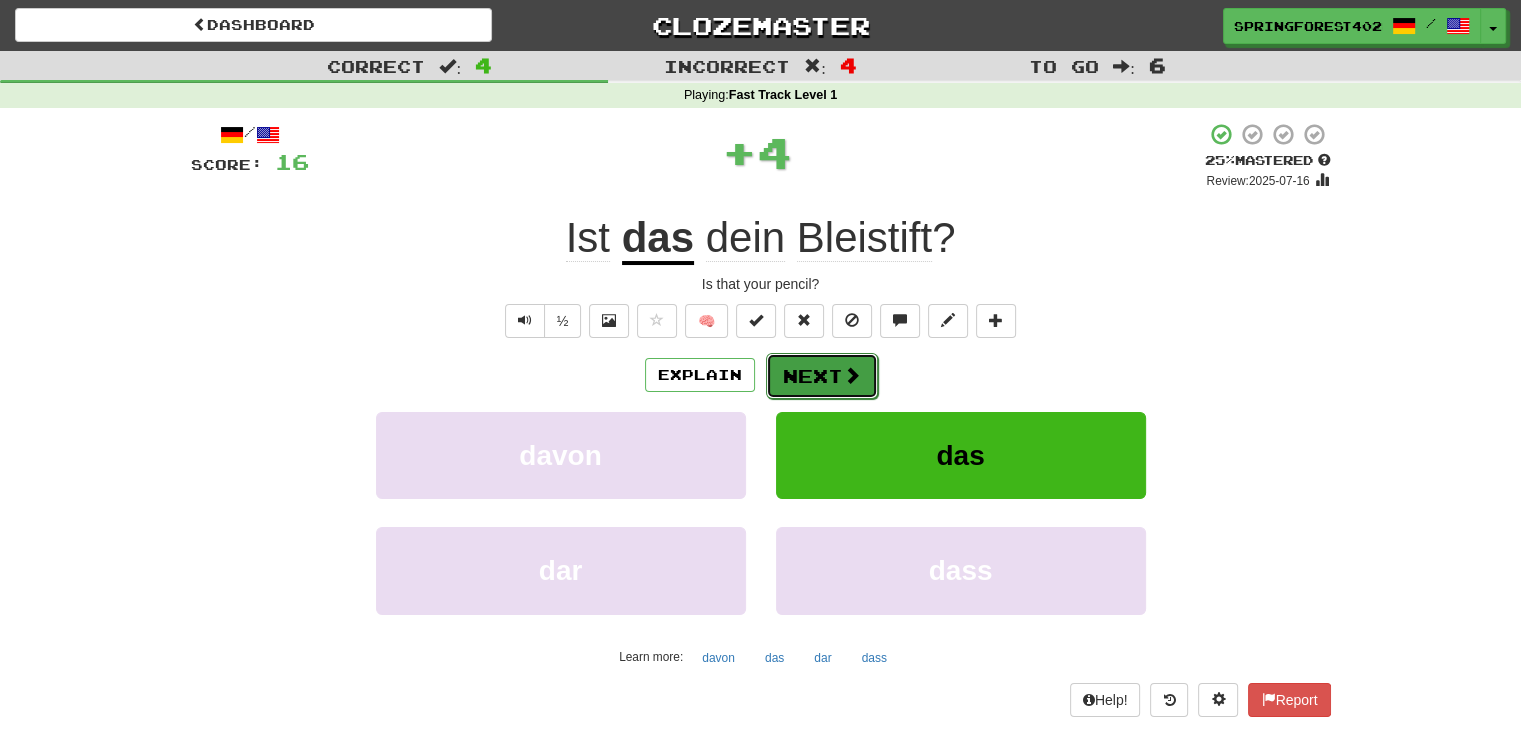 click on "Next" at bounding box center [822, 376] 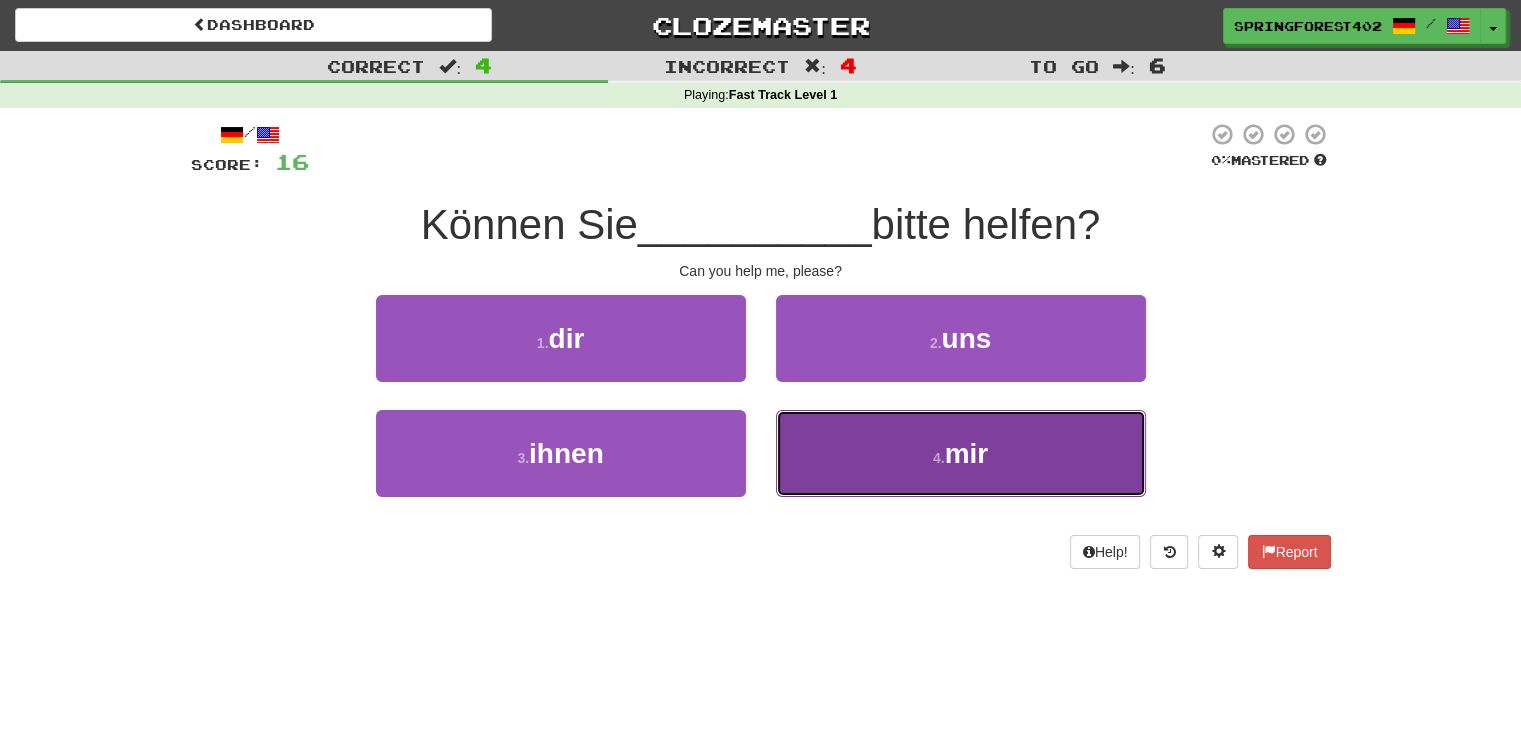 click on "4 .  mir" at bounding box center [961, 453] 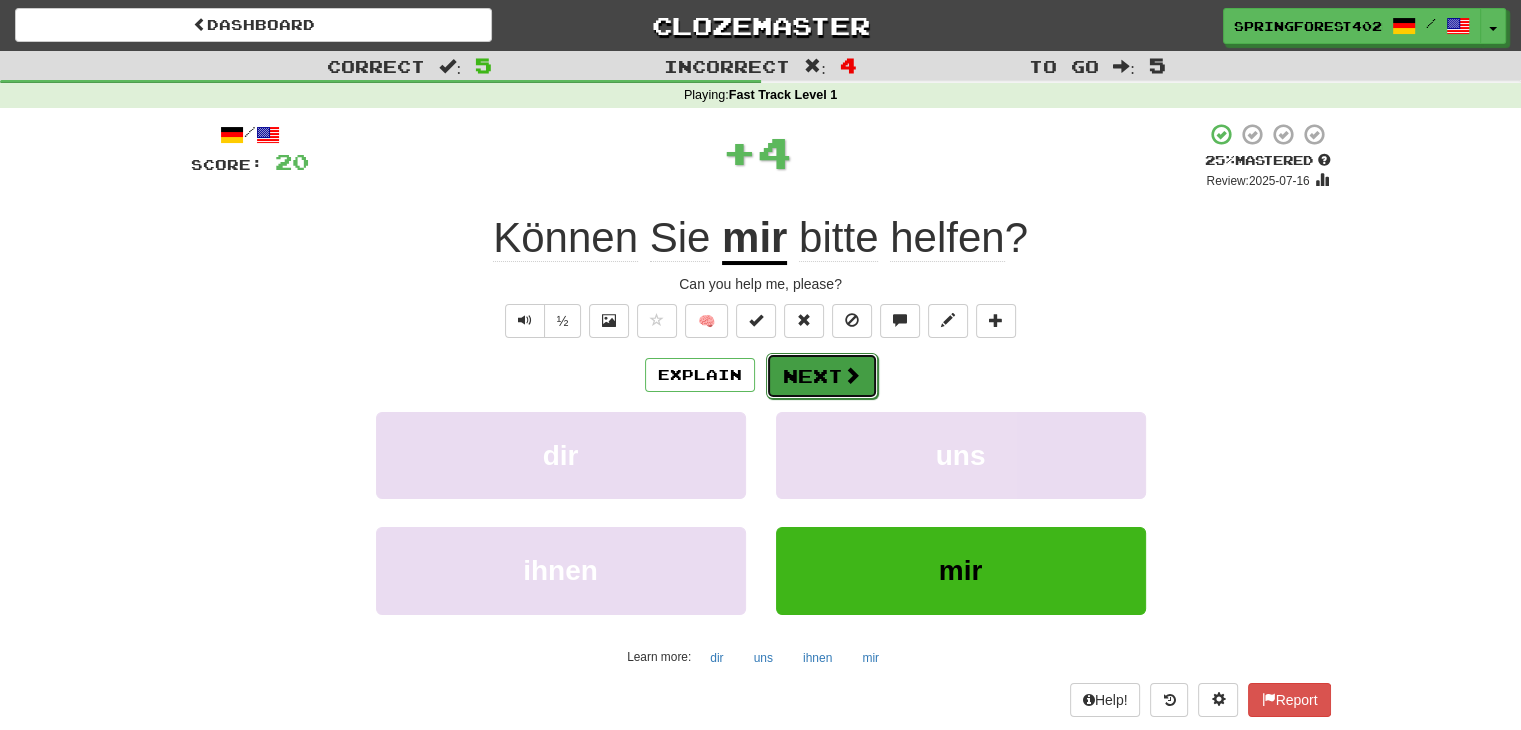 click on "Next" at bounding box center (822, 376) 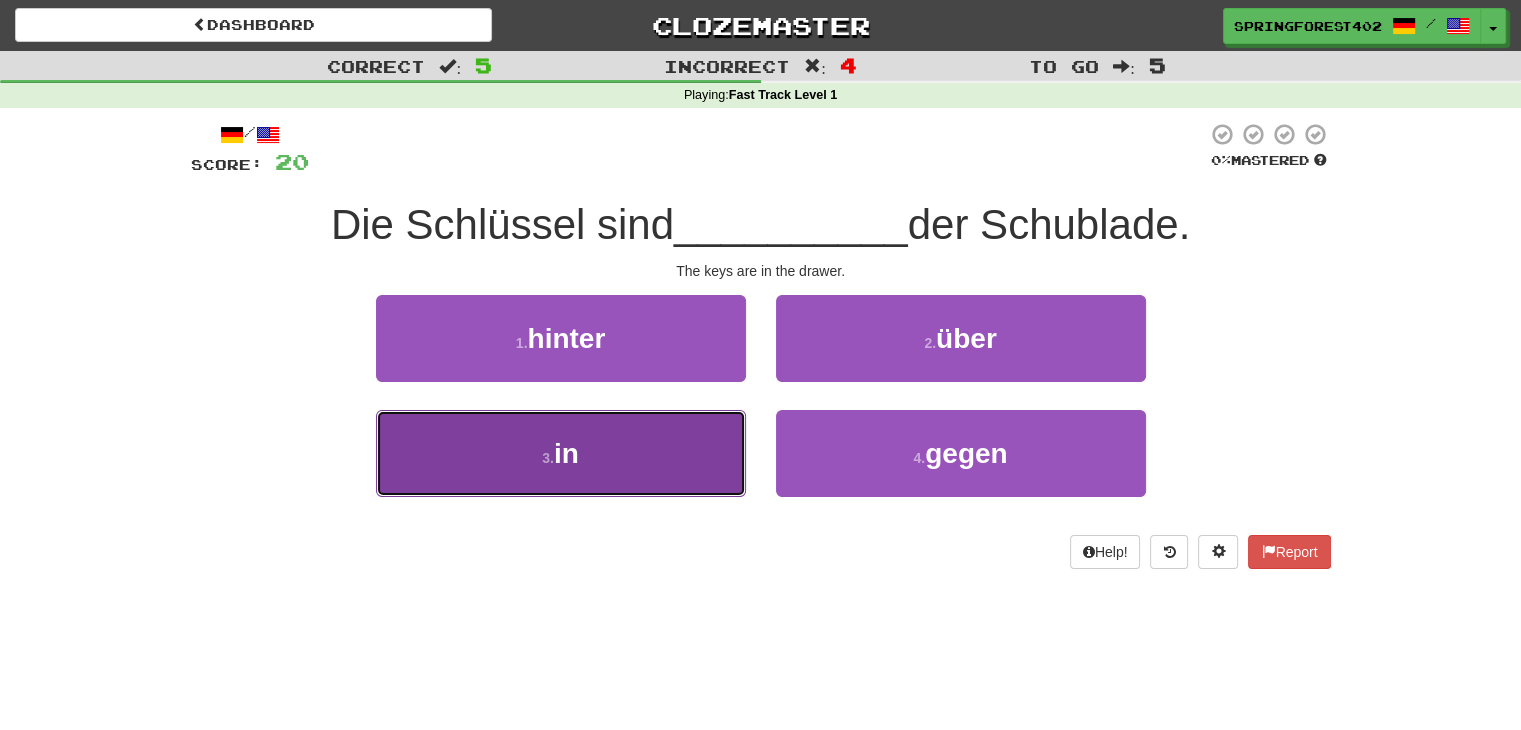 click on "3 .  in" at bounding box center (561, 453) 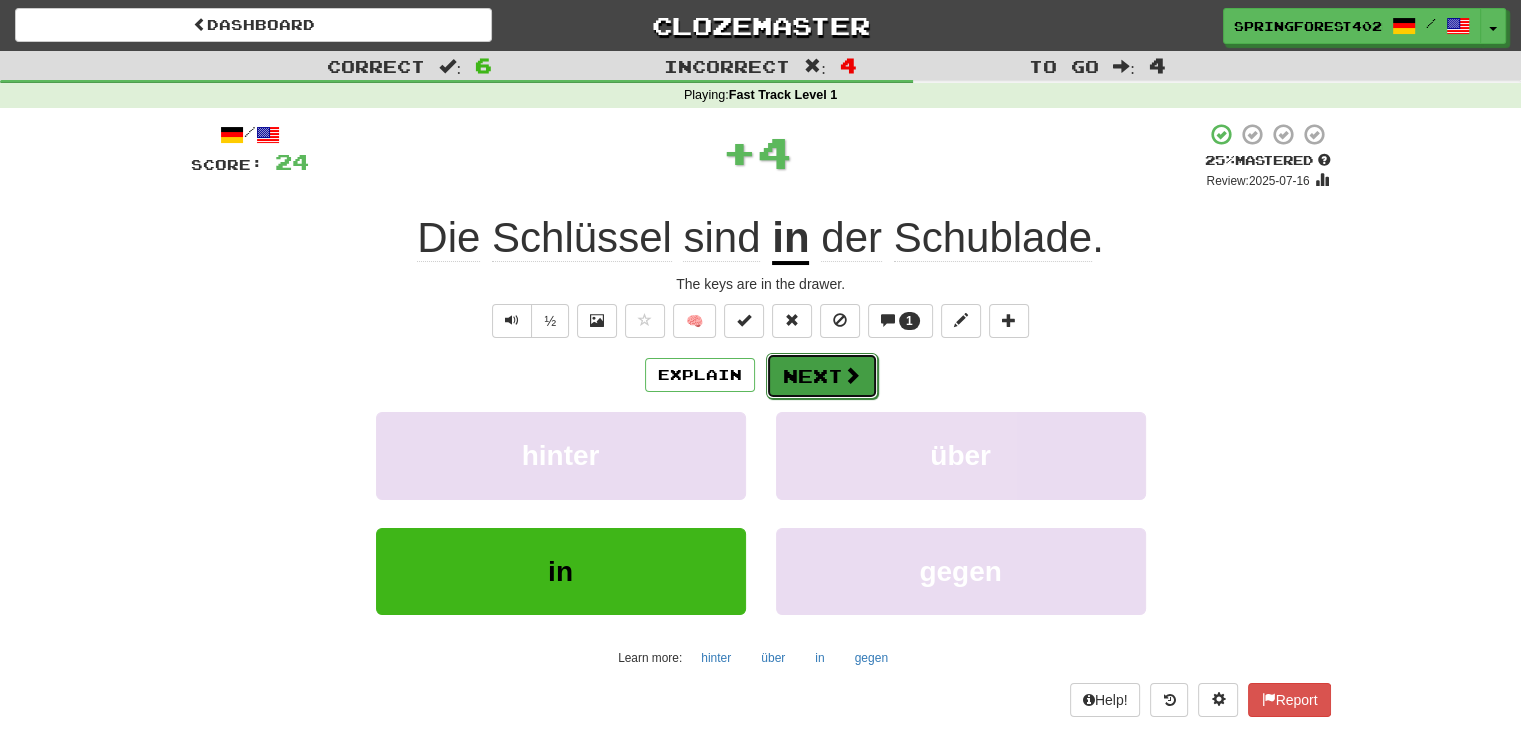 click on "Next" at bounding box center [822, 376] 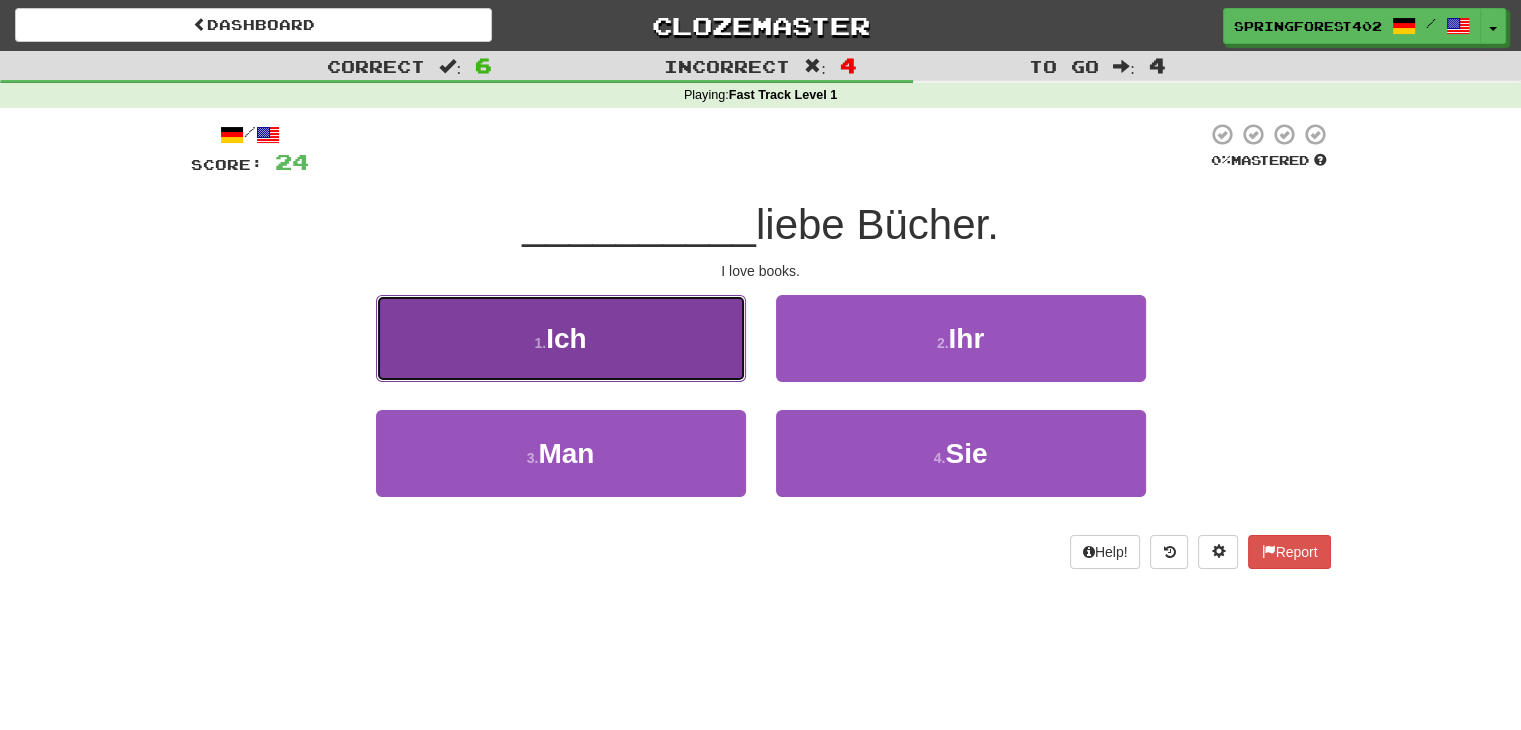 click on "1 .  Ich" at bounding box center [561, 338] 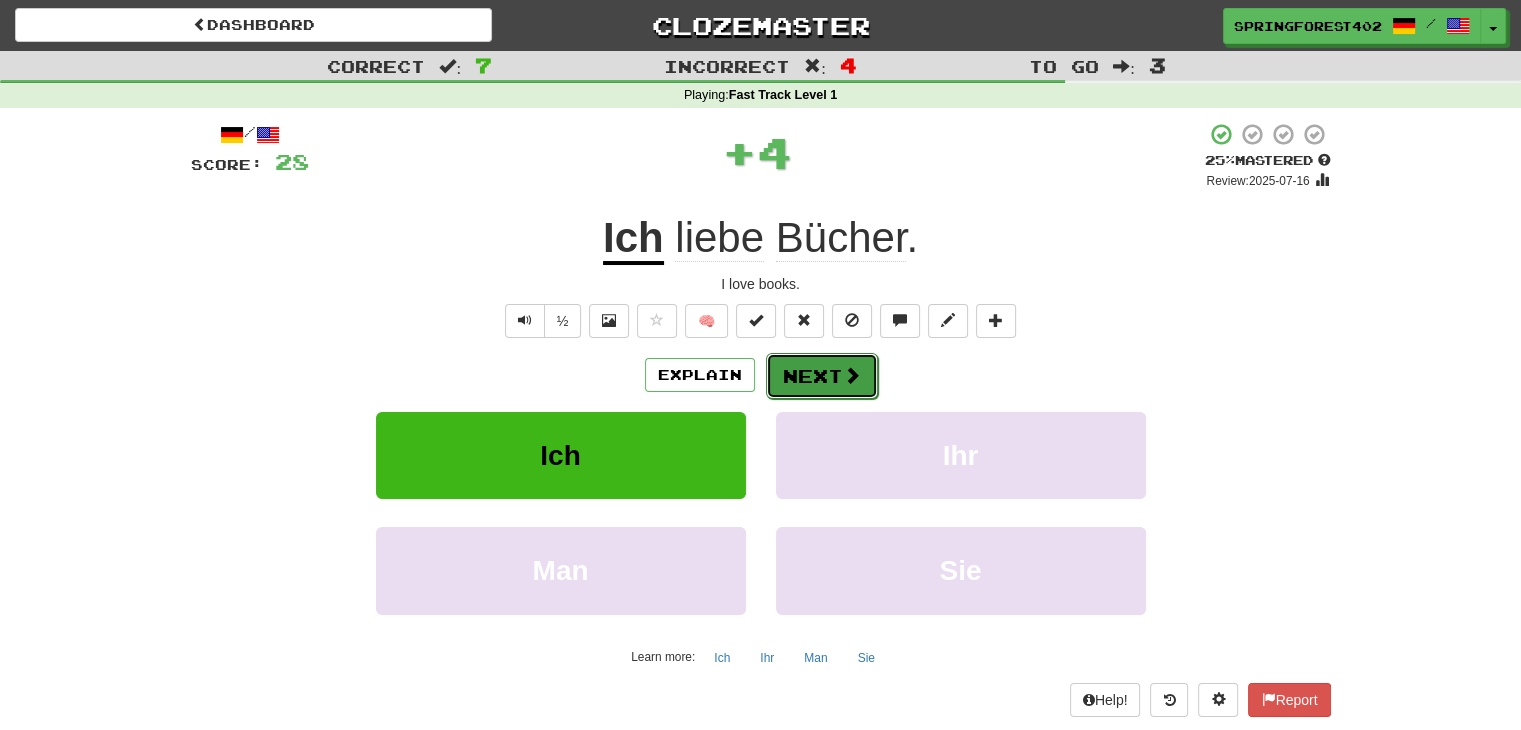 click on "Next" at bounding box center (822, 376) 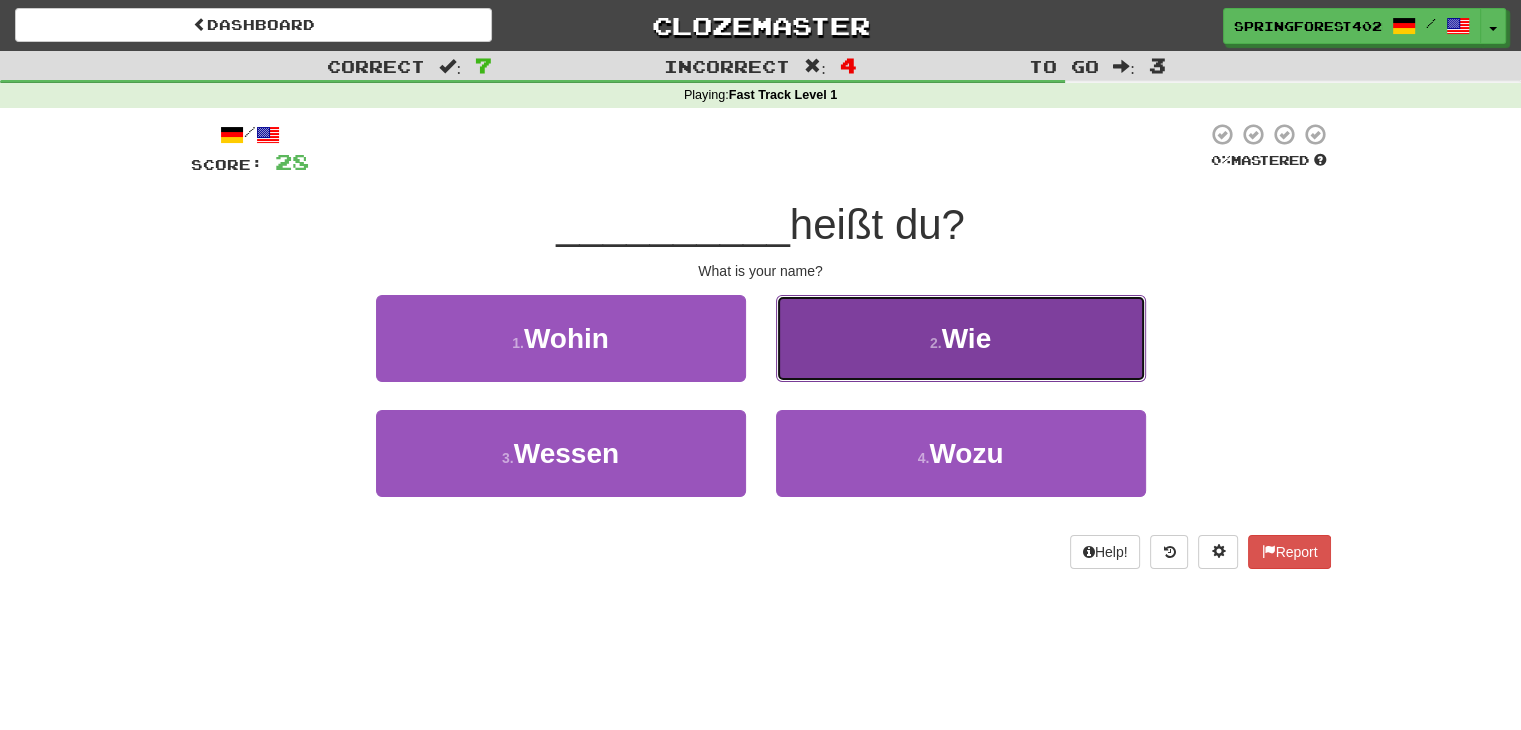 click on "2 .  Wie" at bounding box center [961, 338] 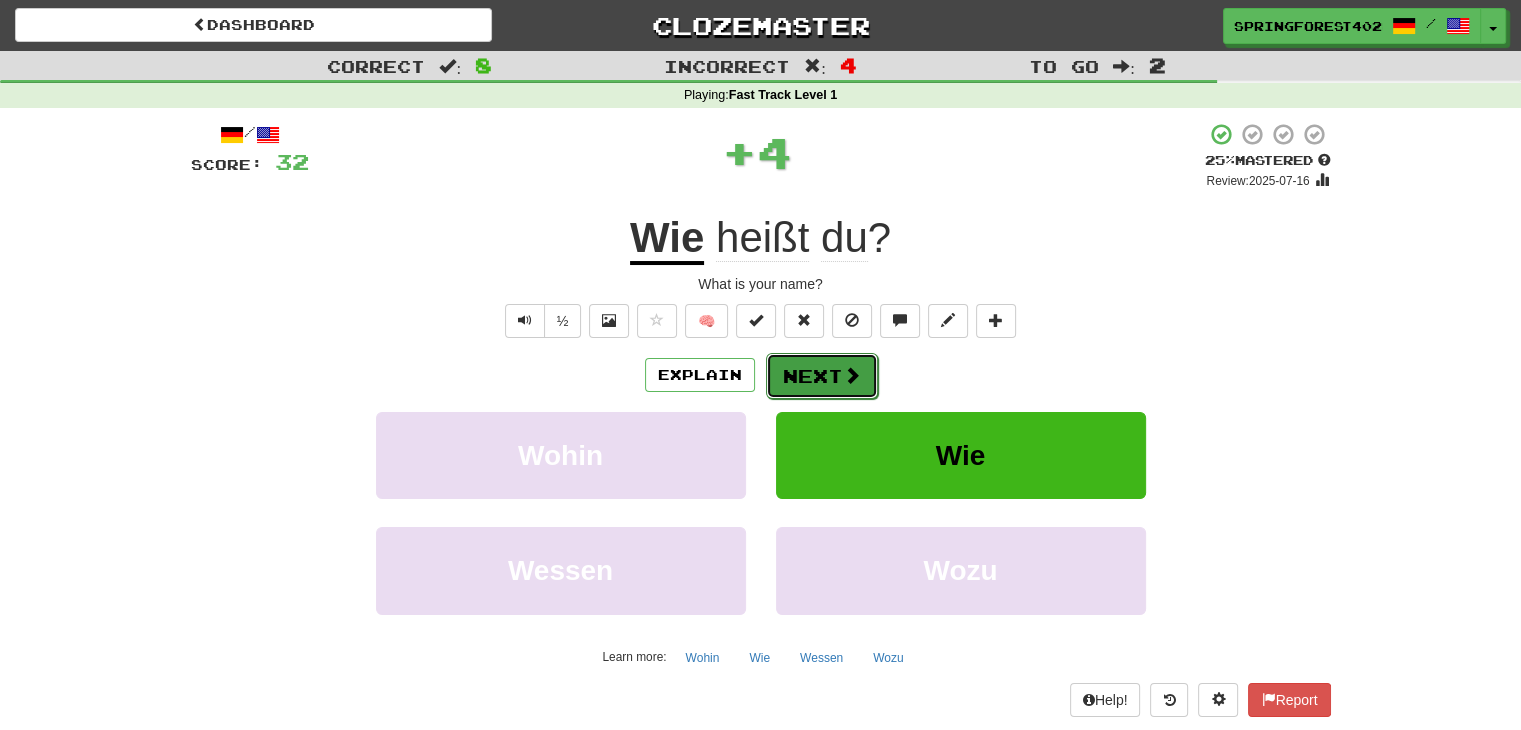 click on "Next" at bounding box center [822, 376] 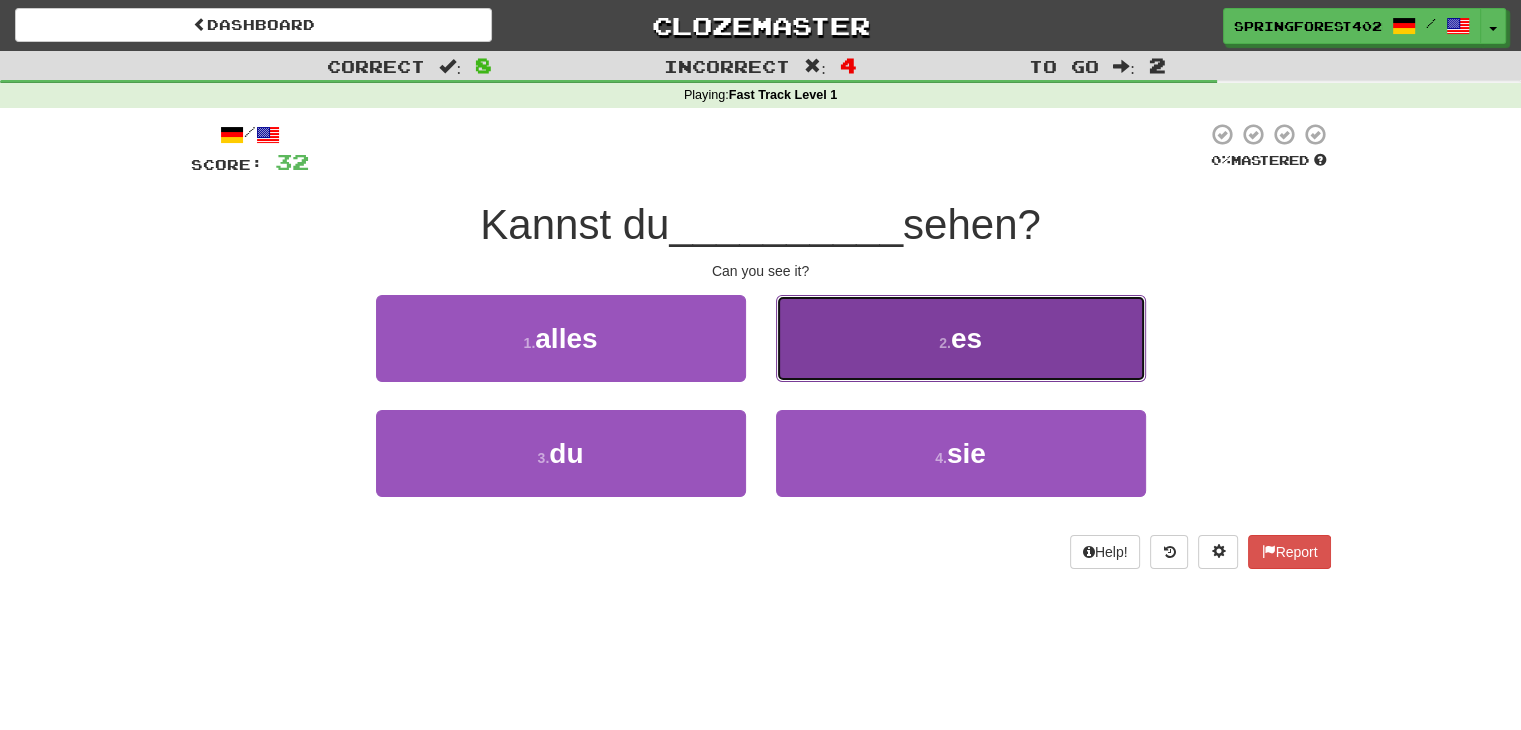 click on "2 .  es" at bounding box center [961, 338] 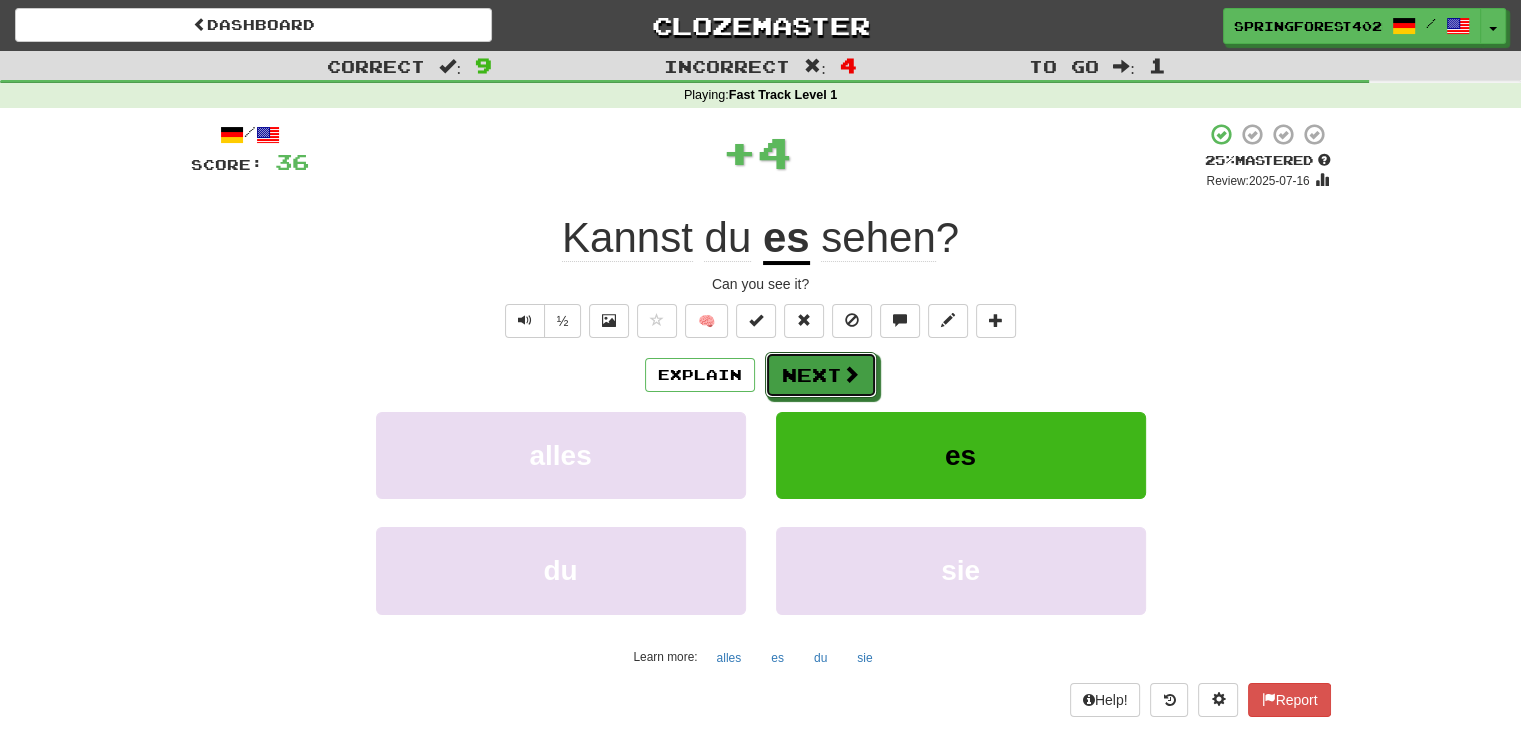 click on "Next" at bounding box center [821, 375] 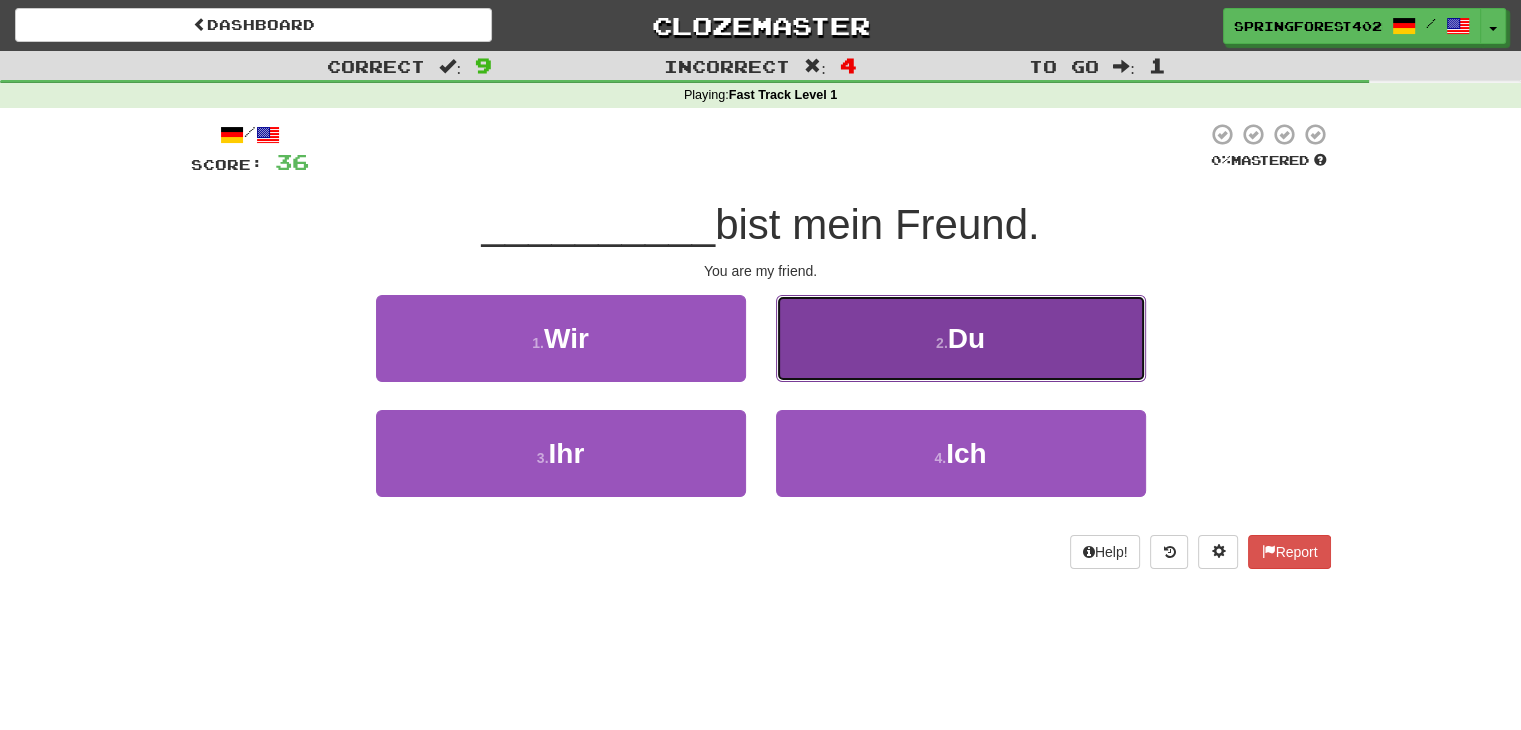 click on "2 .  Du" at bounding box center (961, 338) 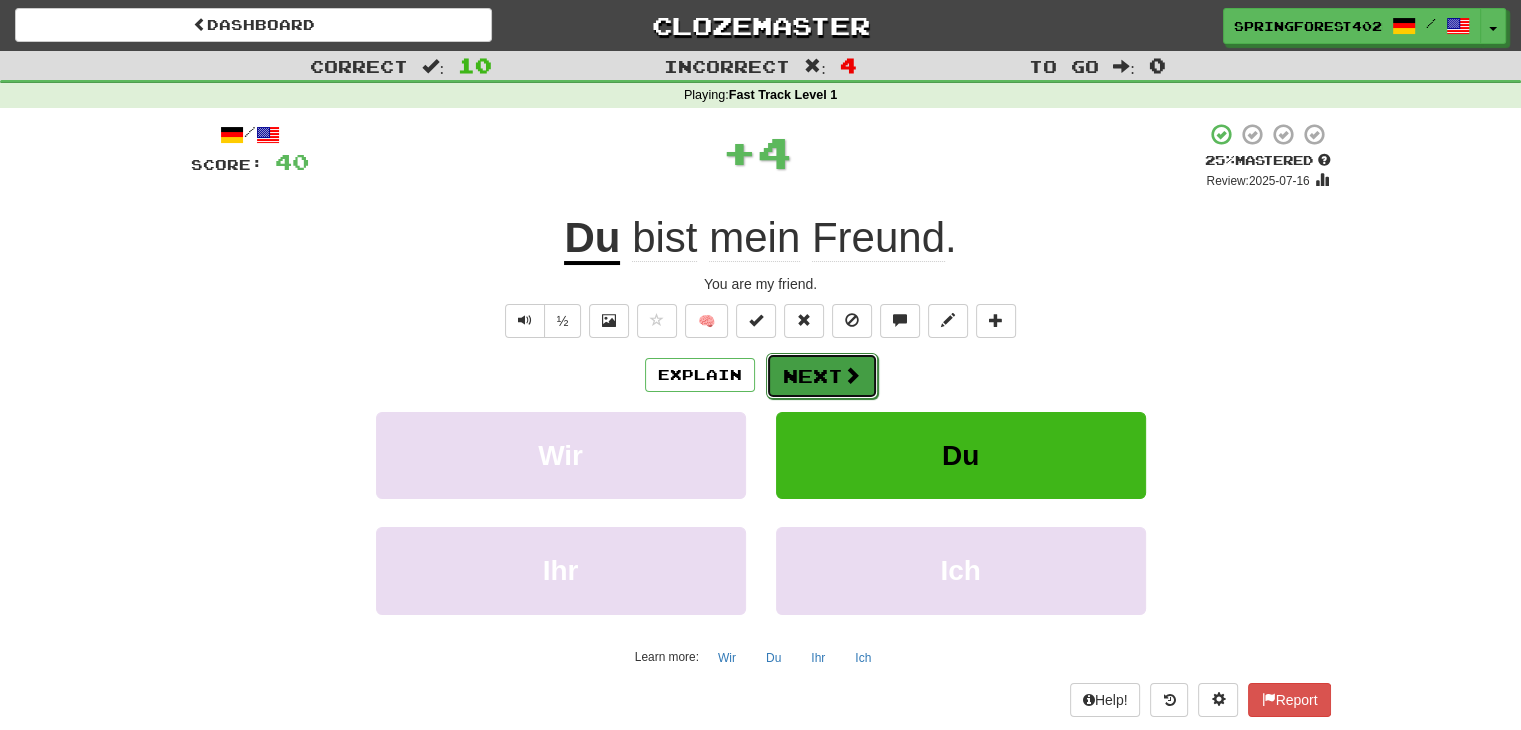 click on "Next" at bounding box center [822, 376] 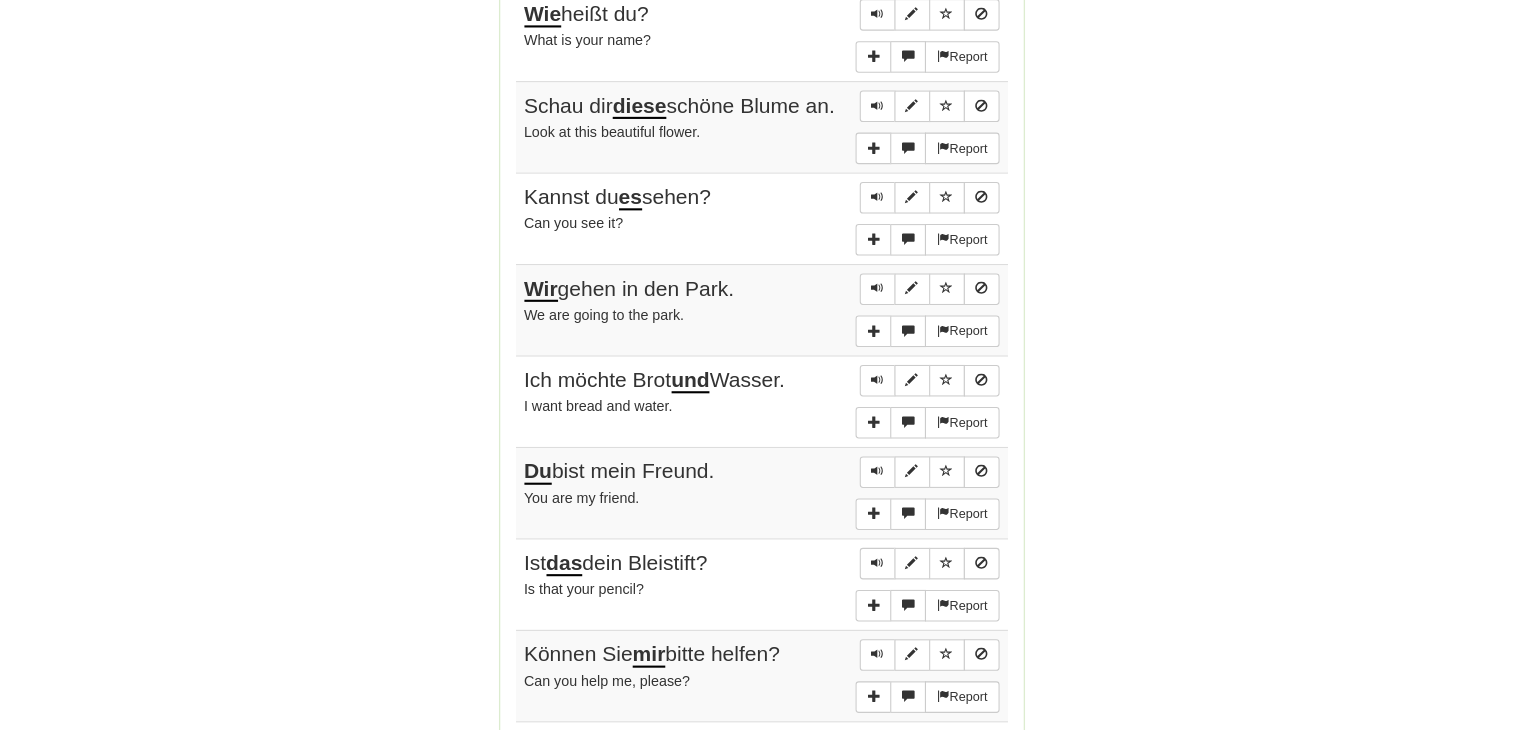 scroll, scrollTop: 1508, scrollLeft: 0, axis: vertical 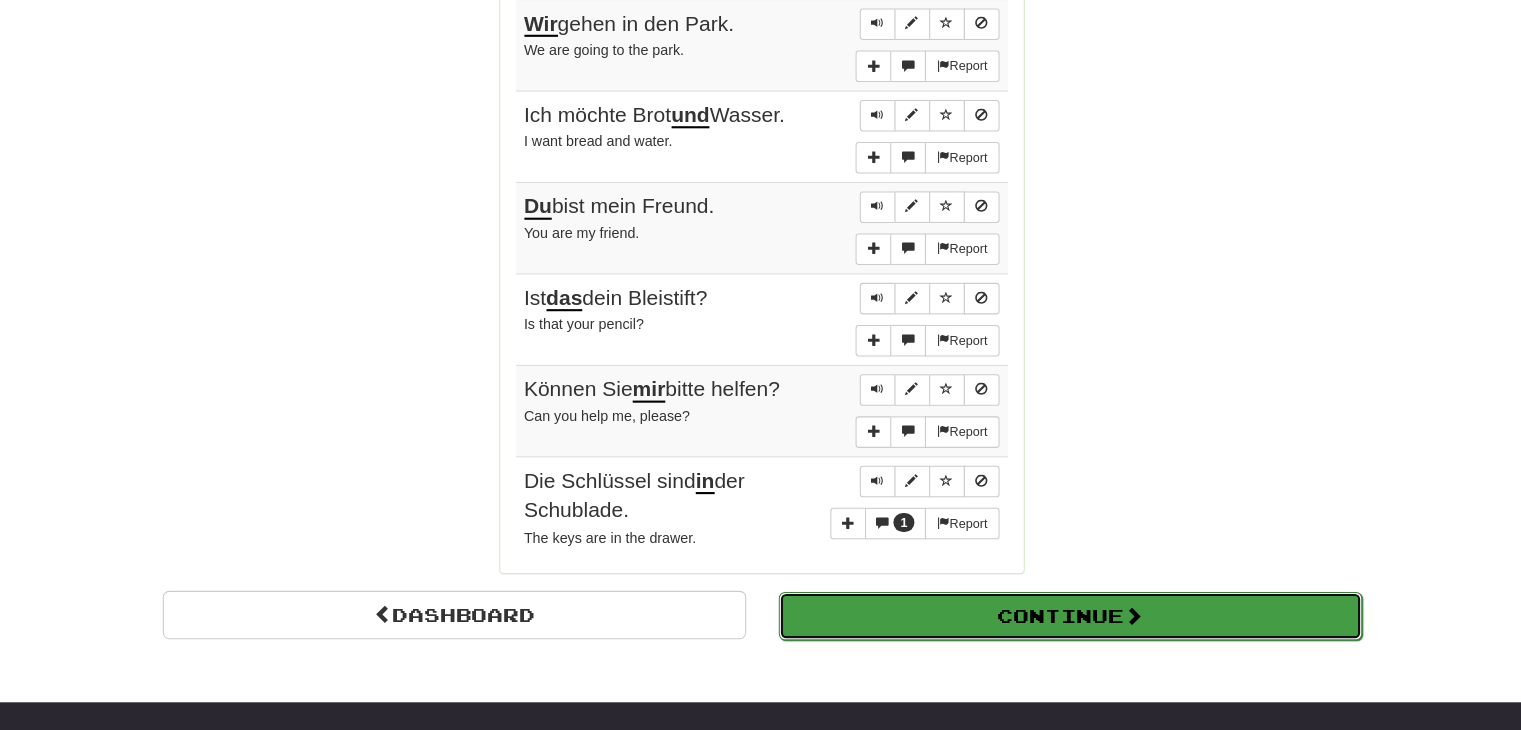 click on "Continue" at bounding box center [1054, 621] 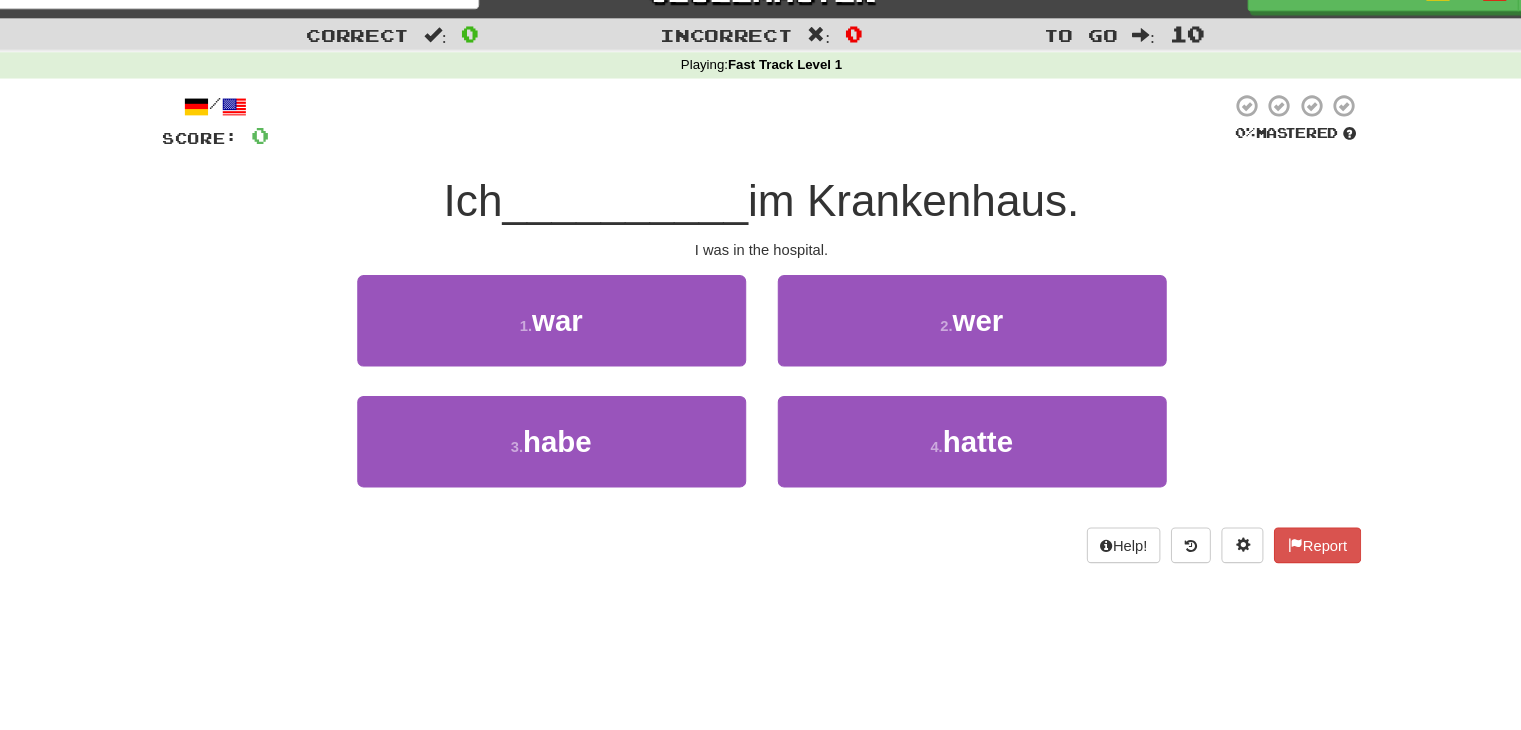 scroll, scrollTop: 0, scrollLeft: 0, axis: both 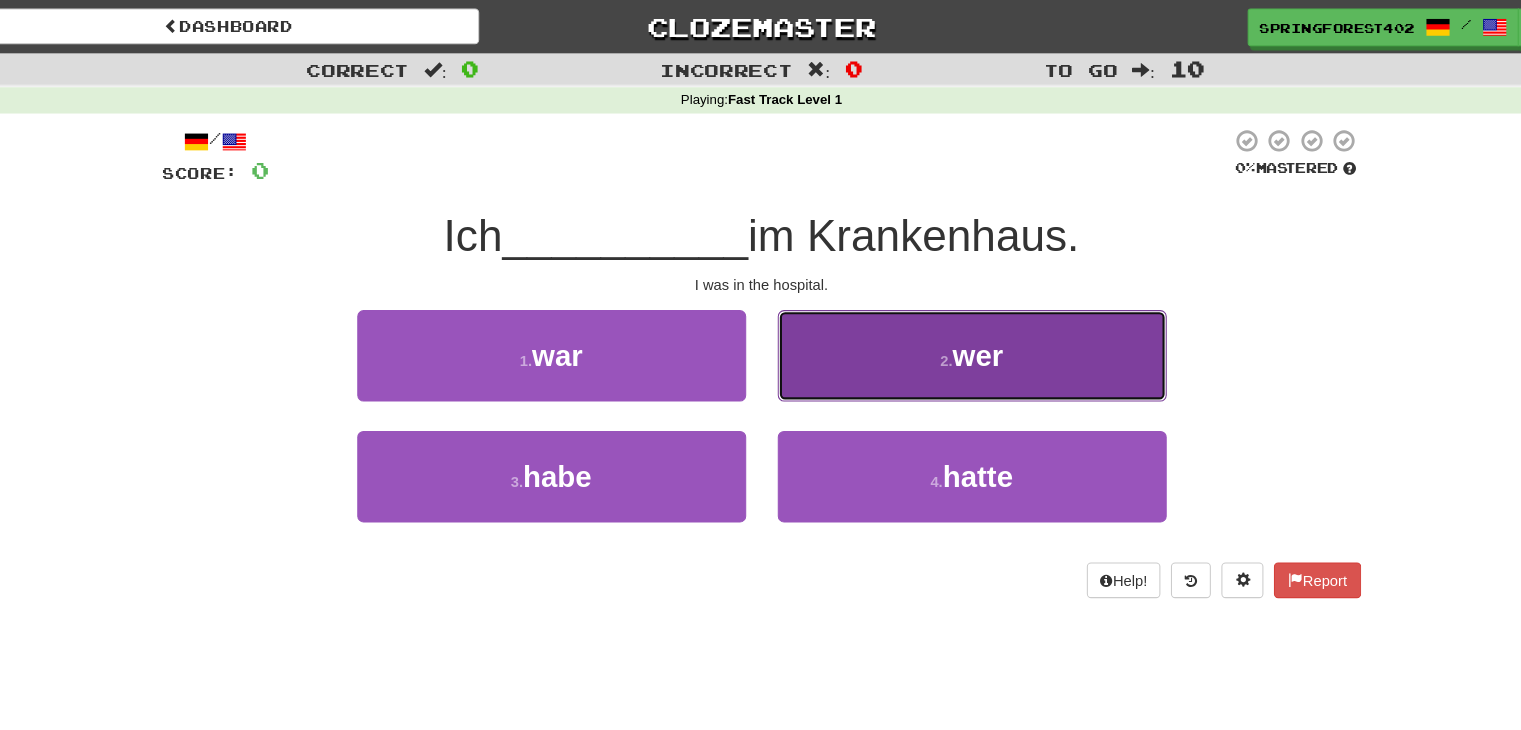 click on "2 .  wer" at bounding box center (961, 338) 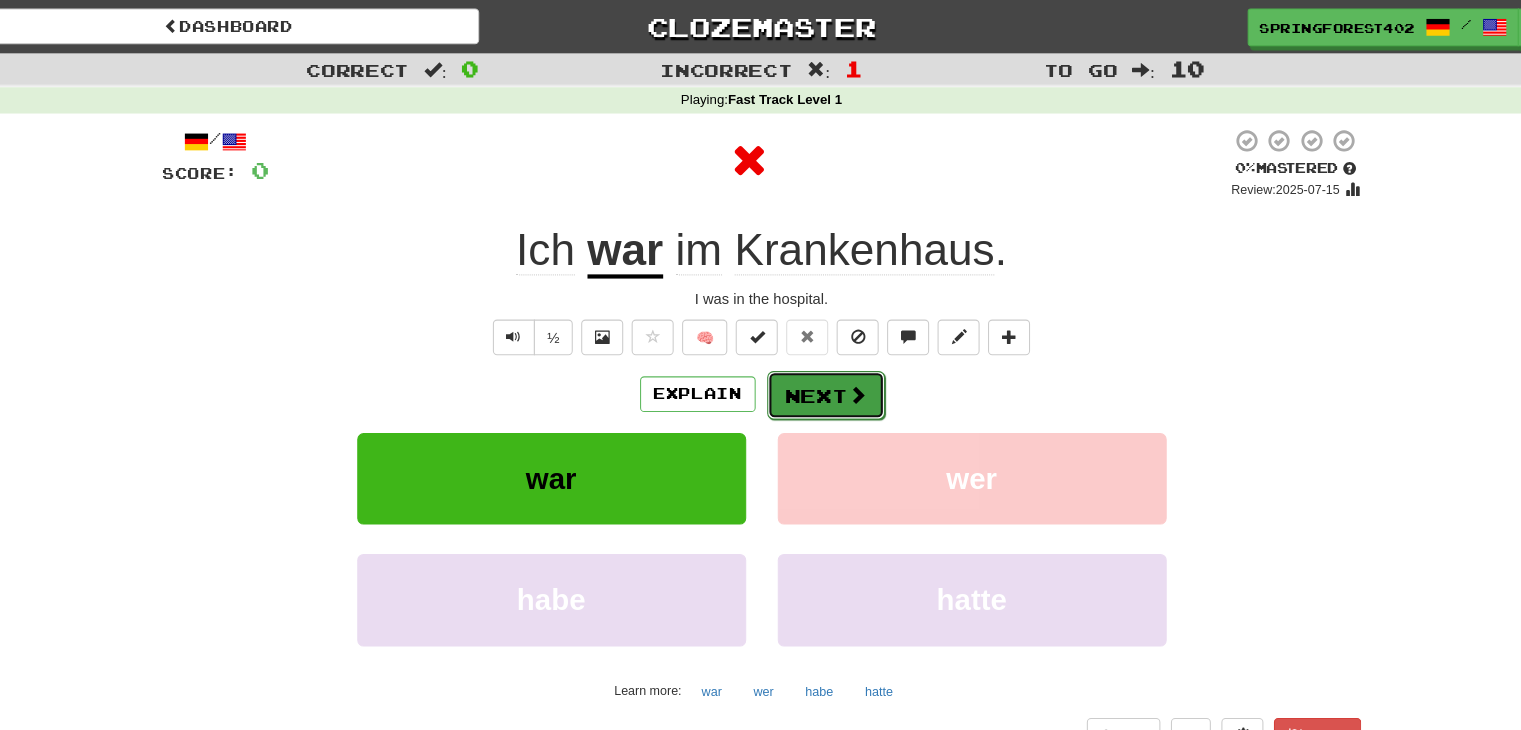 click on "Next" at bounding box center (822, 376) 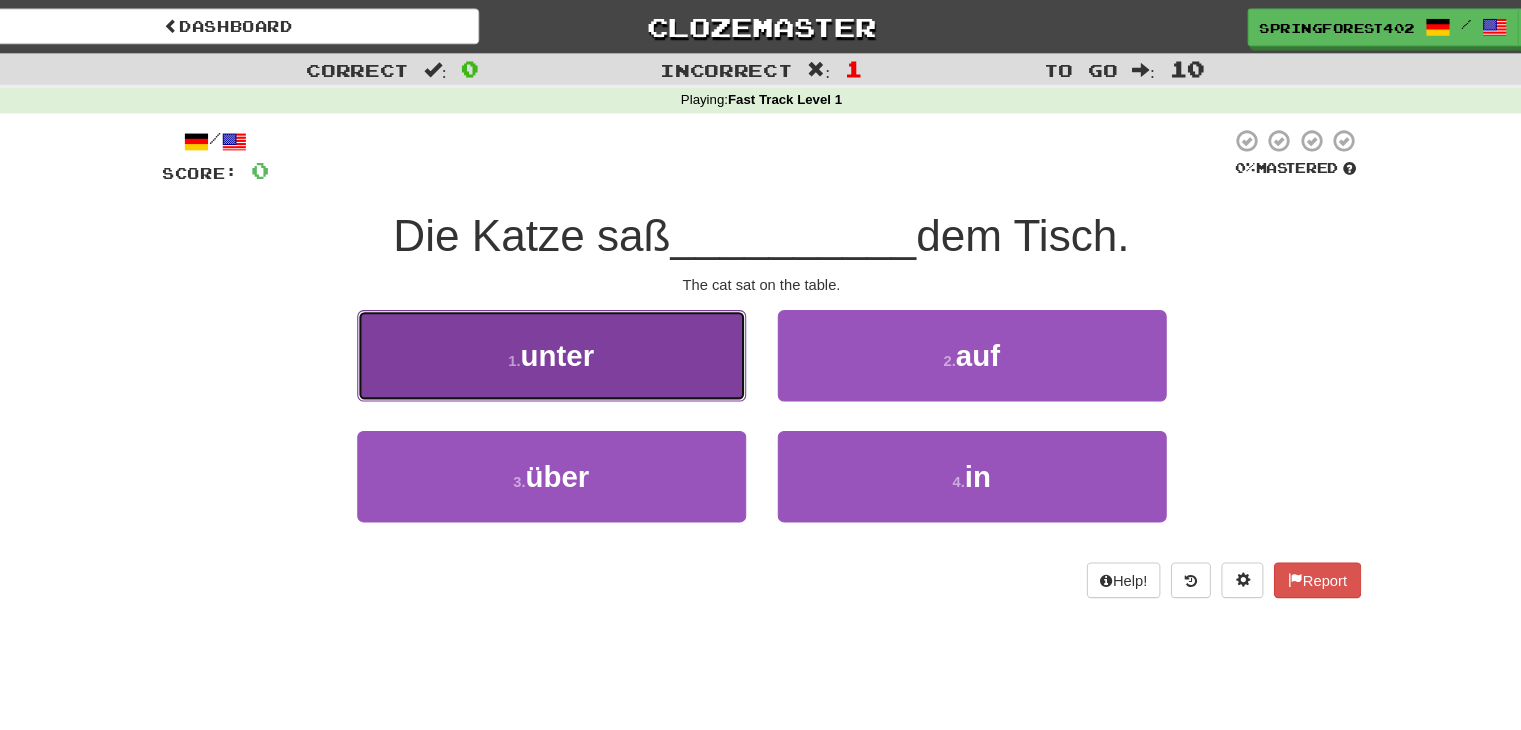 click on "1 .  unter" at bounding box center (561, 338) 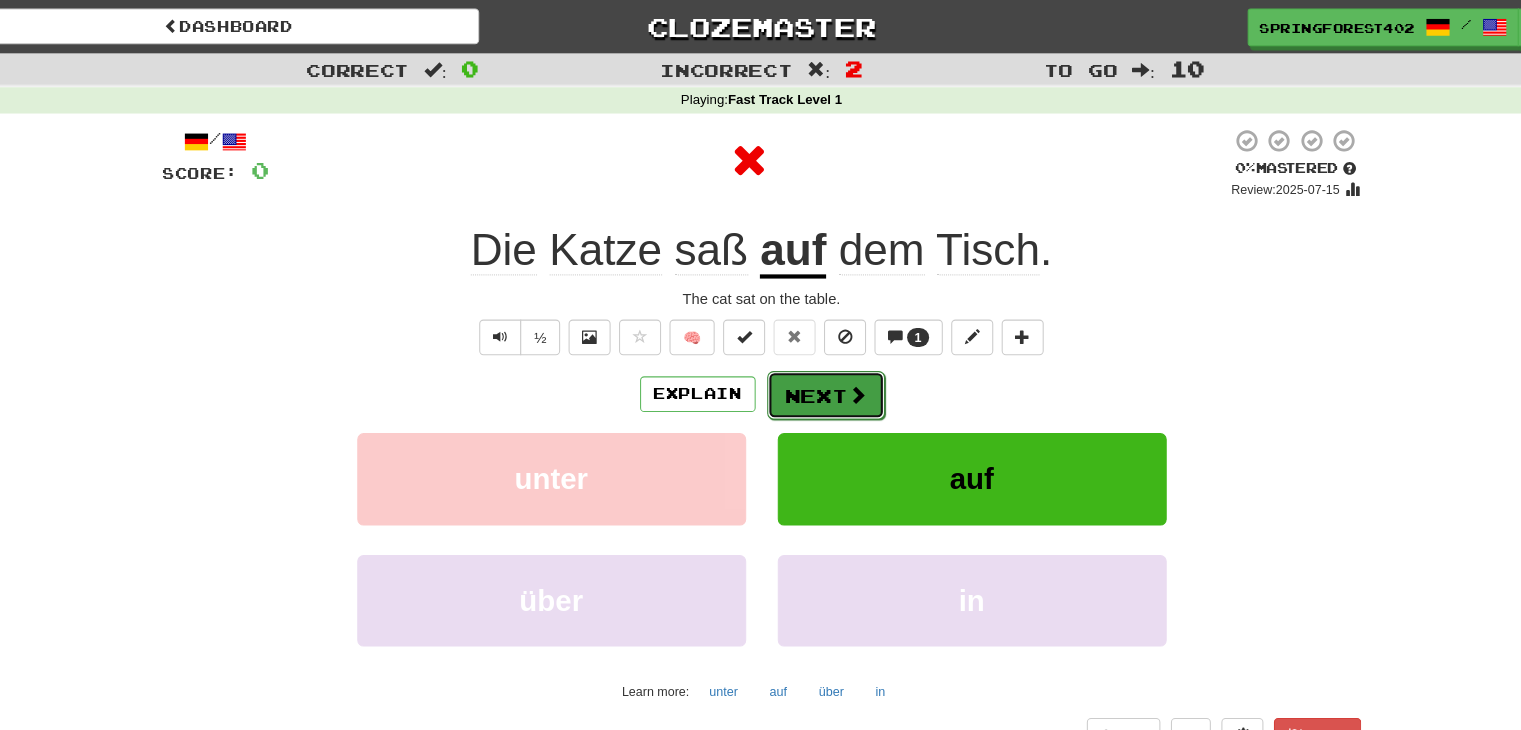click on "Next" at bounding box center (822, 376) 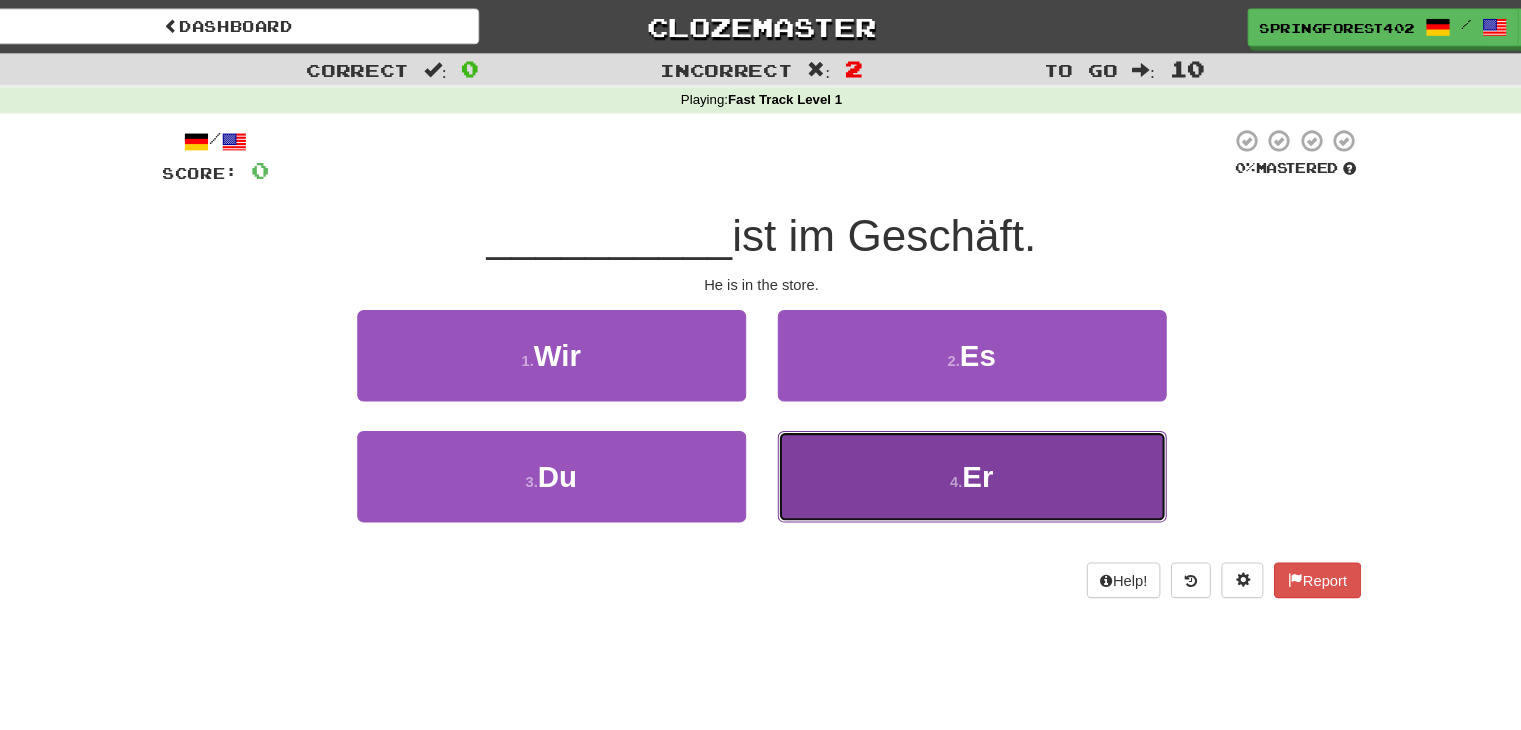 click on "4 .  Er" at bounding box center [961, 453] 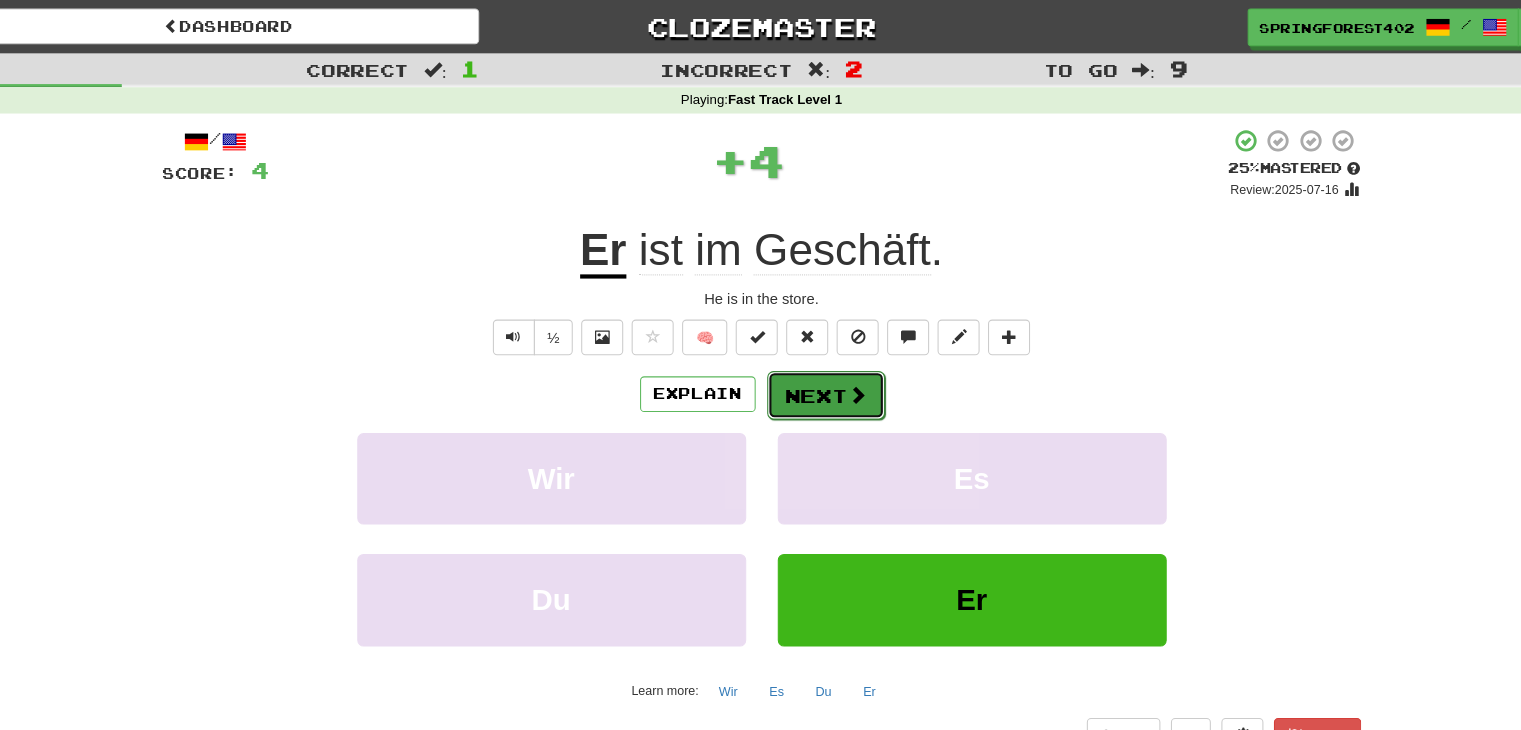click on "Next" at bounding box center (822, 376) 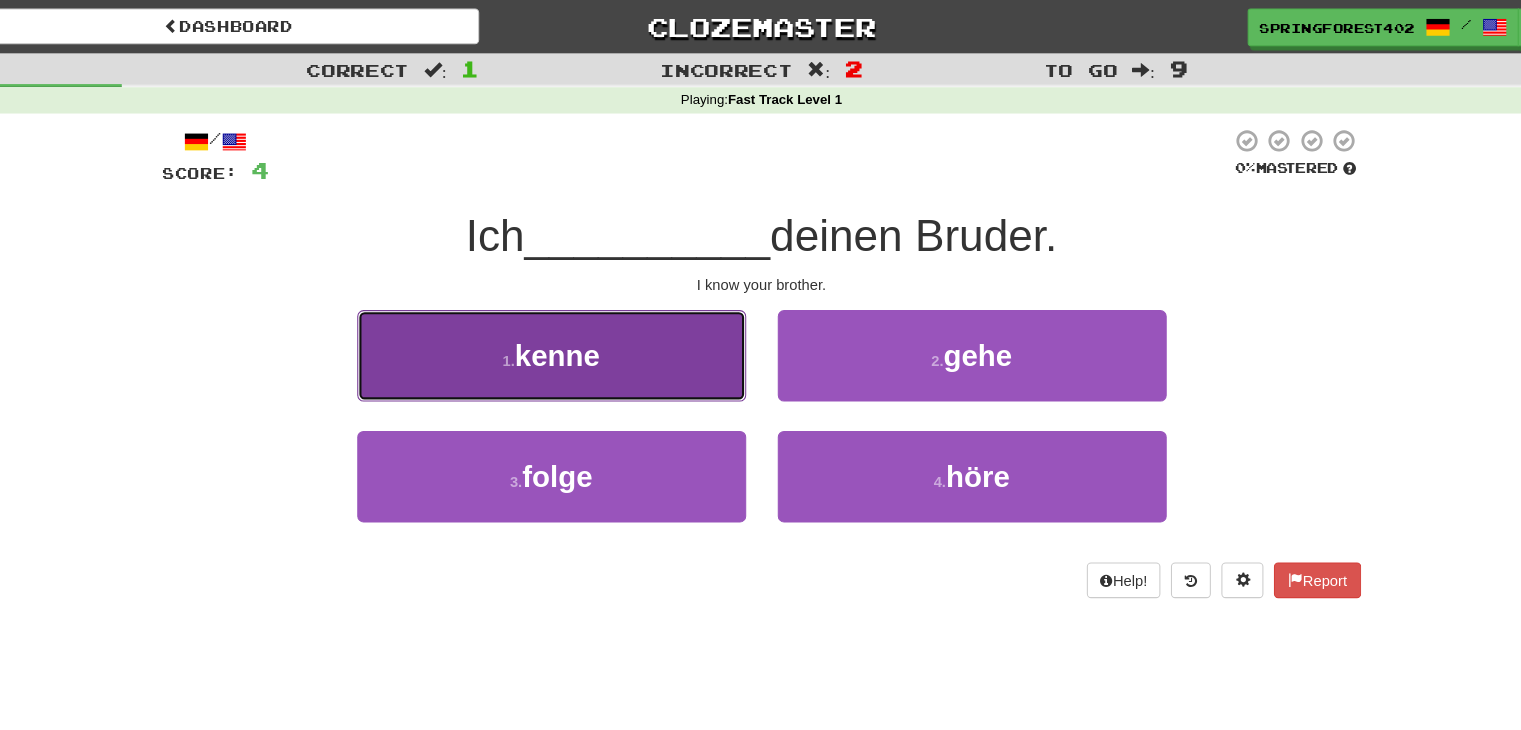 click on "1 .  kenne" at bounding box center (561, 338) 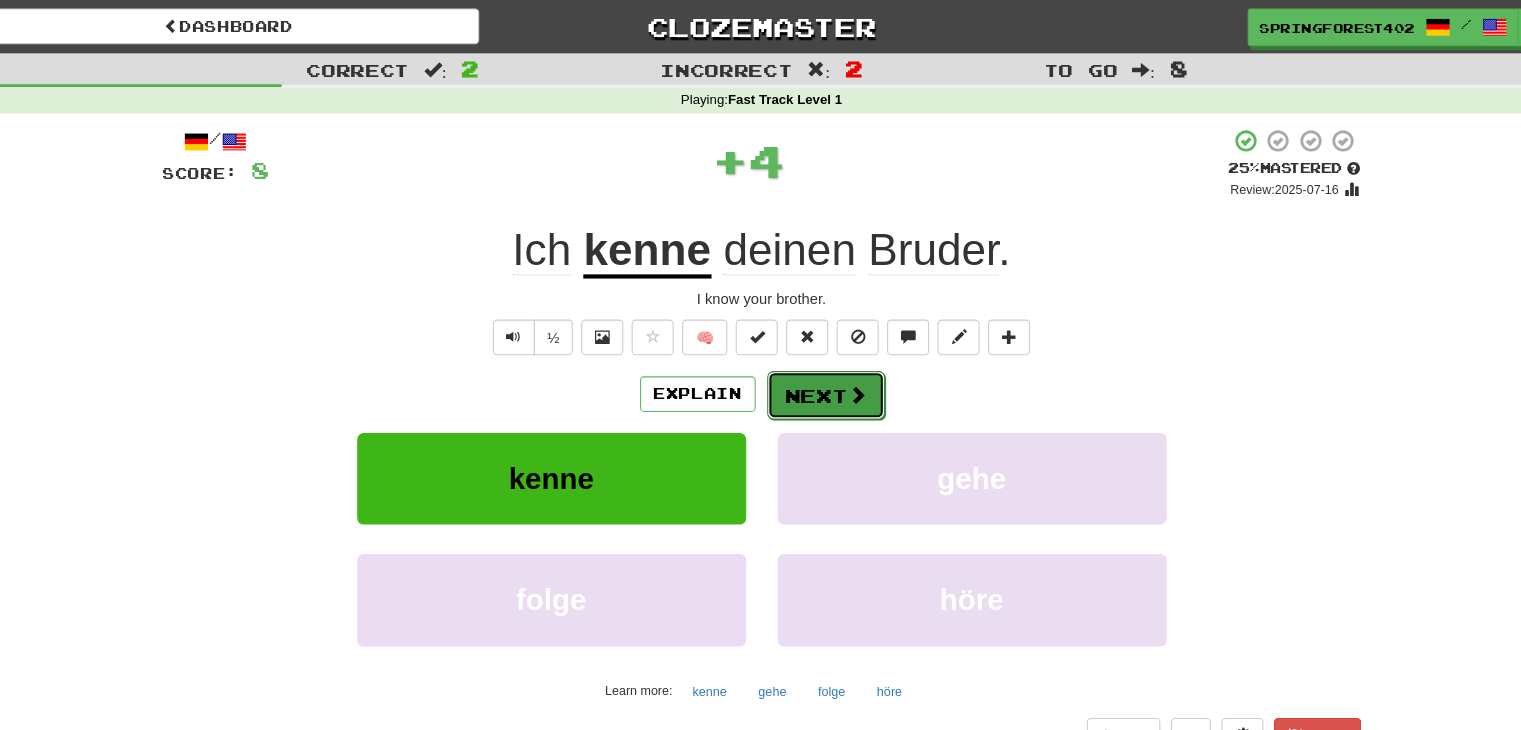 click on "Next" at bounding box center [822, 376] 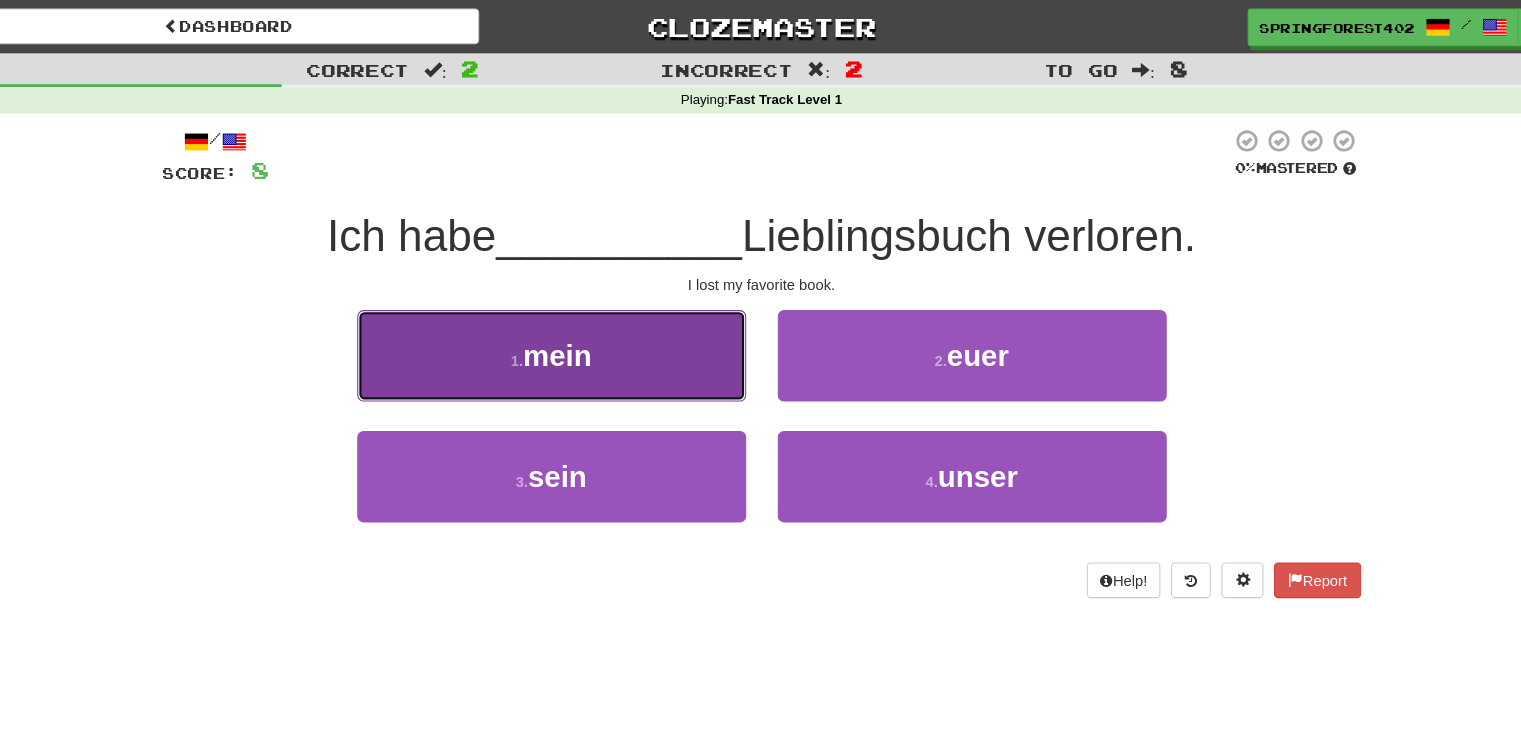 click on "1 .  mein" at bounding box center (561, 338) 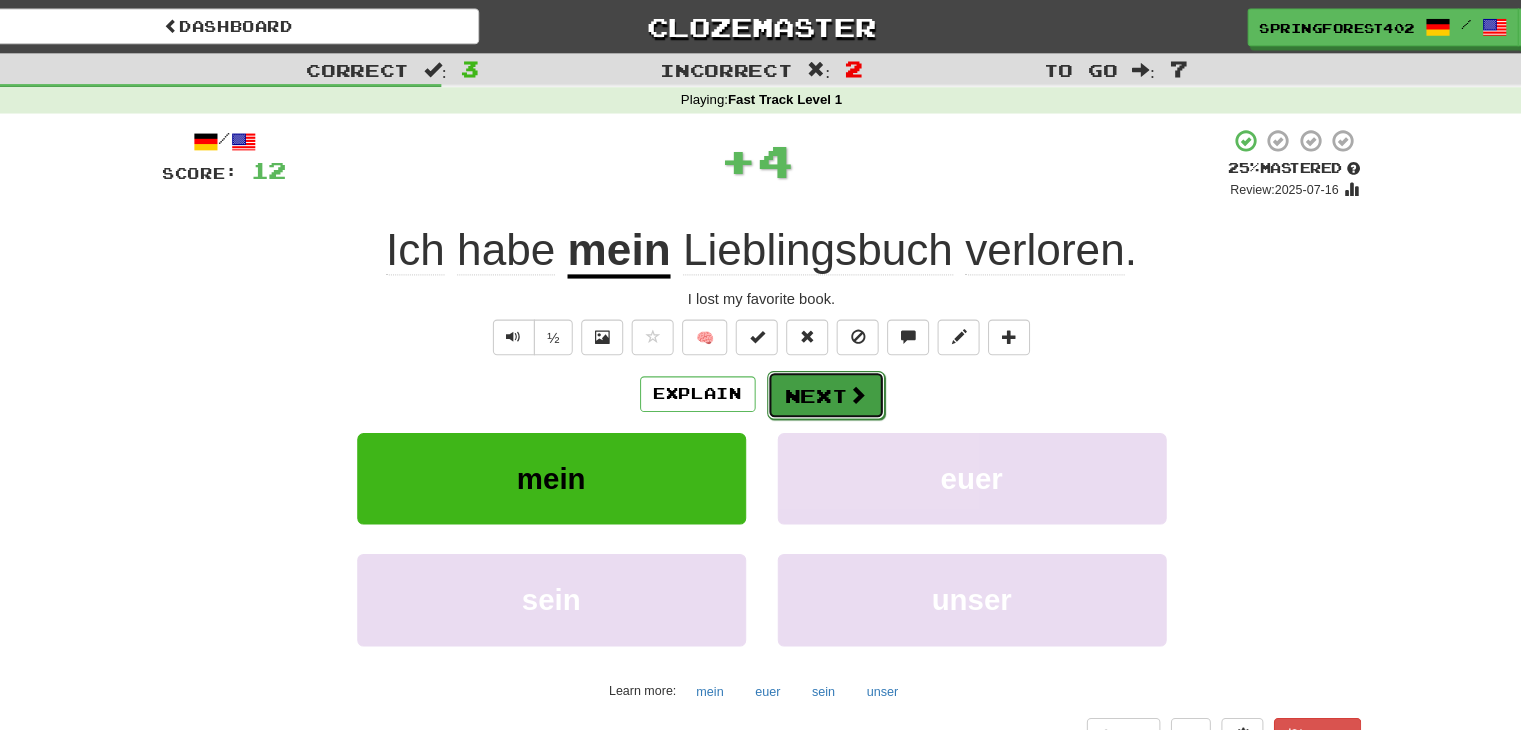 click on "Next" at bounding box center [822, 376] 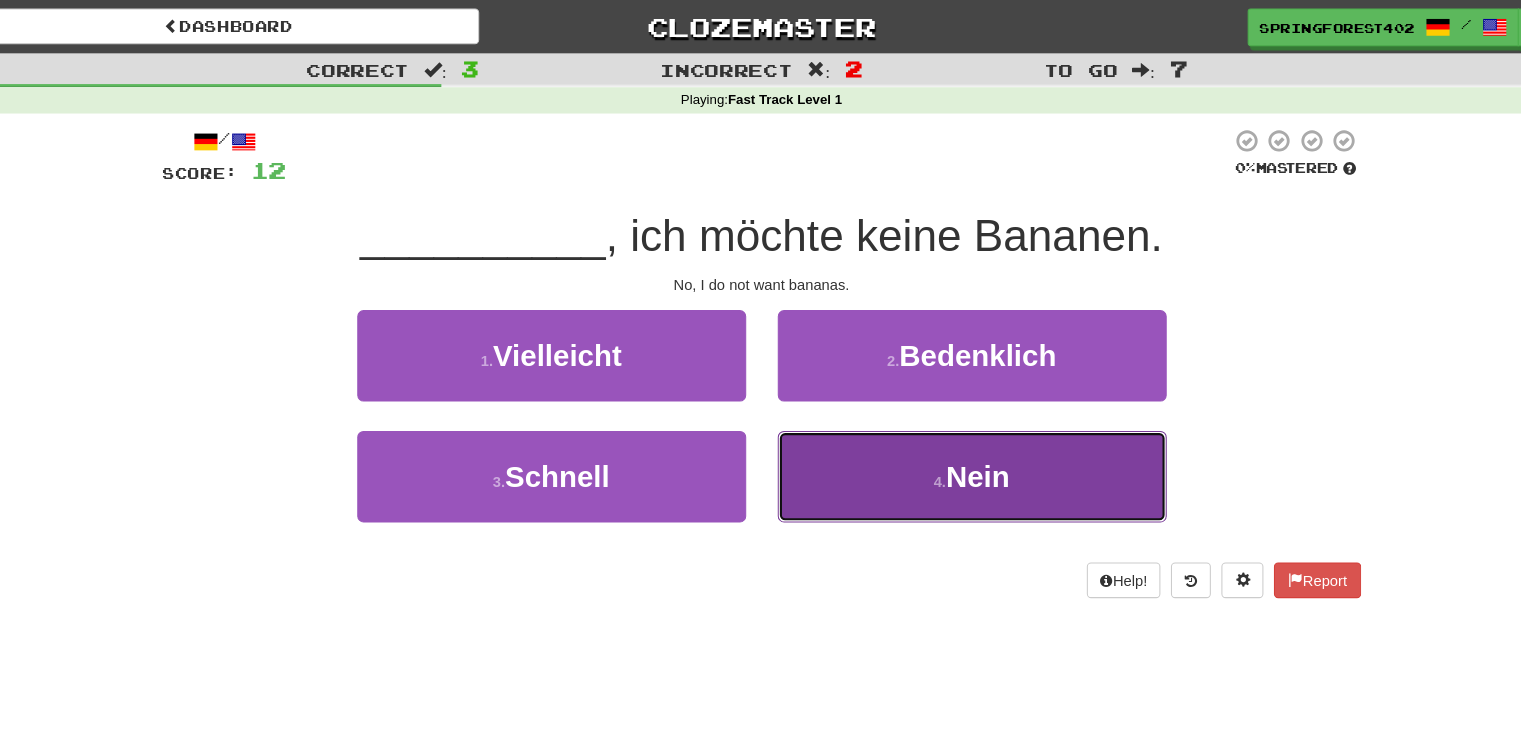 click on "4 .  Nein" at bounding box center [961, 453] 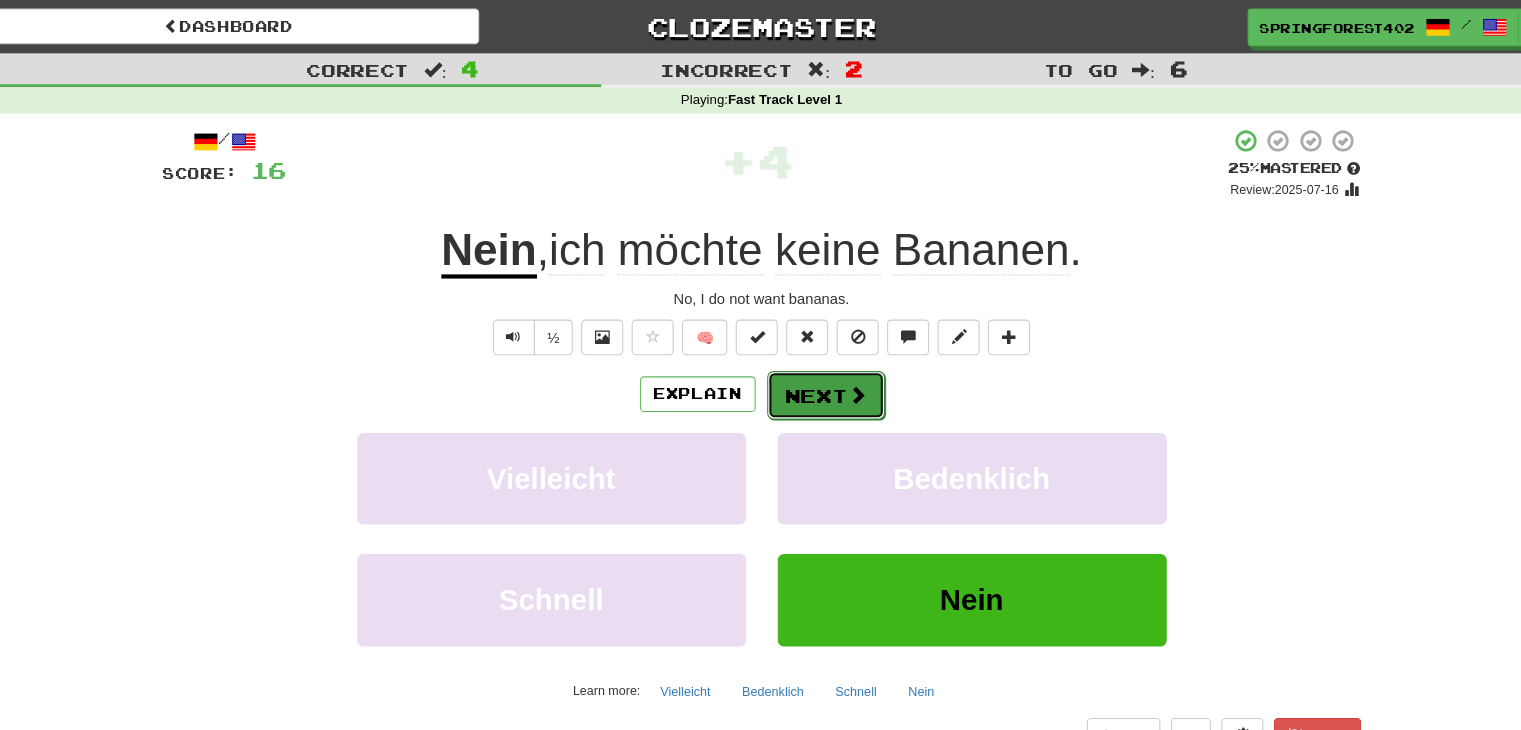 click on "Next" at bounding box center (822, 376) 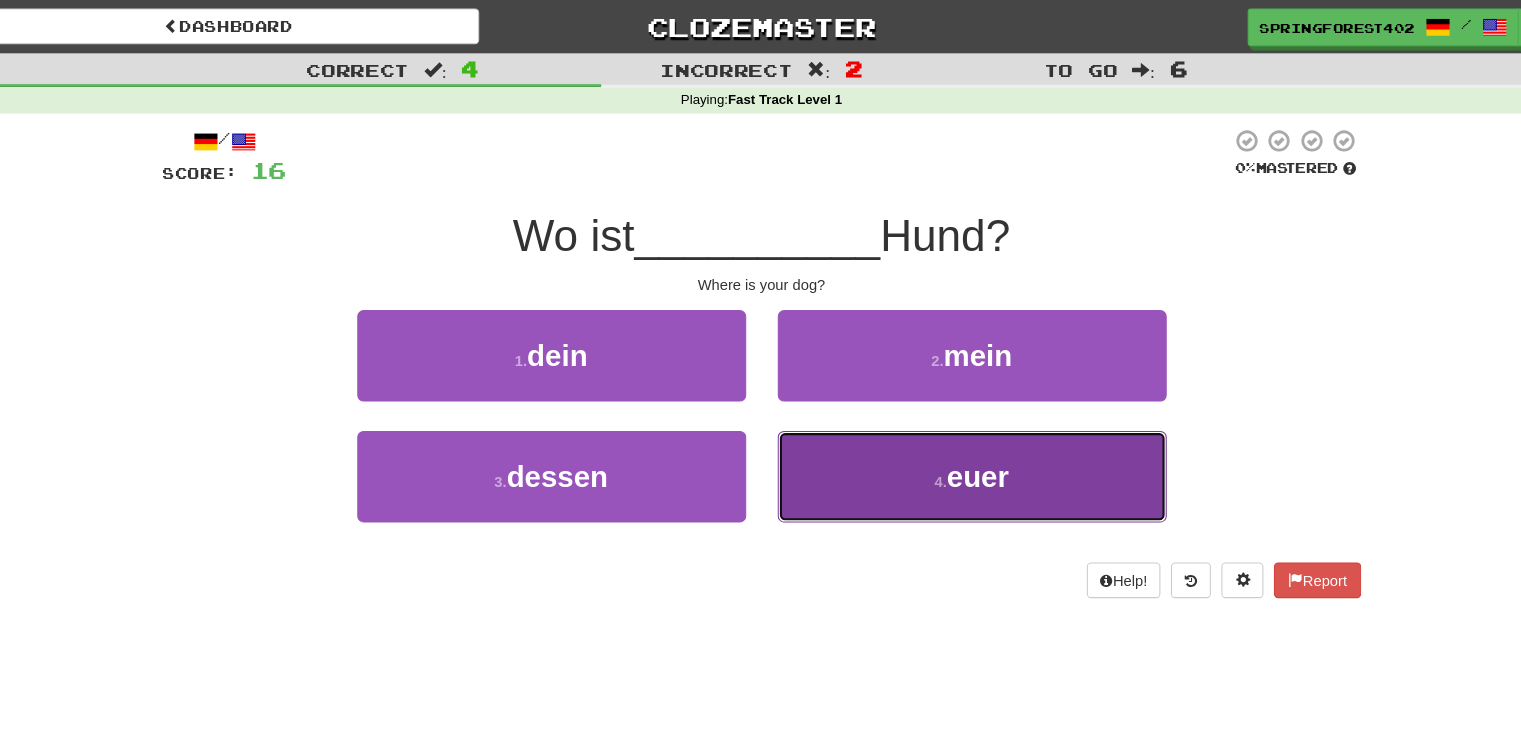 click on "4 .  euer" at bounding box center (961, 453) 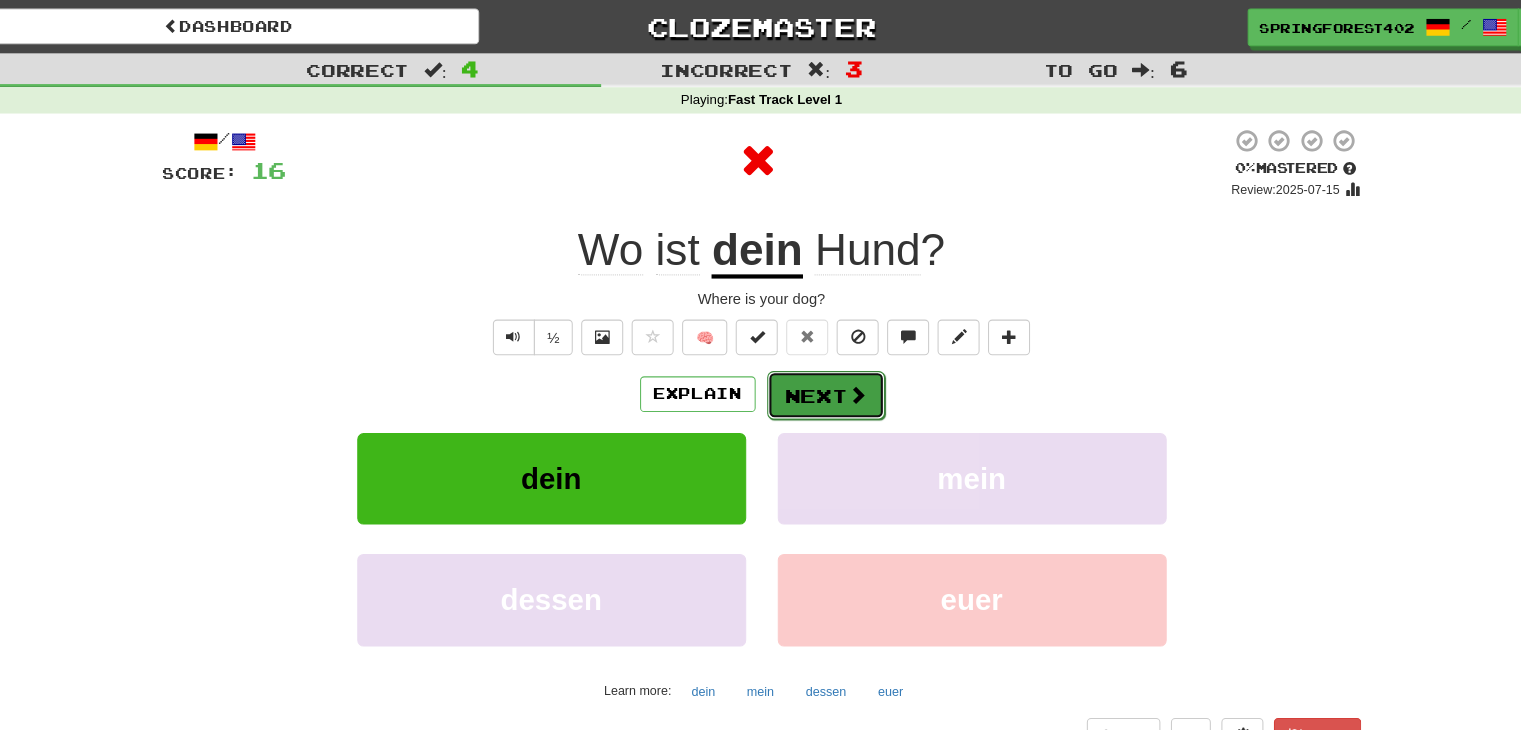 click on "Next" at bounding box center (822, 376) 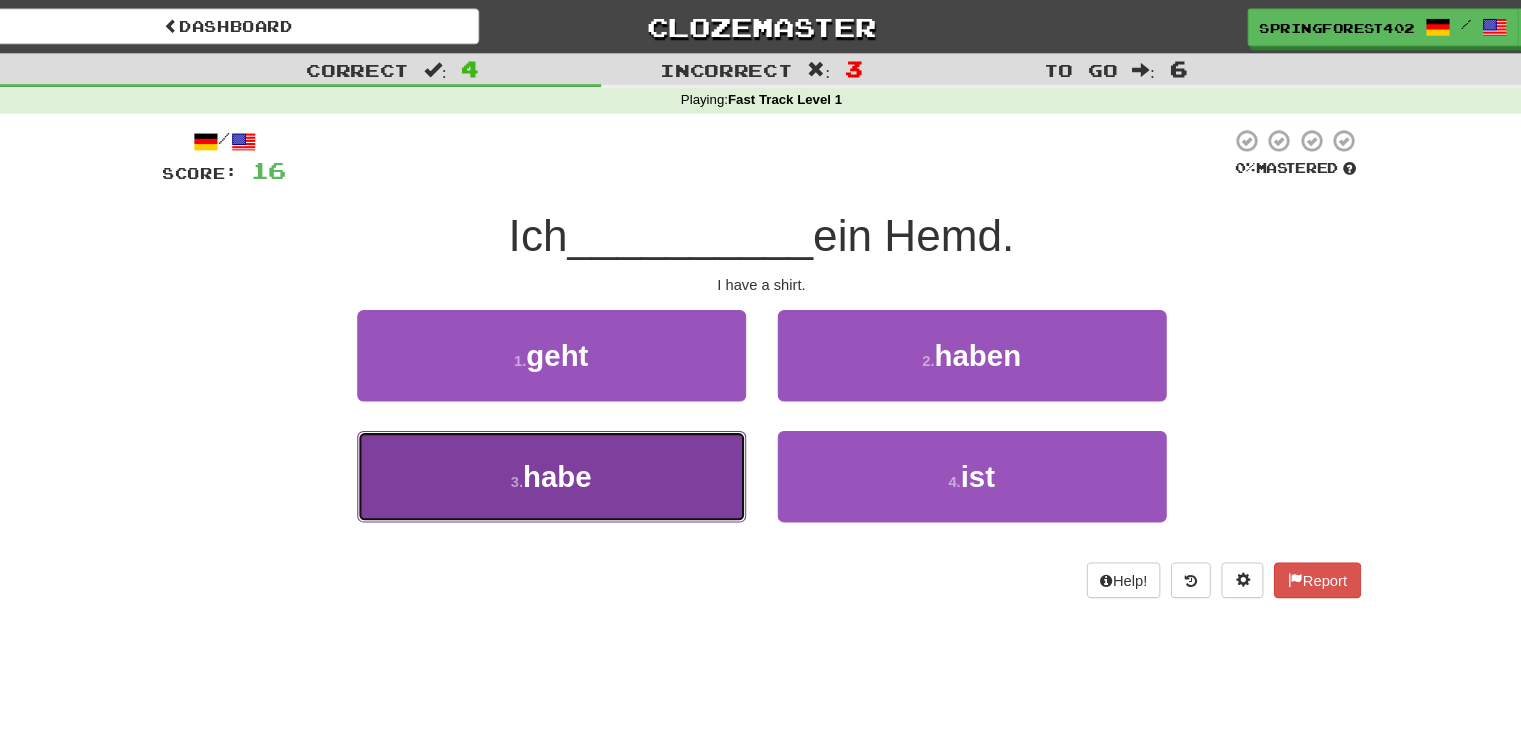 click on "3 .  habe" at bounding box center (561, 453) 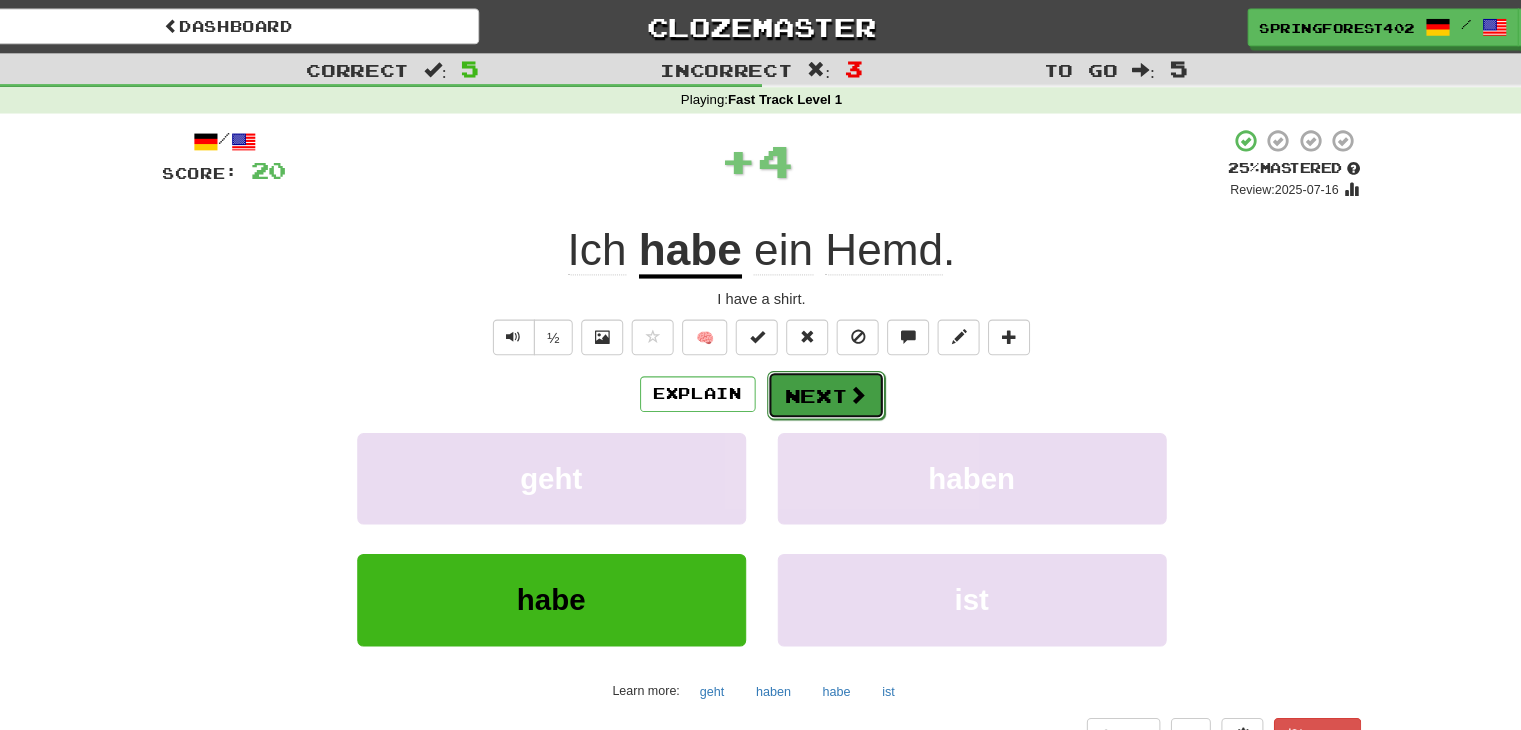 click on "Next" at bounding box center [822, 376] 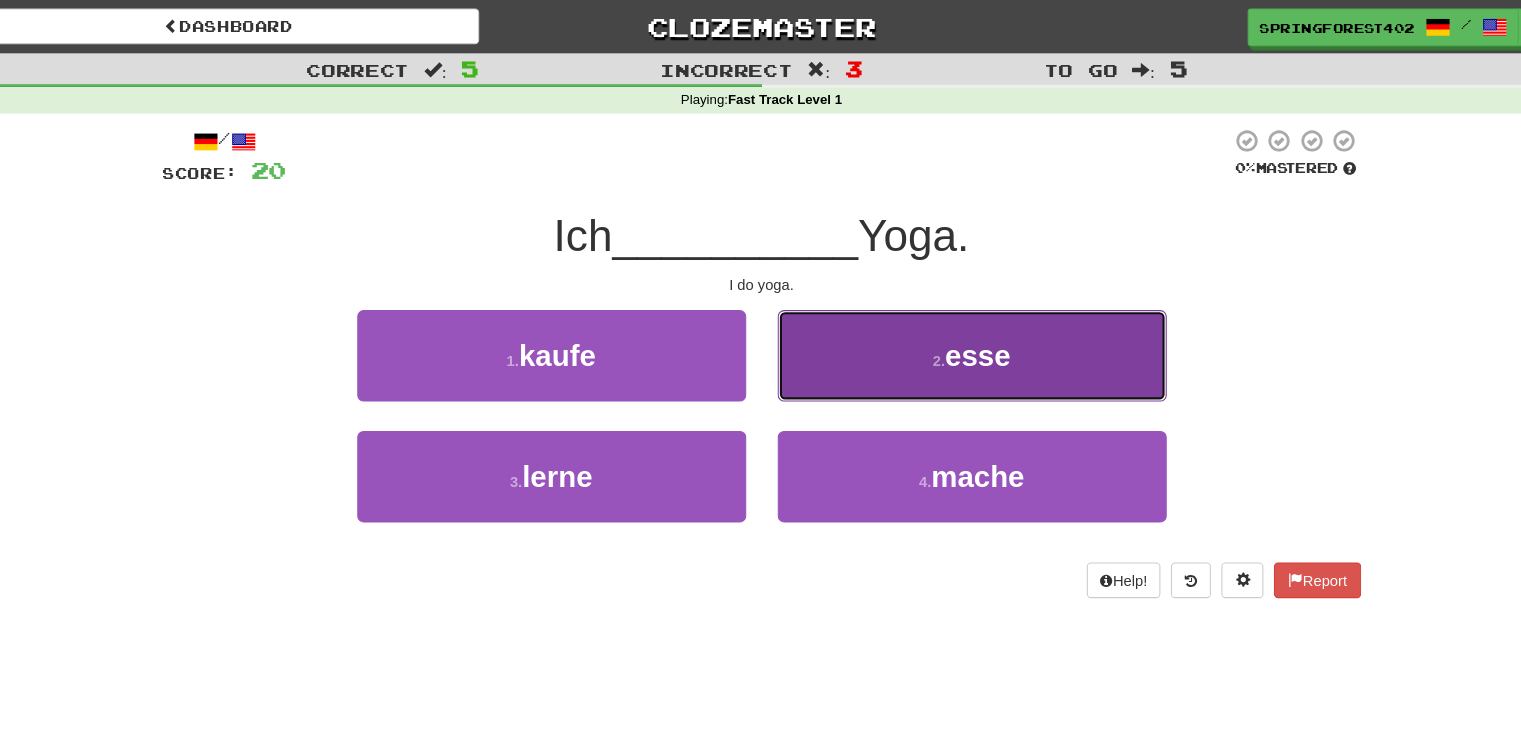 click on "2 .  esse" at bounding box center (961, 338) 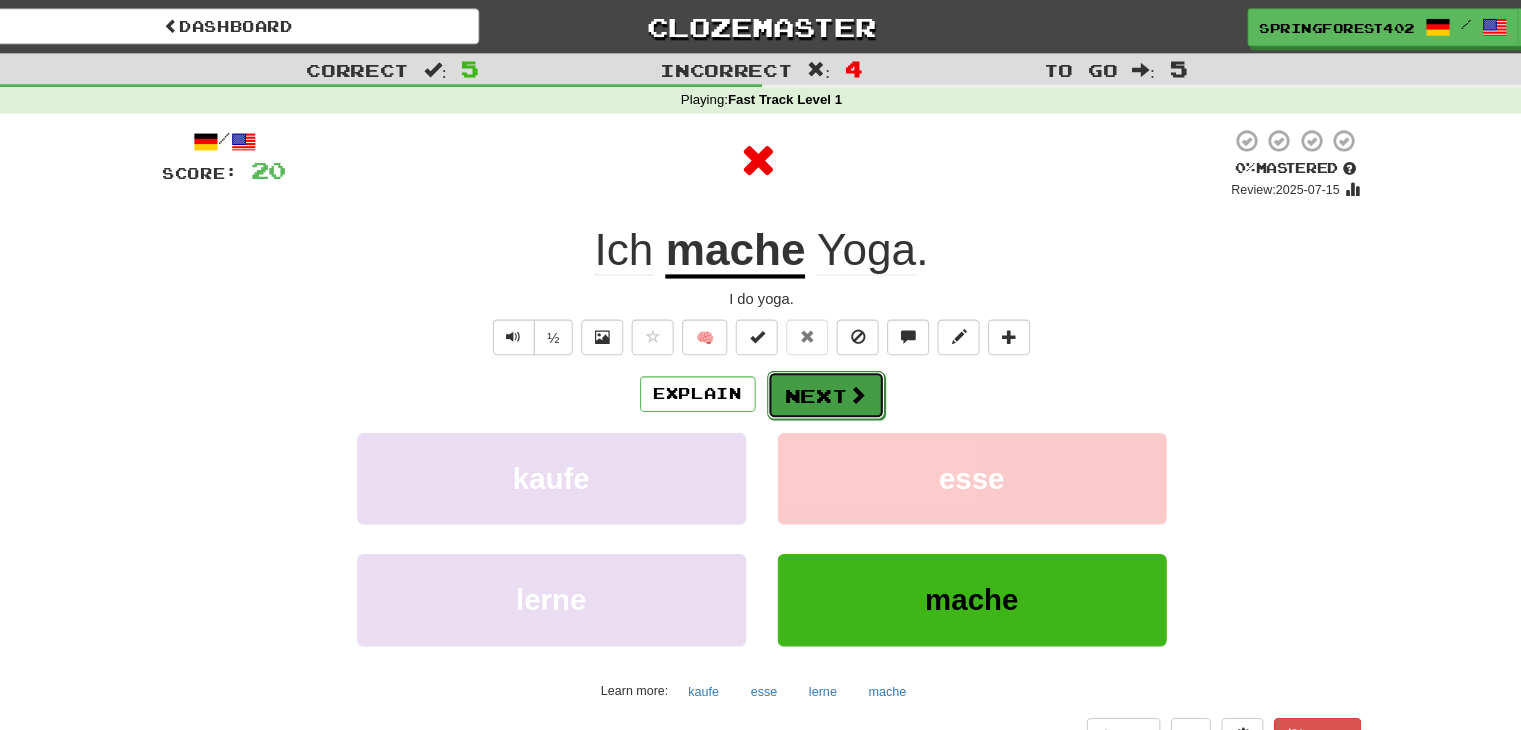 click on "Next" at bounding box center (822, 376) 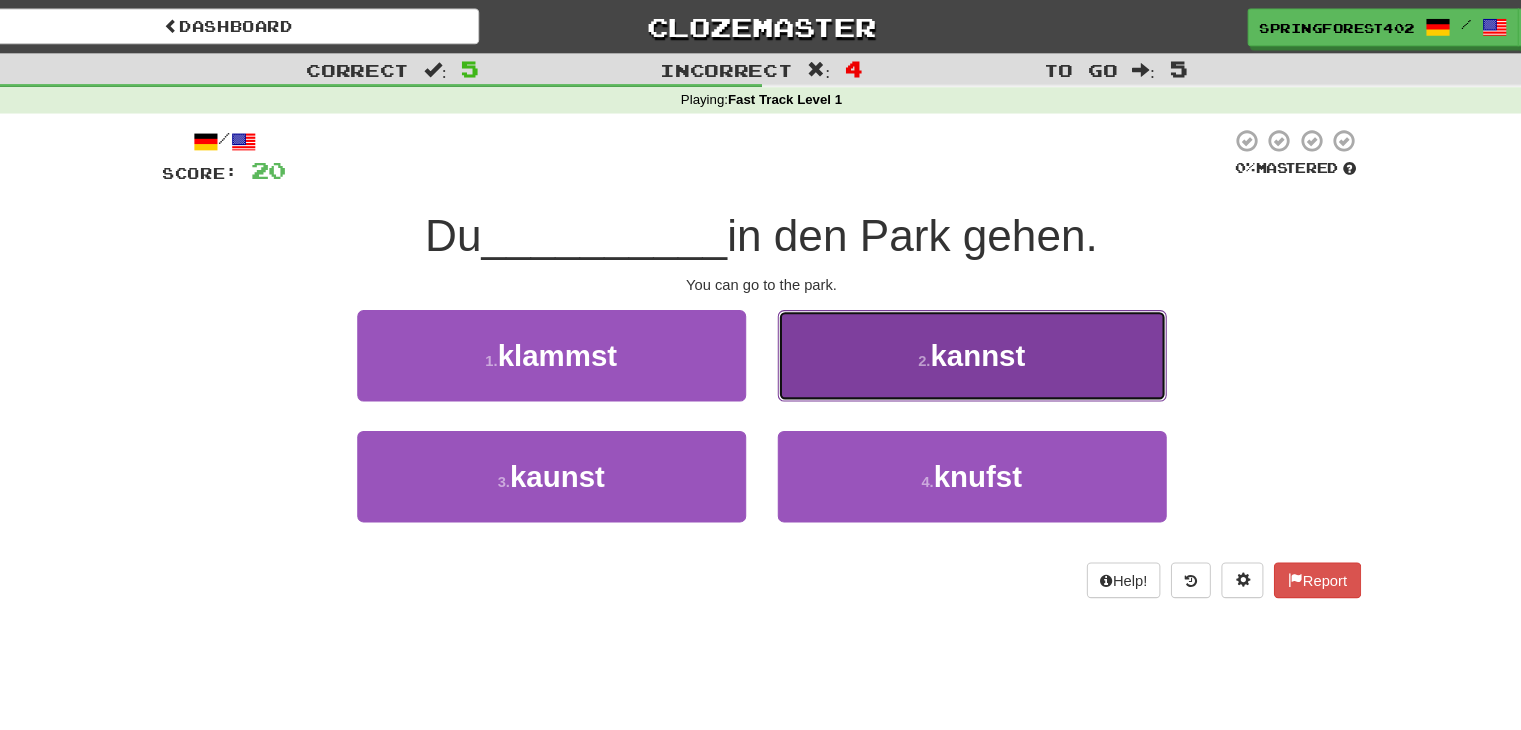 click on "2 .  kannst" at bounding box center (961, 338) 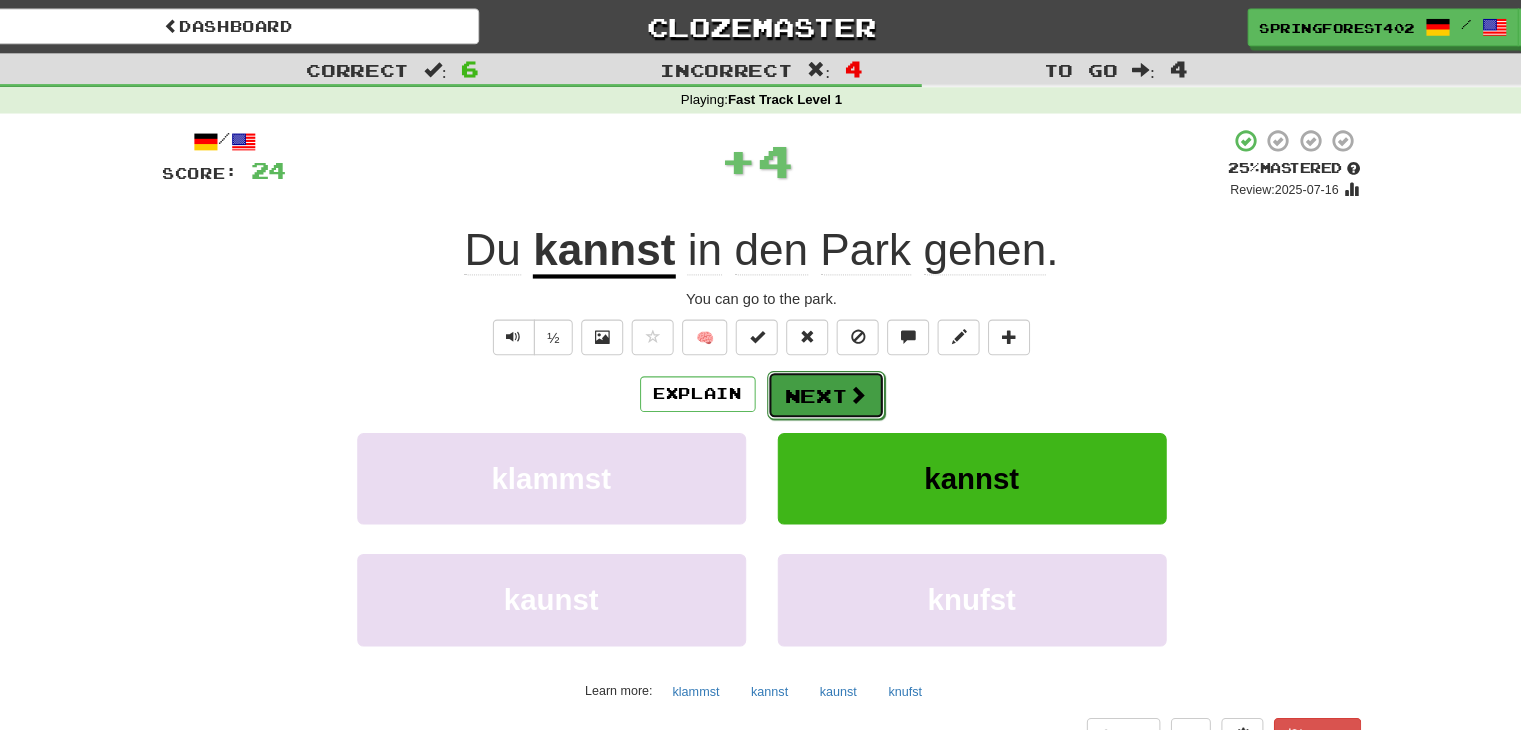 click at bounding box center [852, 375] 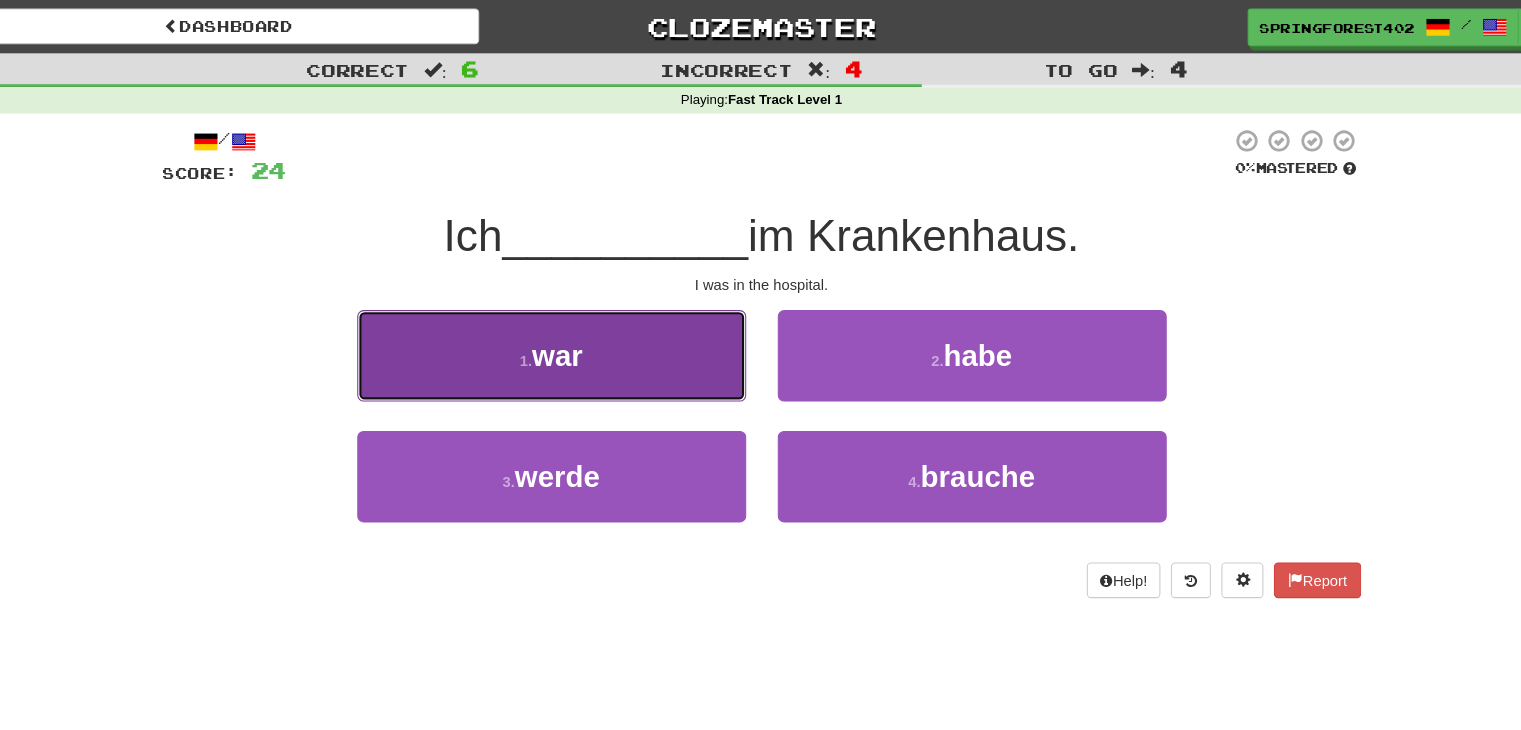 click on "1 .  war" at bounding box center [561, 338] 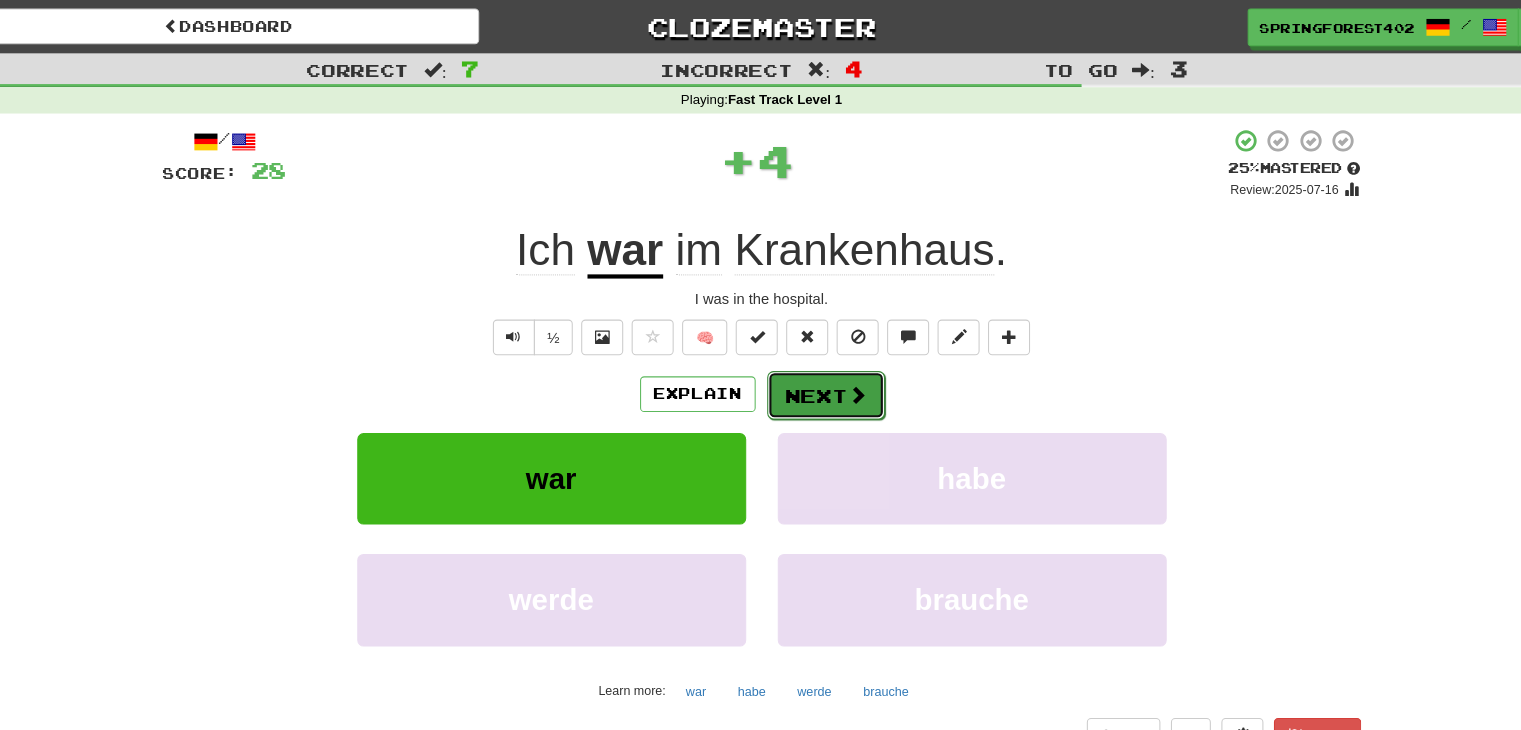 click on "Next" at bounding box center (822, 376) 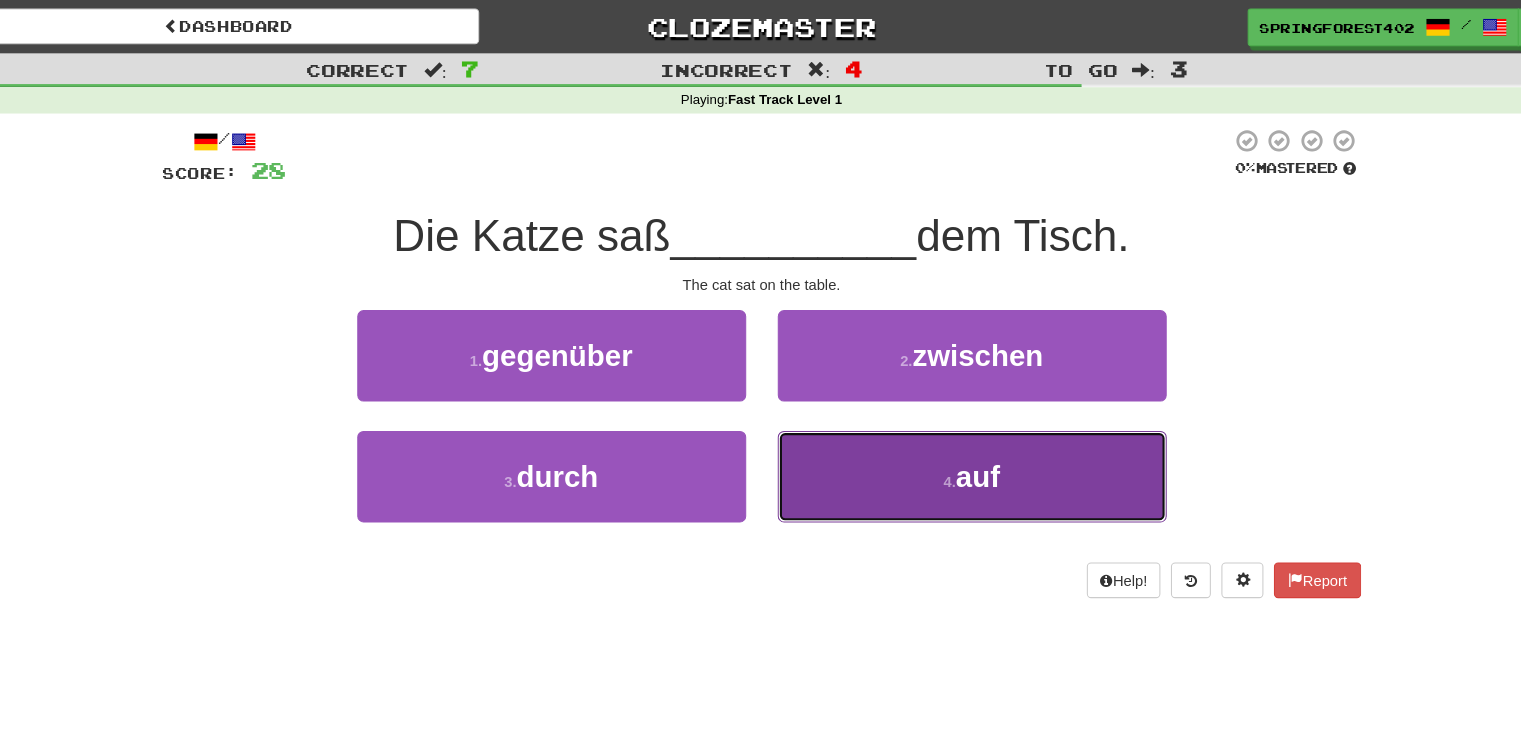 click on "4 .  auf" at bounding box center [961, 453] 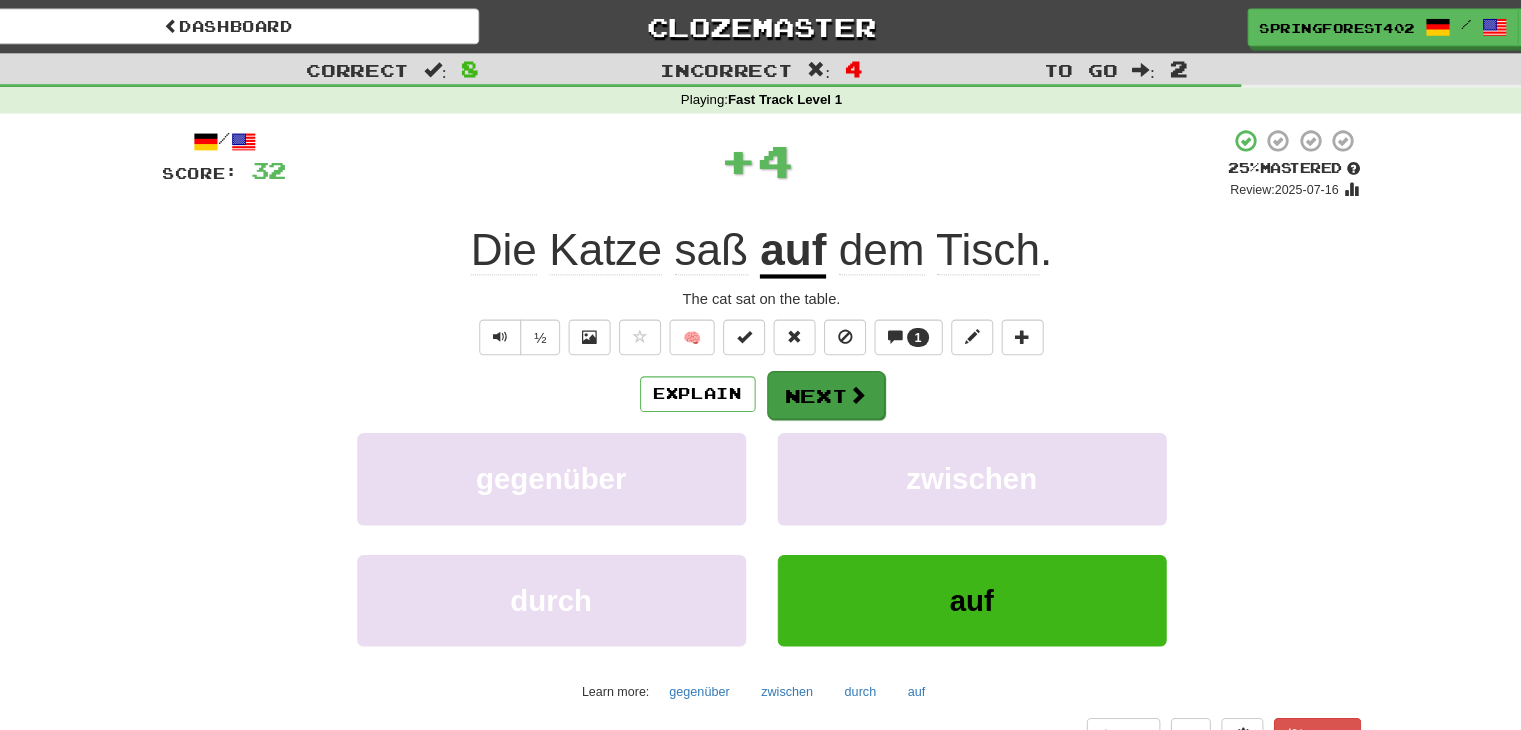 drag, startPoint x: 838, startPoint y: 344, endPoint x: 839, endPoint y: 357, distance: 13.038404 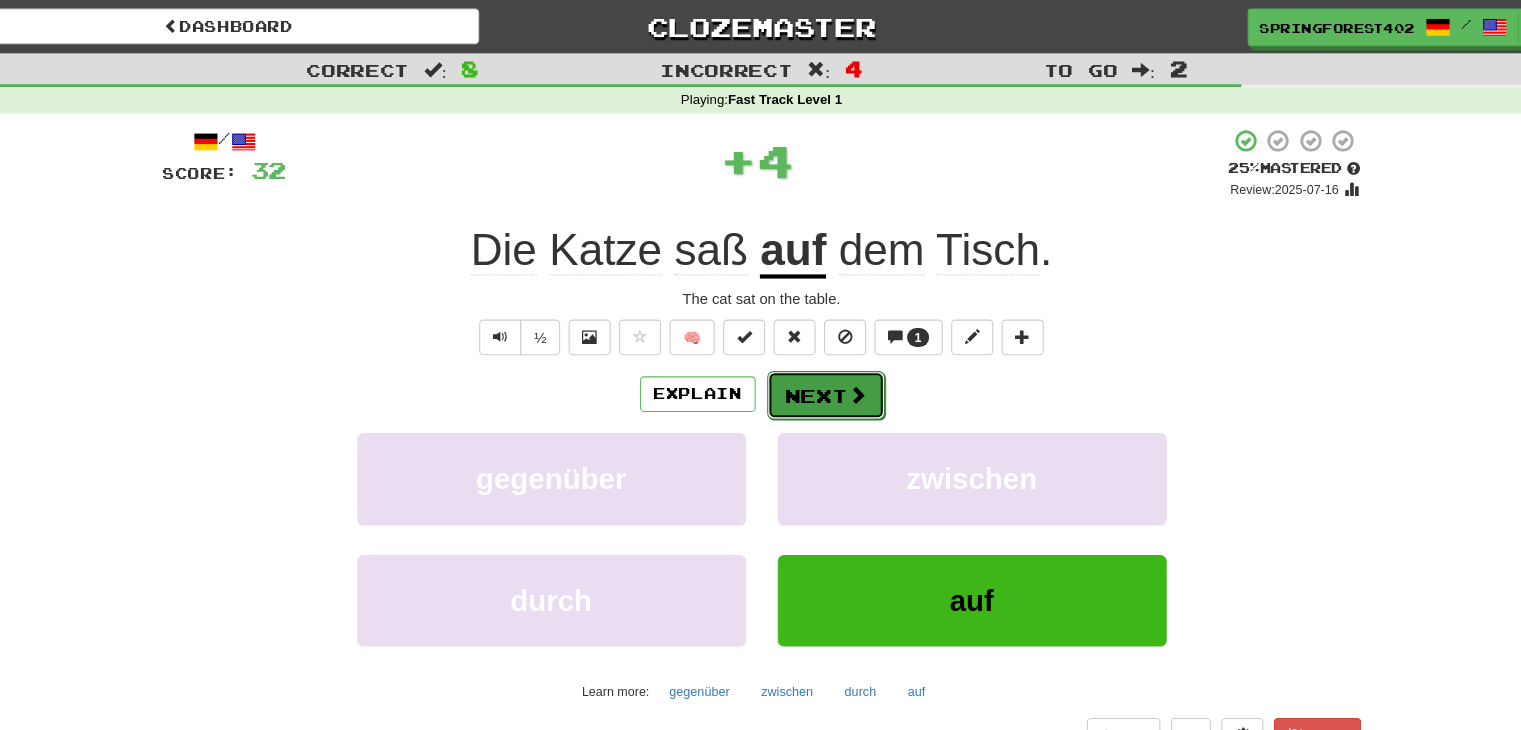 click on "Next" at bounding box center (822, 376) 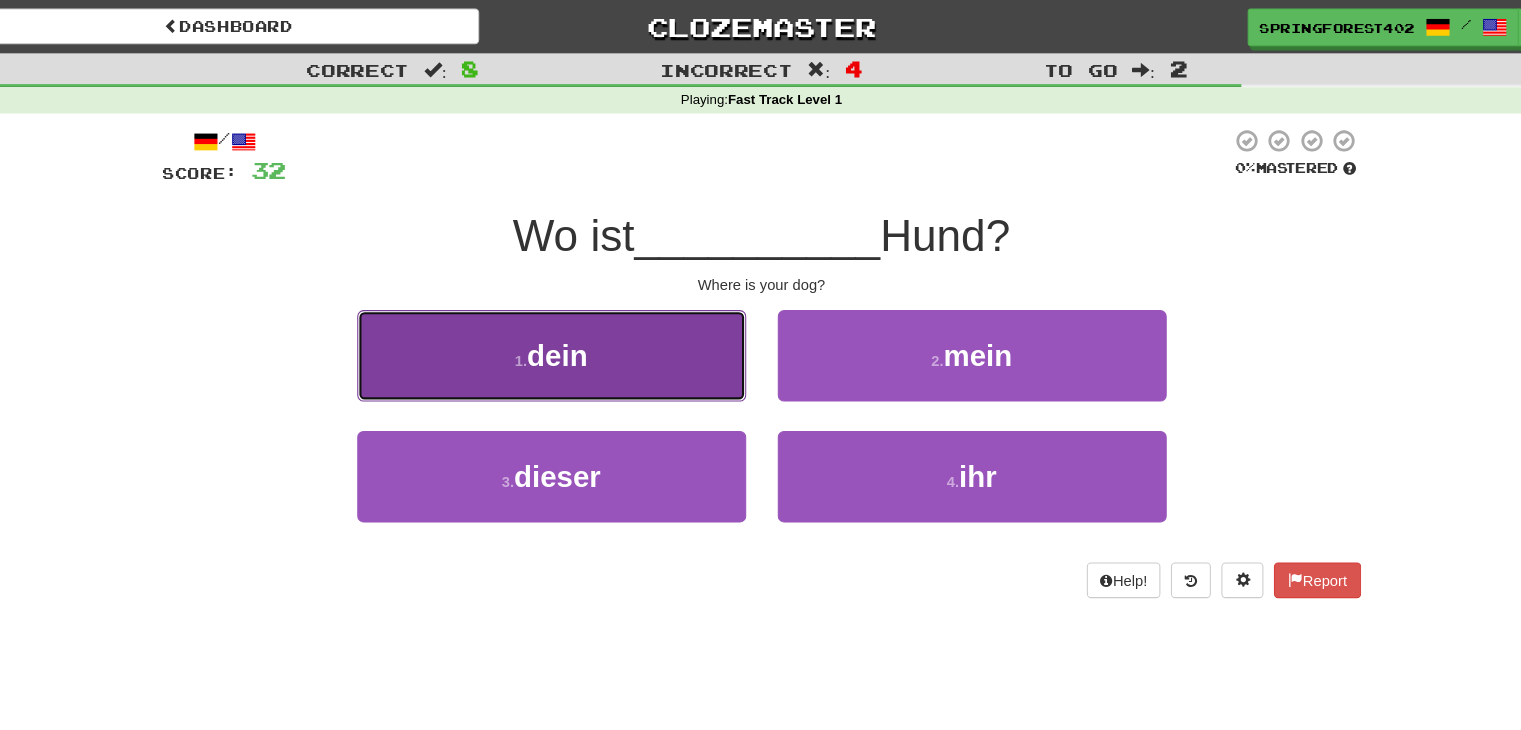 click on "1 .  dein" at bounding box center (561, 338) 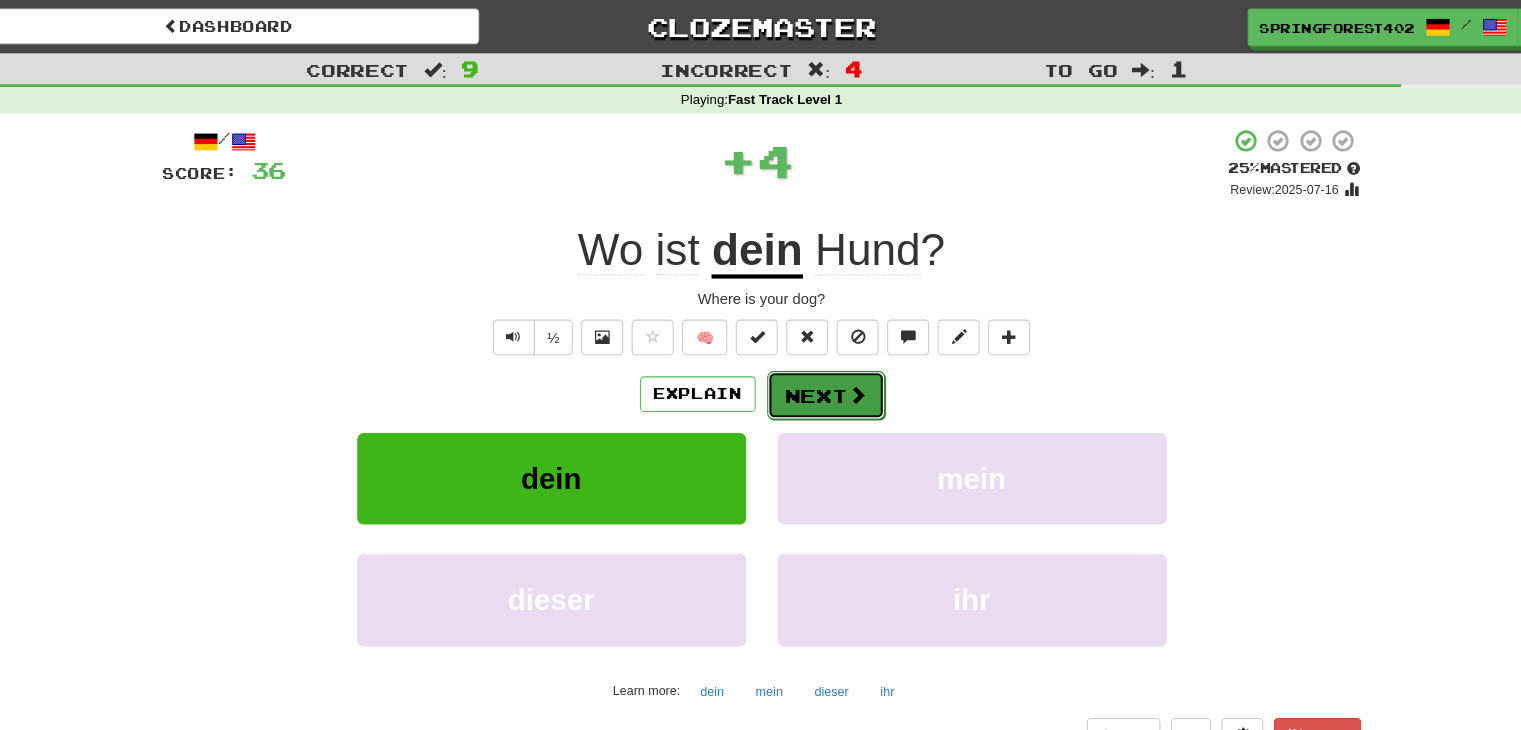 click on "Next" at bounding box center (822, 376) 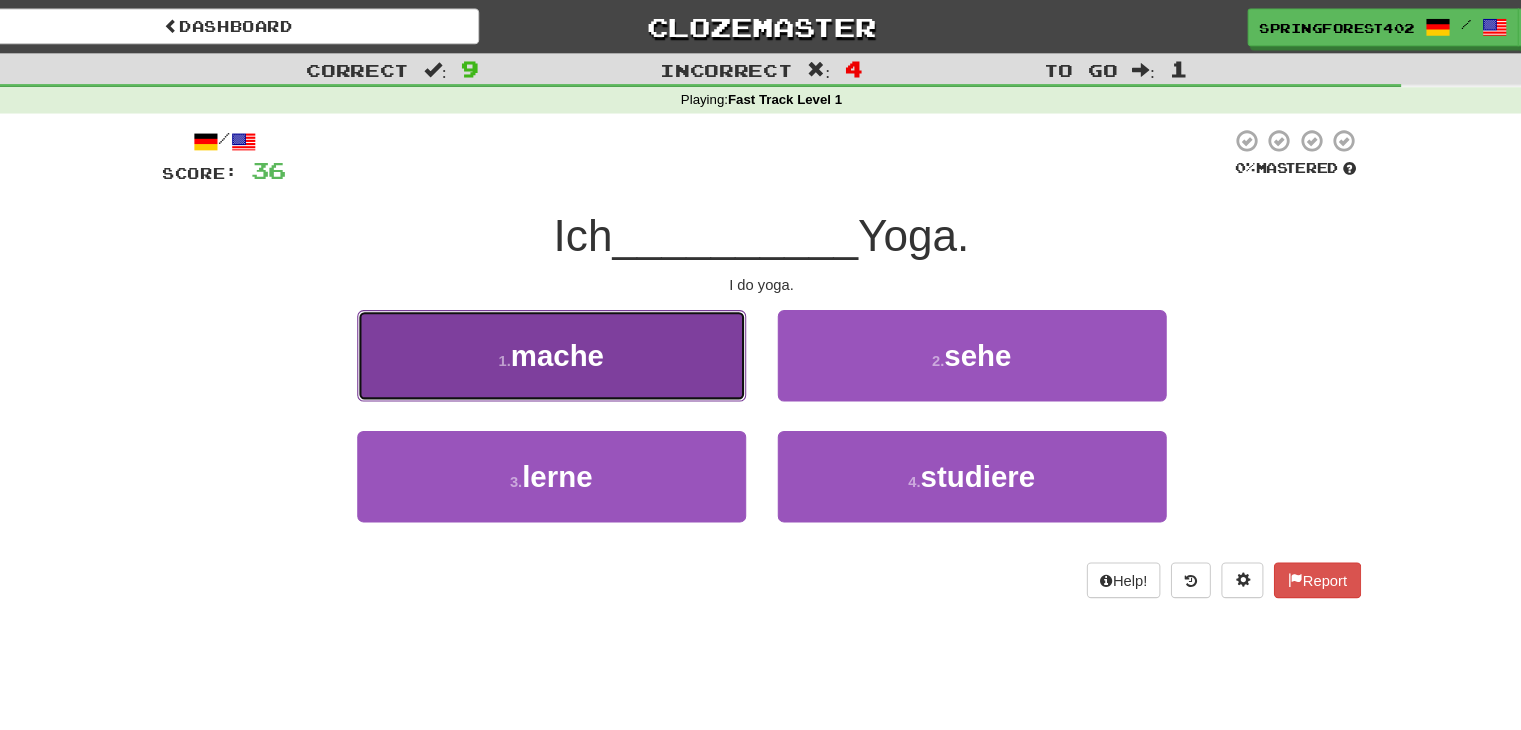 click on "1 .  mache" at bounding box center [561, 338] 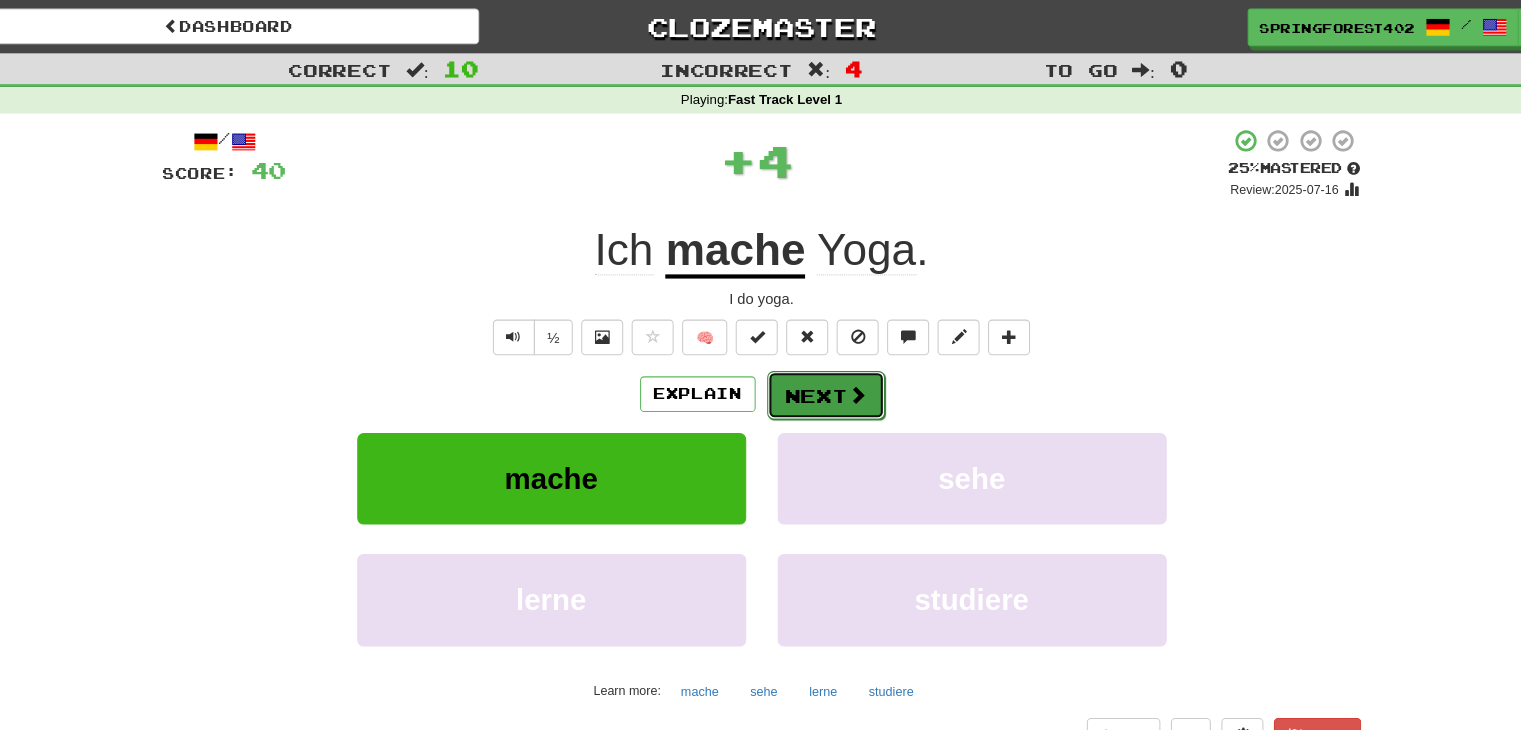 click on "Next" at bounding box center (822, 376) 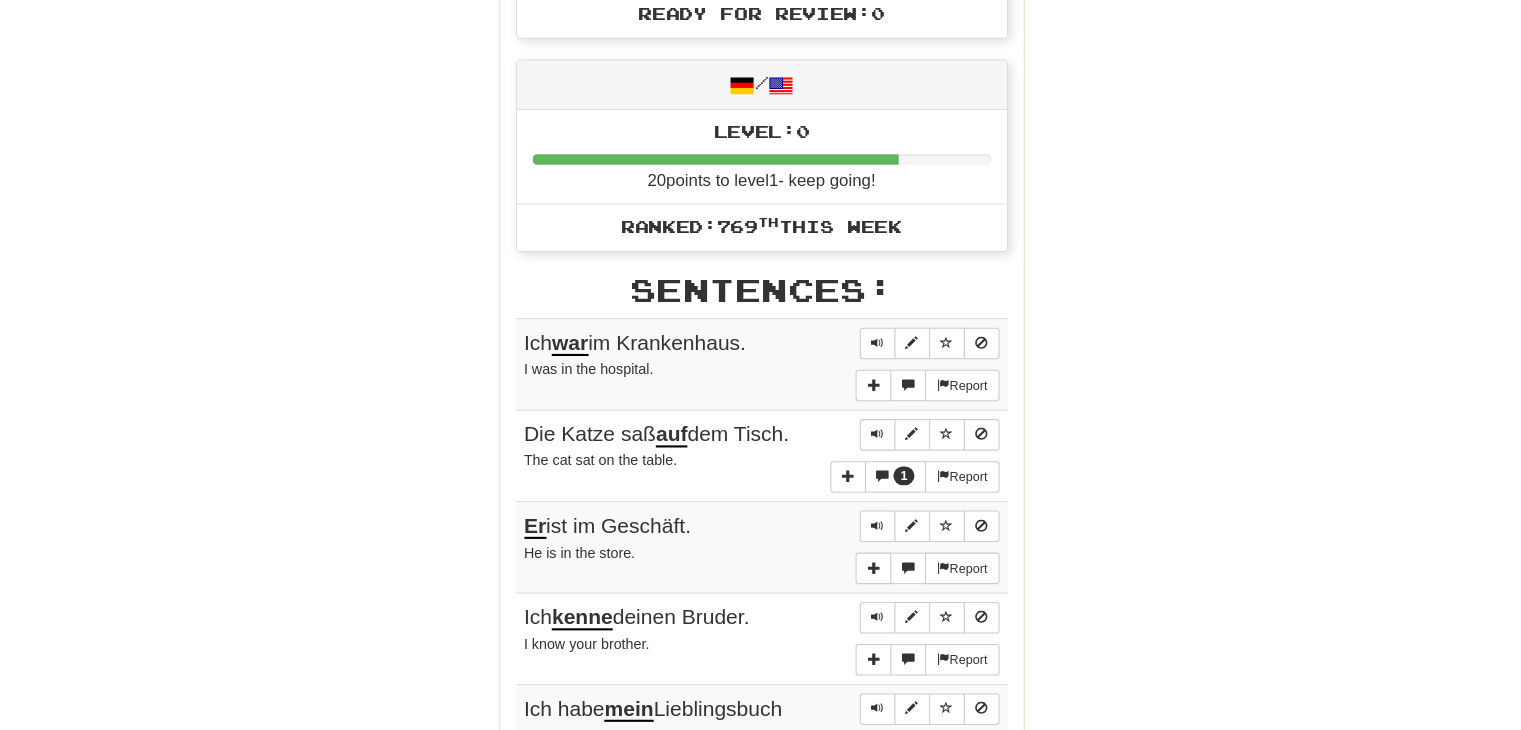 scroll, scrollTop: 916, scrollLeft: 0, axis: vertical 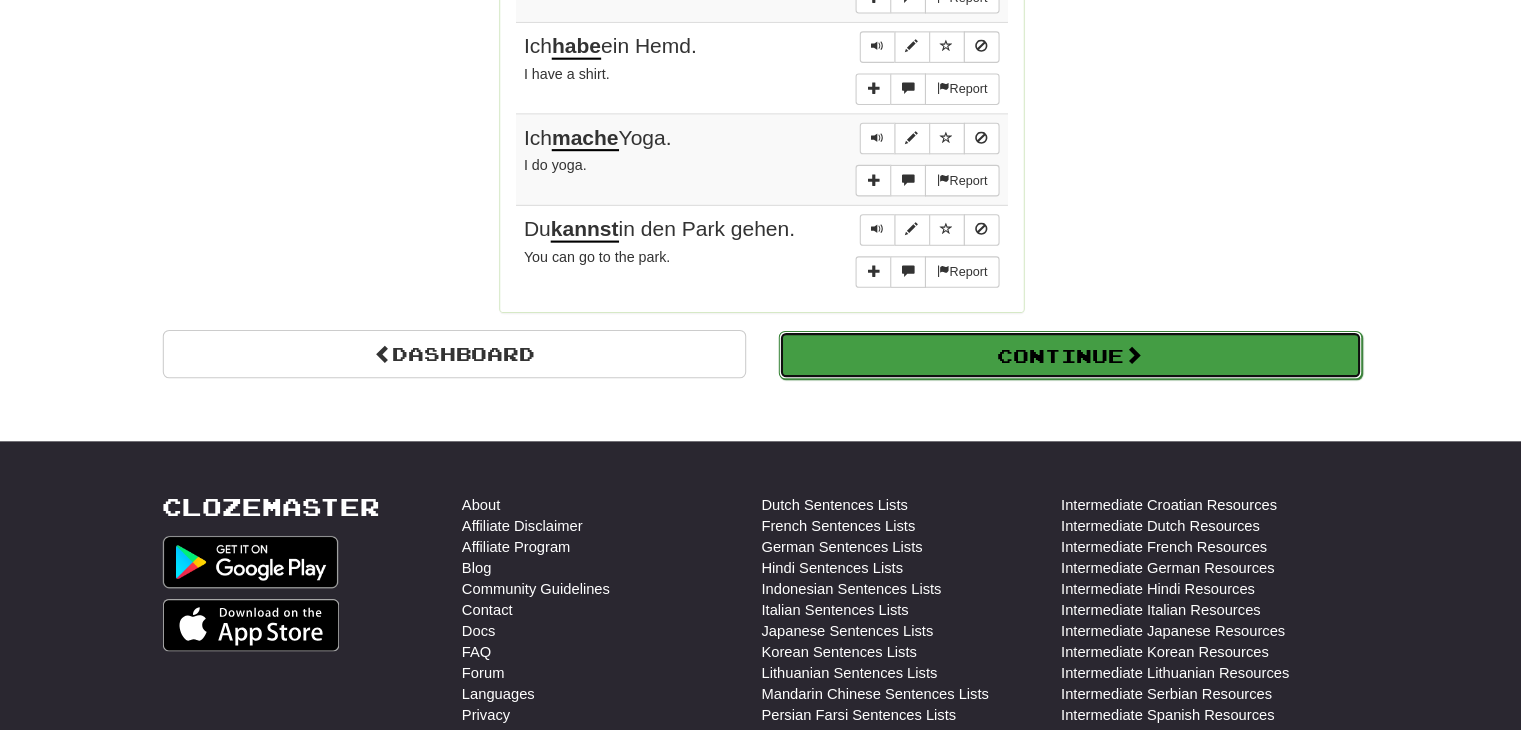 click on "Continue" at bounding box center (1054, 373) 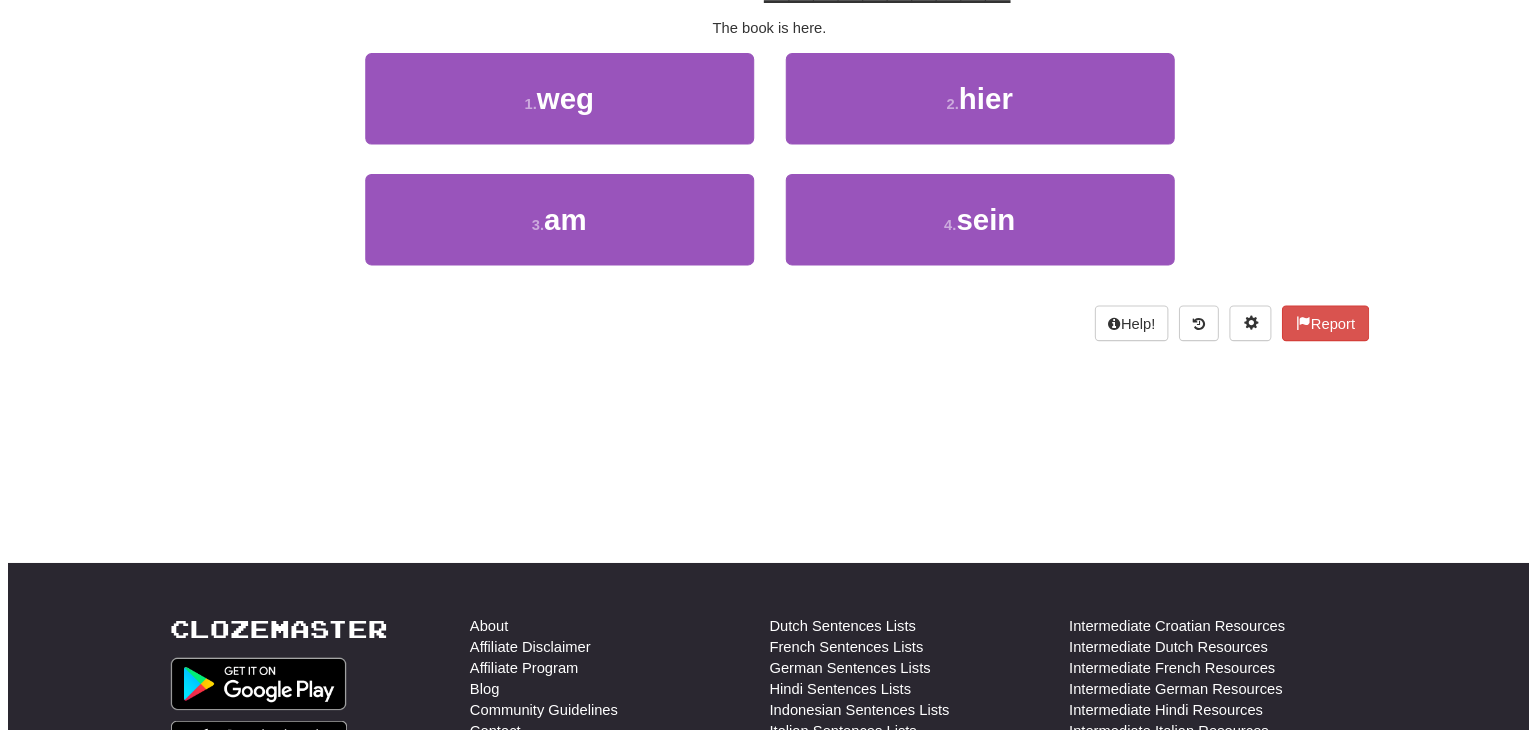 scroll, scrollTop: 0, scrollLeft: 0, axis: both 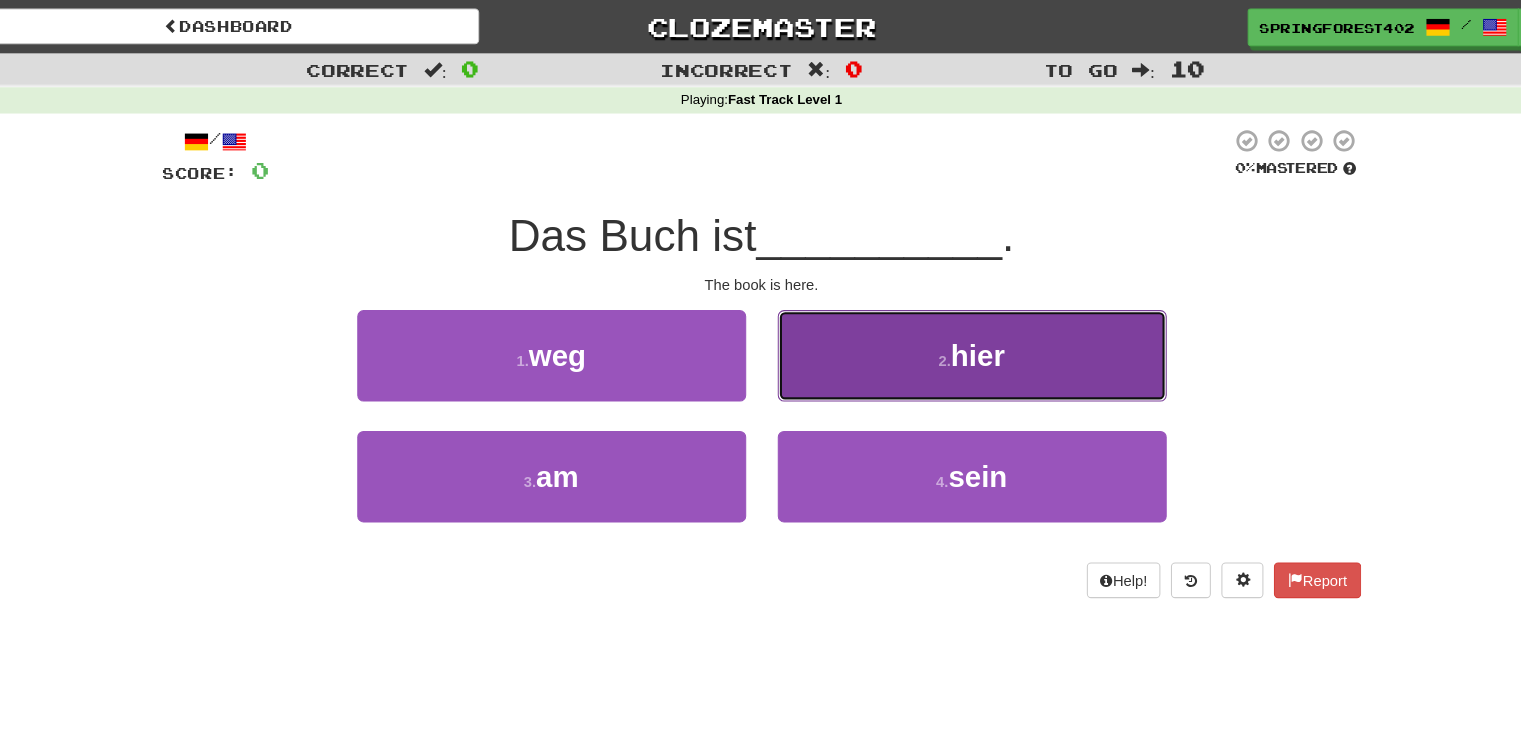 click on "2 .  hier" at bounding box center [961, 338] 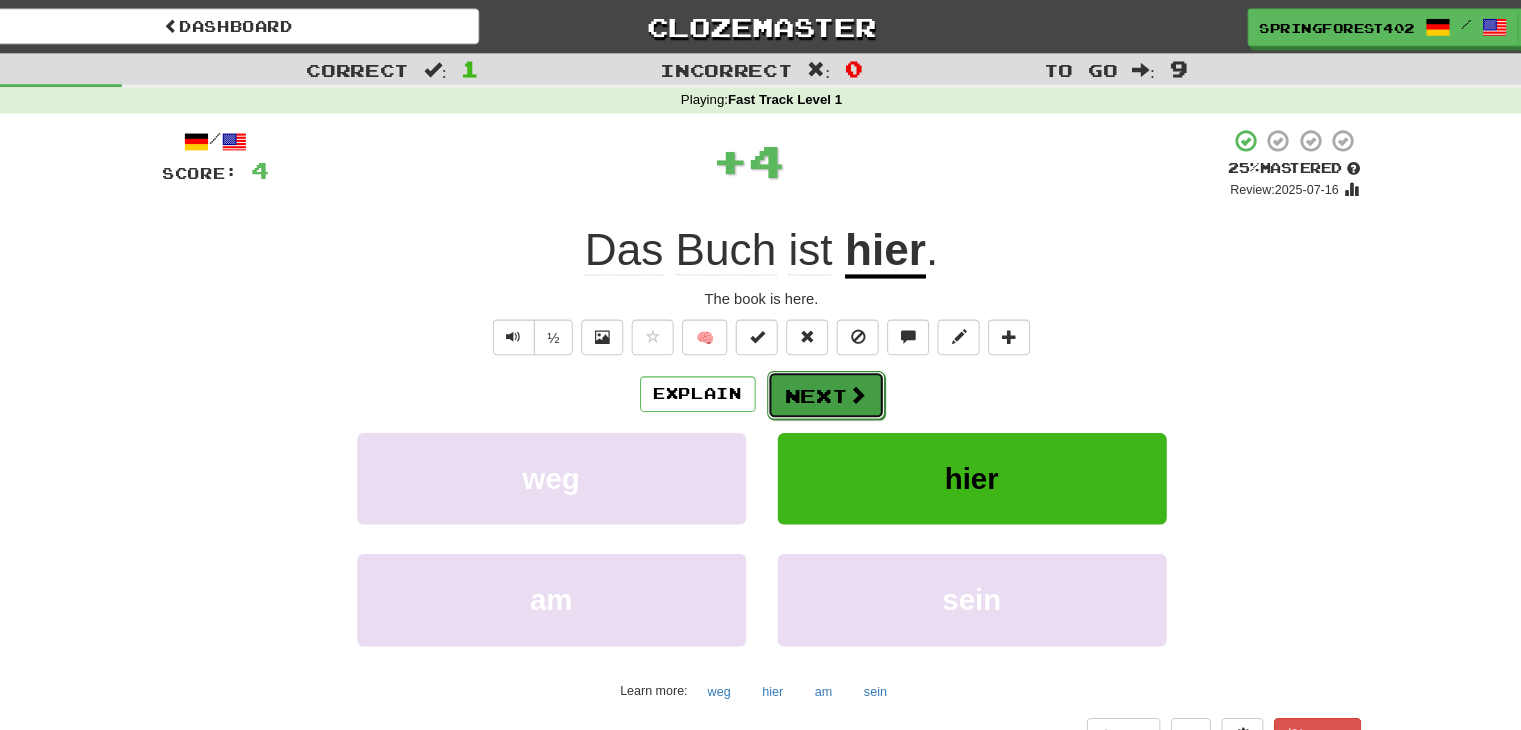 click on "Next" at bounding box center [822, 376] 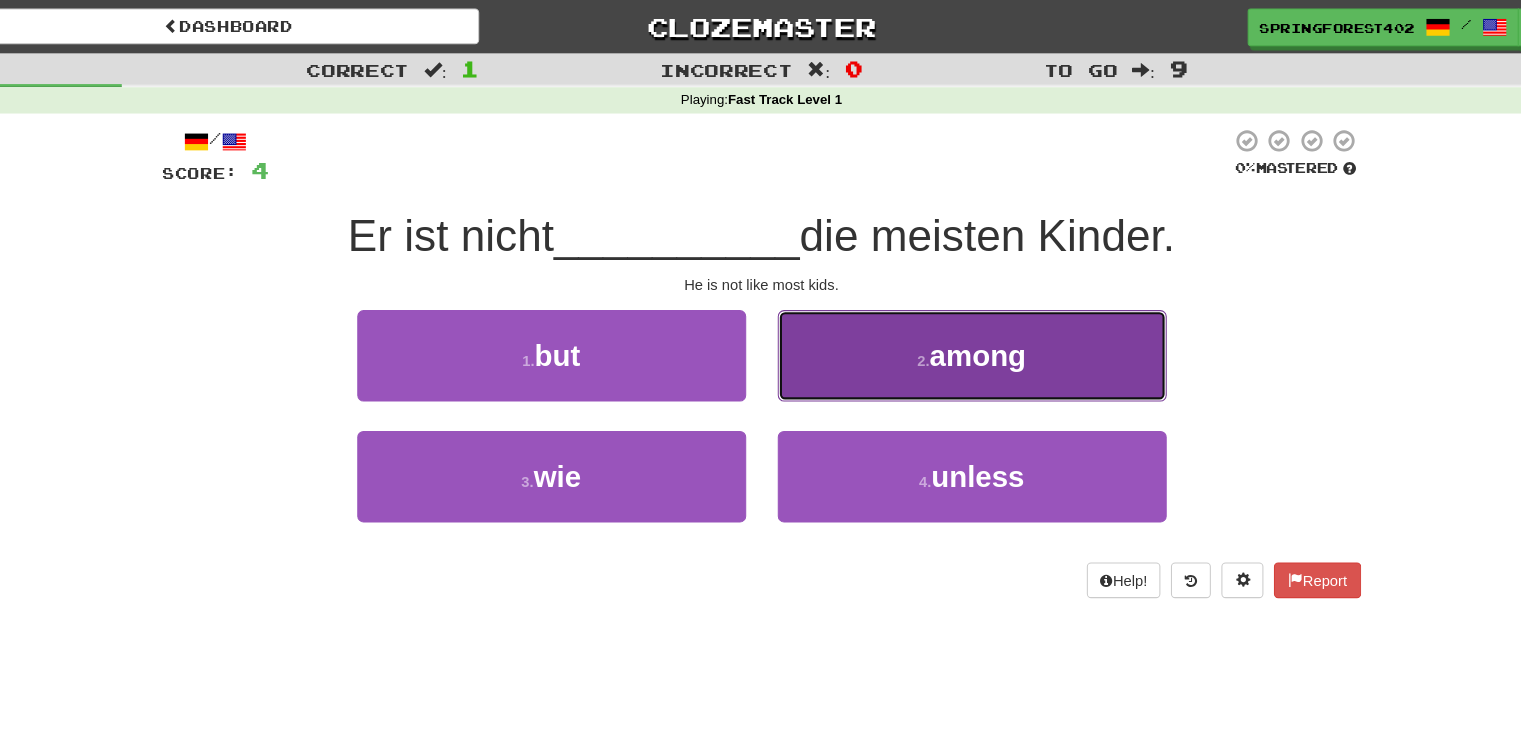 click on "2 .  among" at bounding box center (961, 338) 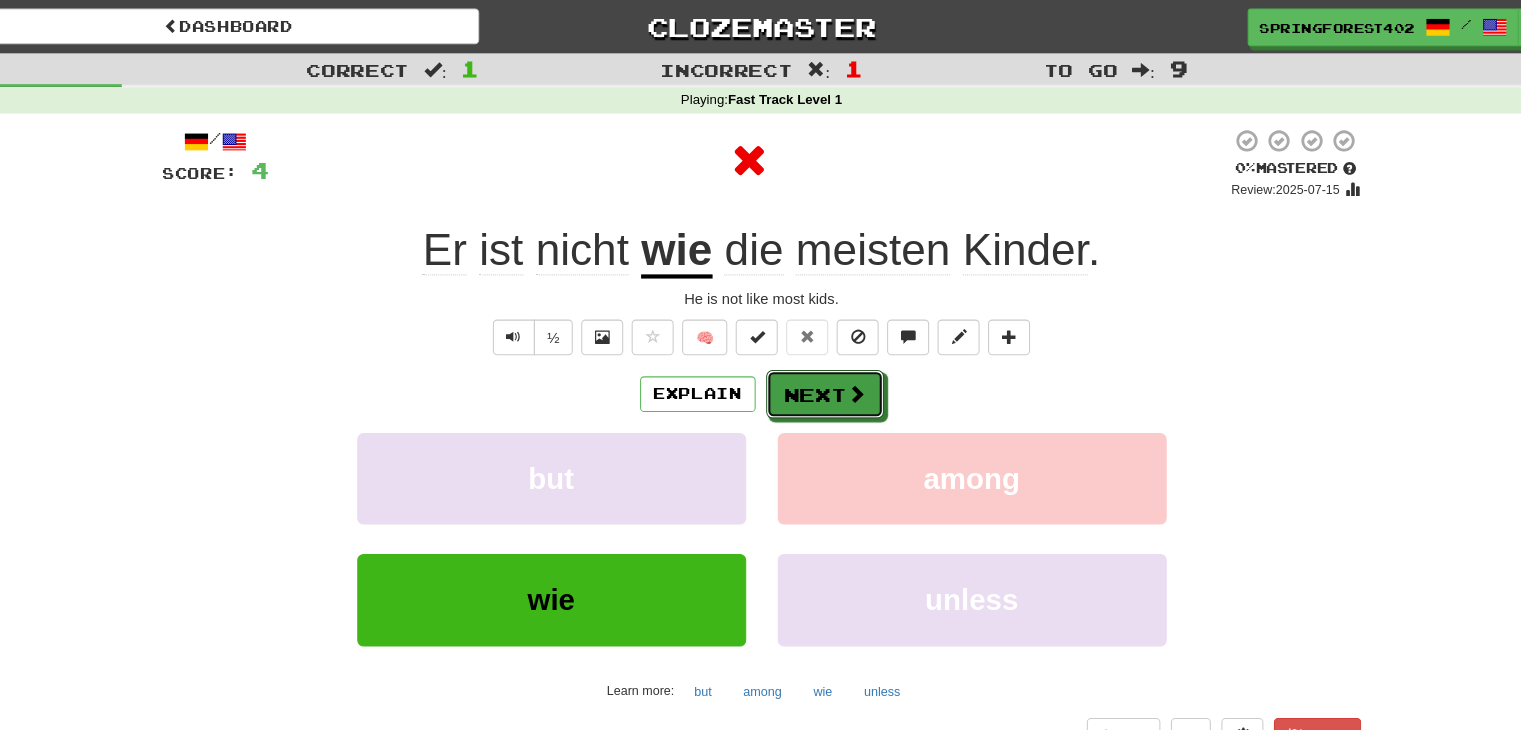 click on "Next" at bounding box center (821, 375) 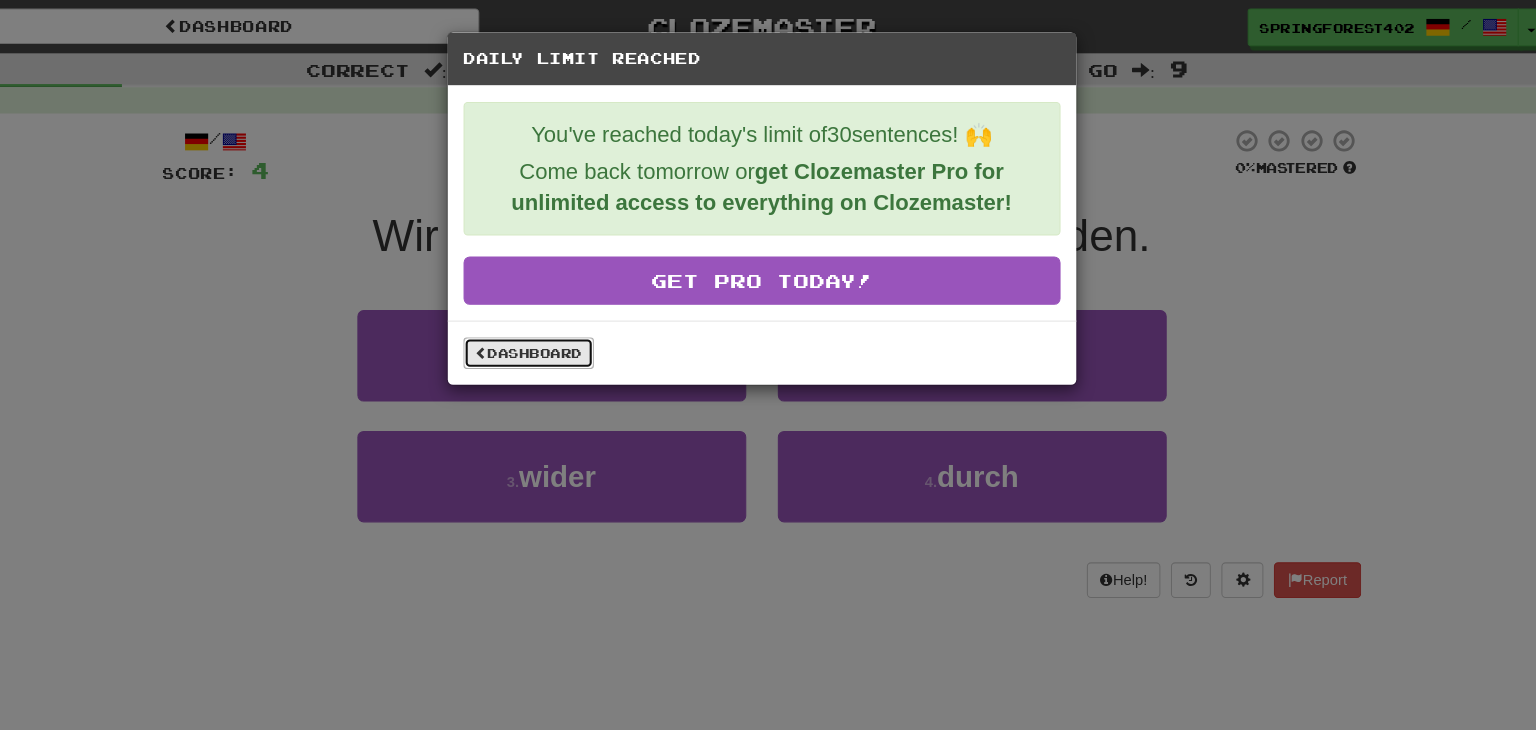 click on "Dashboard" at bounding box center [539, 336] 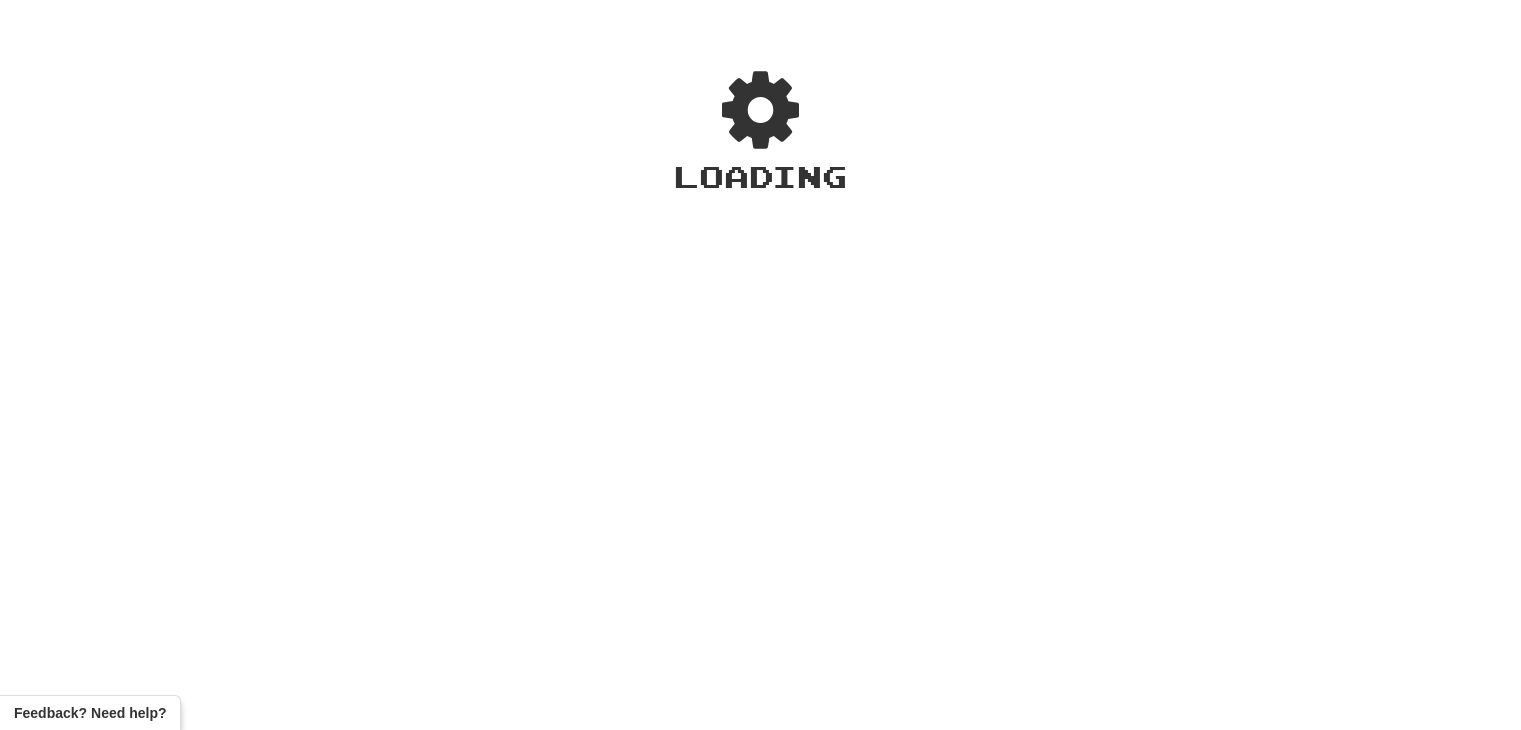scroll, scrollTop: 0, scrollLeft: 0, axis: both 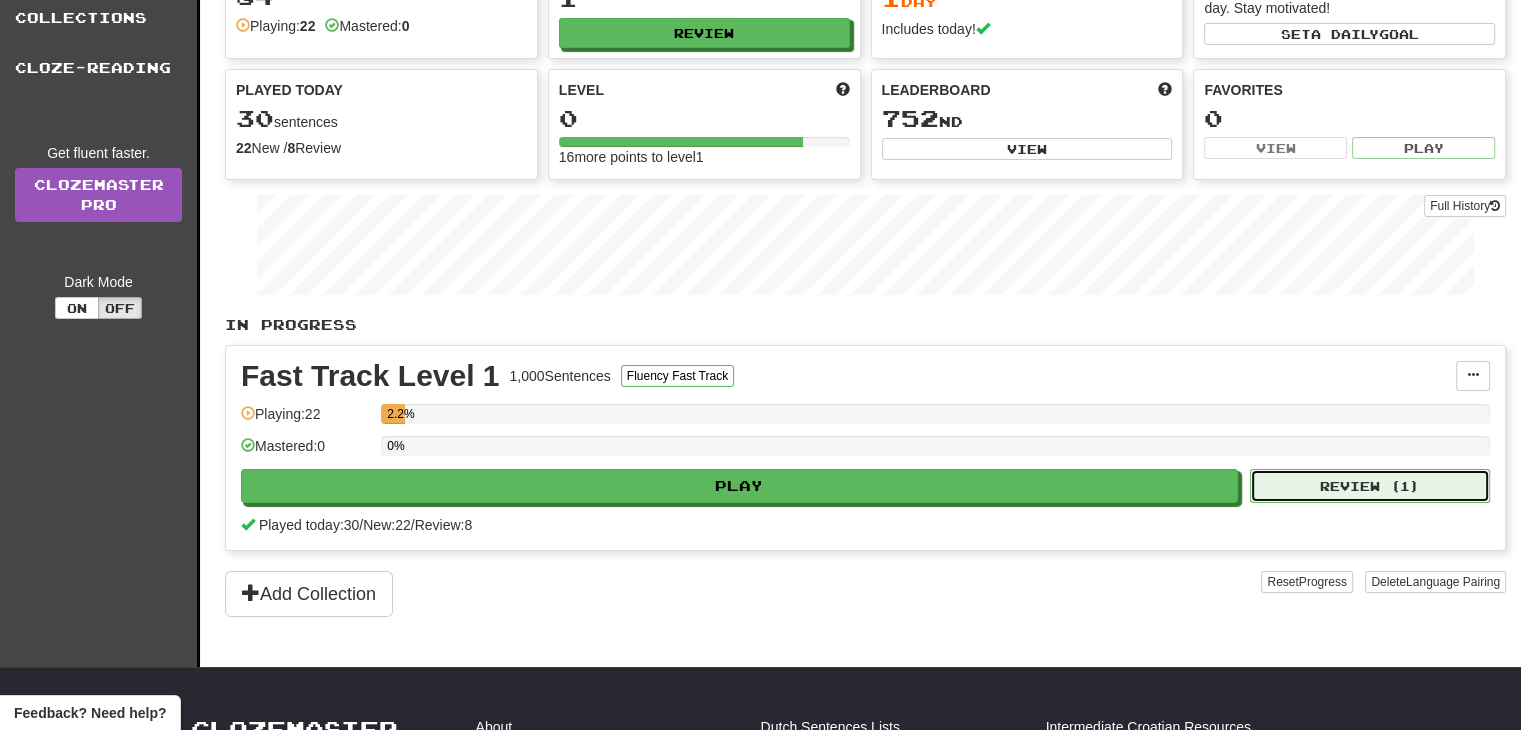click on "Review ( 1 )" at bounding box center [1370, 486] 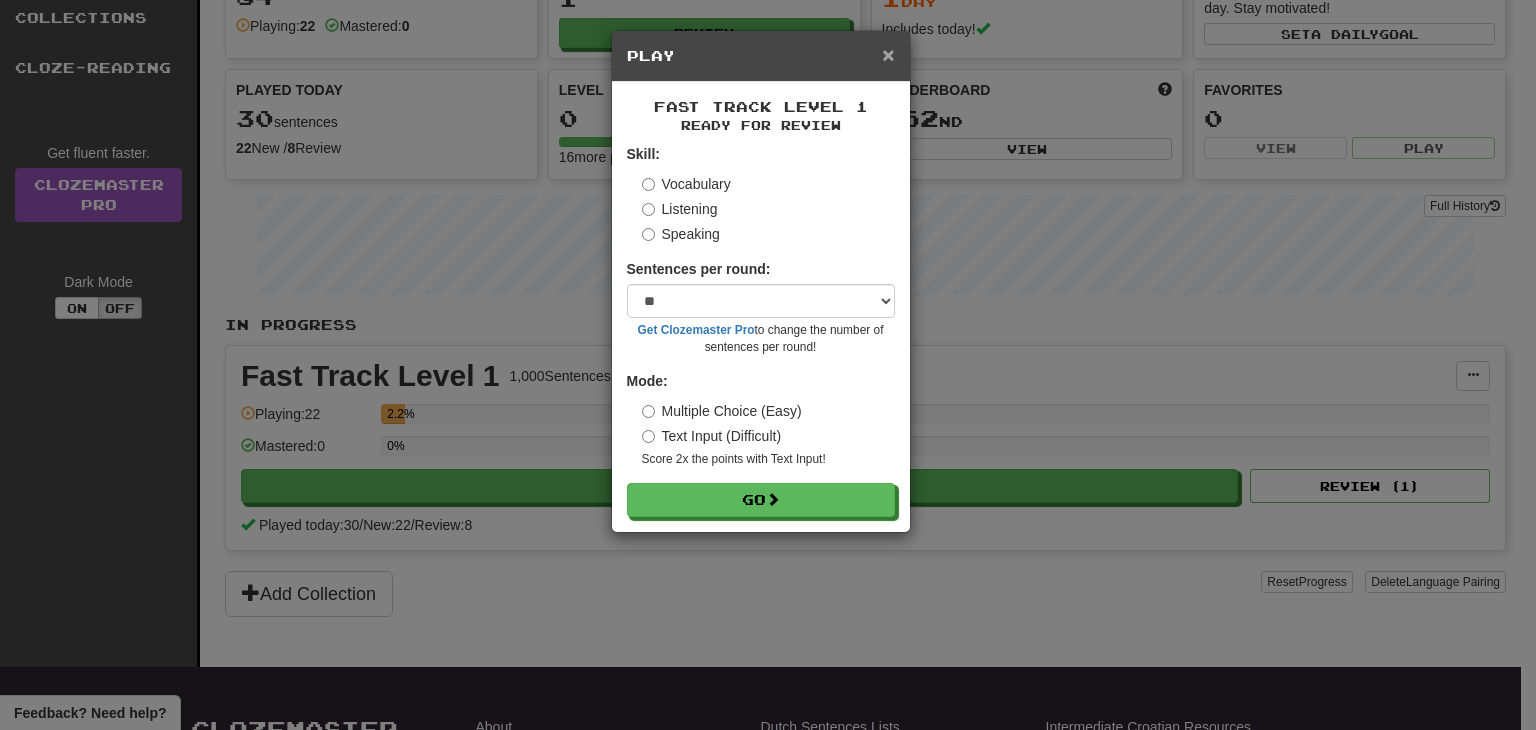click on "×" at bounding box center [888, 54] 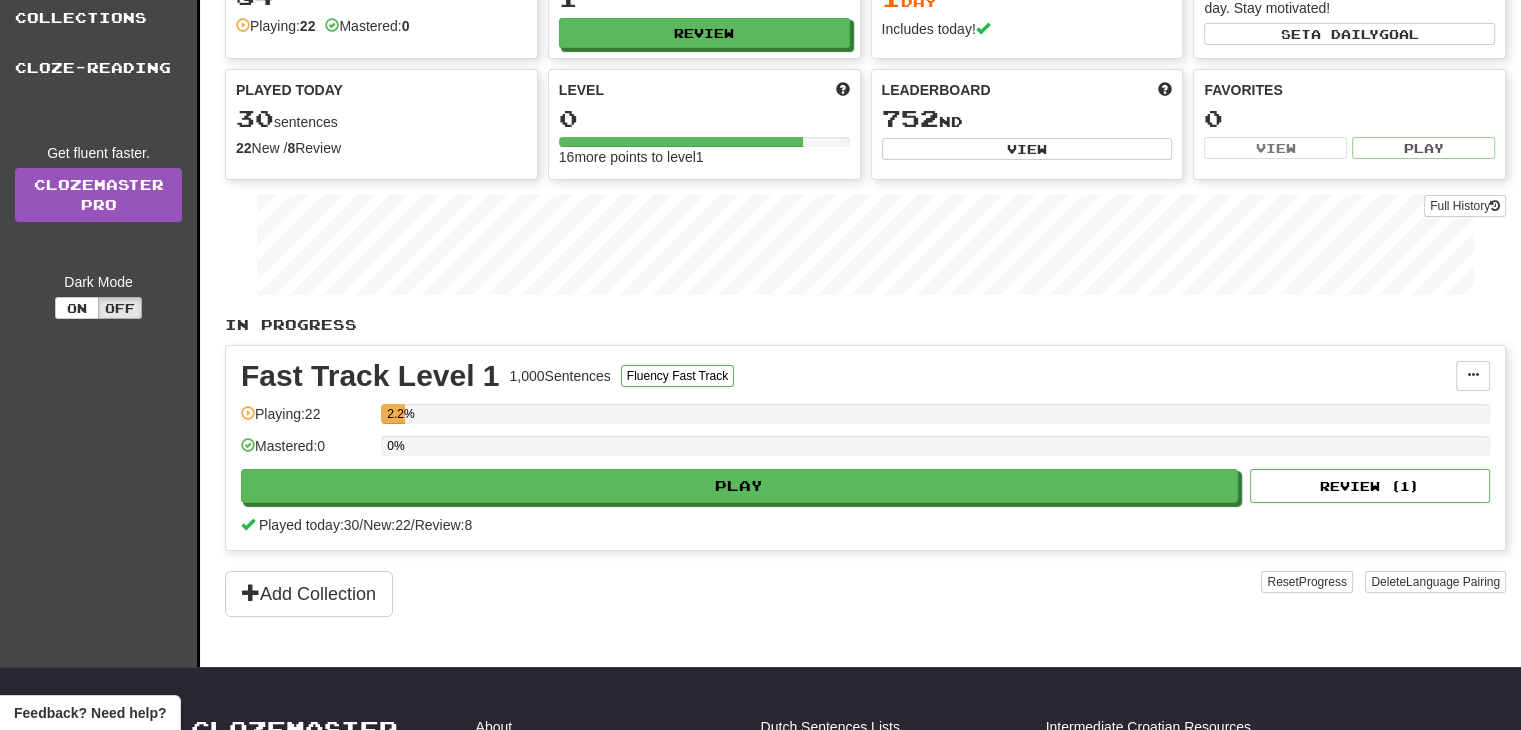 scroll, scrollTop: 0, scrollLeft: 0, axis: both 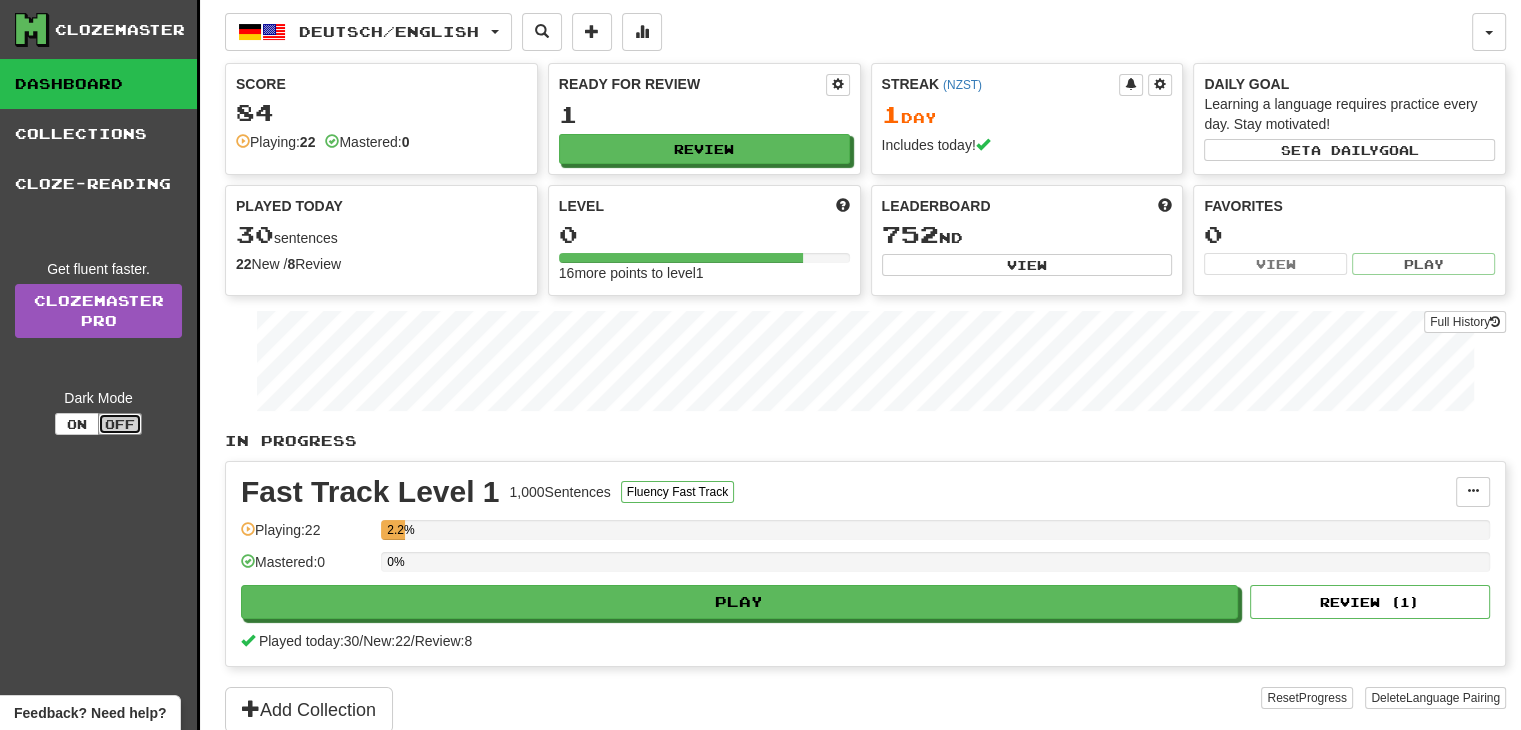 click on "Off" at bounding box center [120, 424] 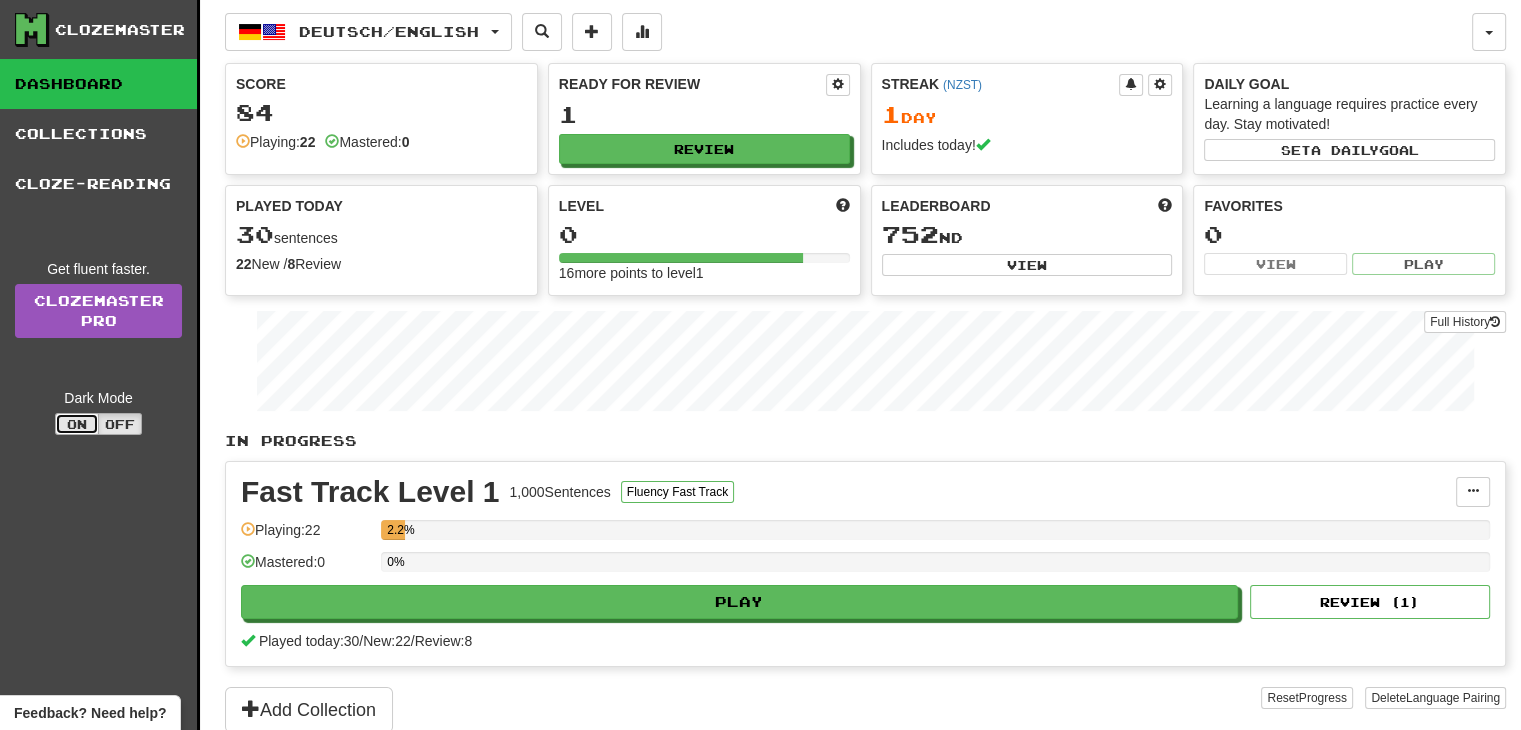 click on "On" at bounding box center (77, 424) 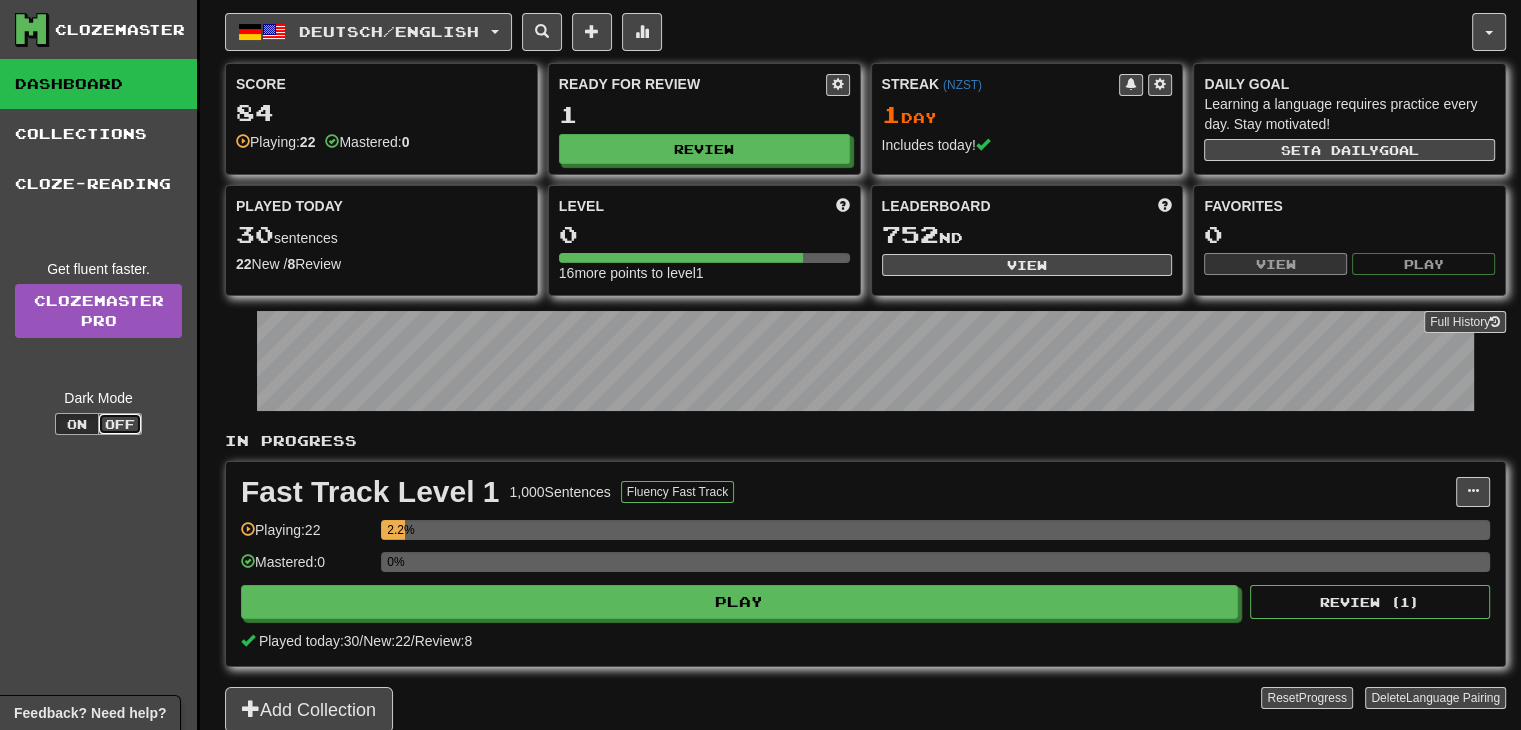 click on "Off" at bounding box center (120, 424) 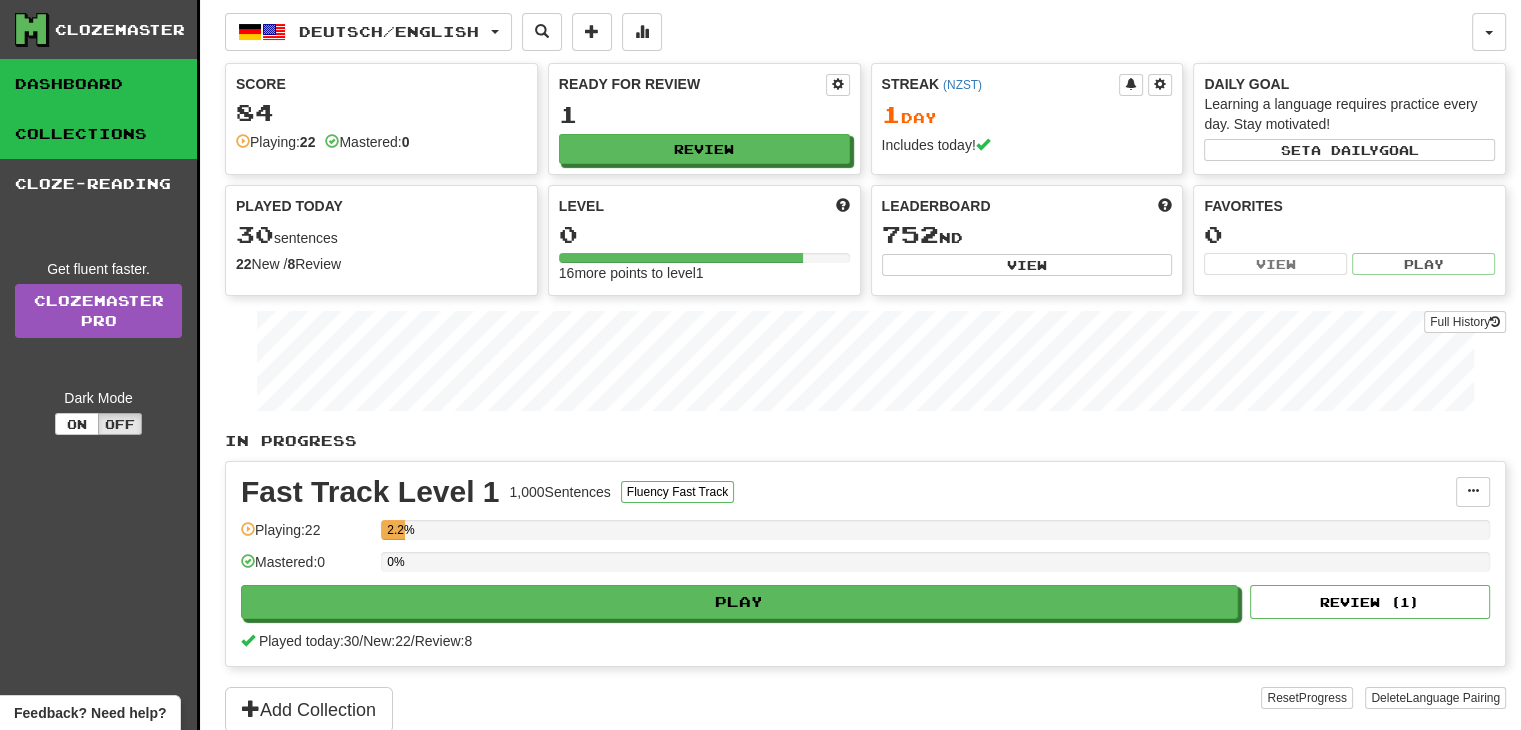 click on "Collections" at bounding box center (98, 134) 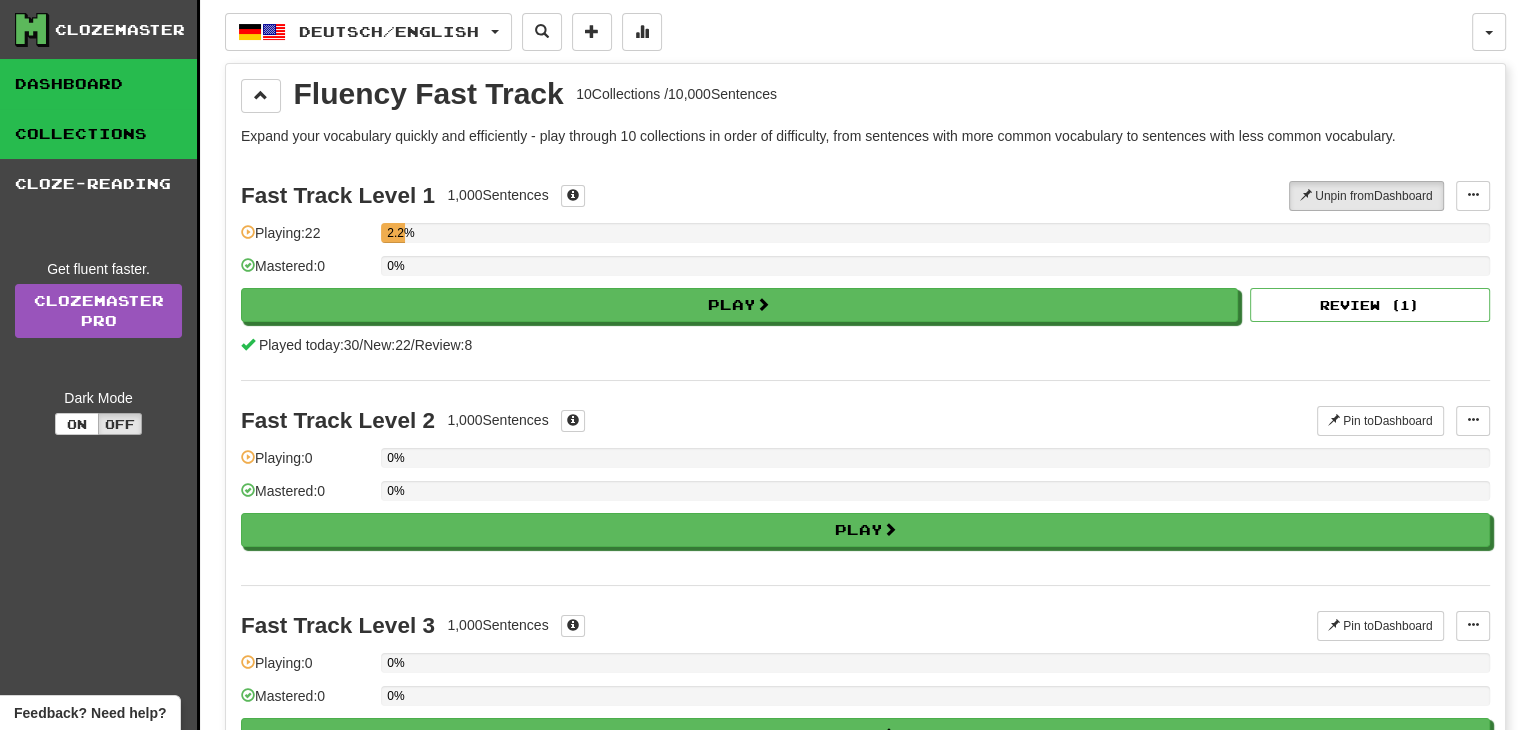 click on "Dashboard" at bounding box center (98, 84) 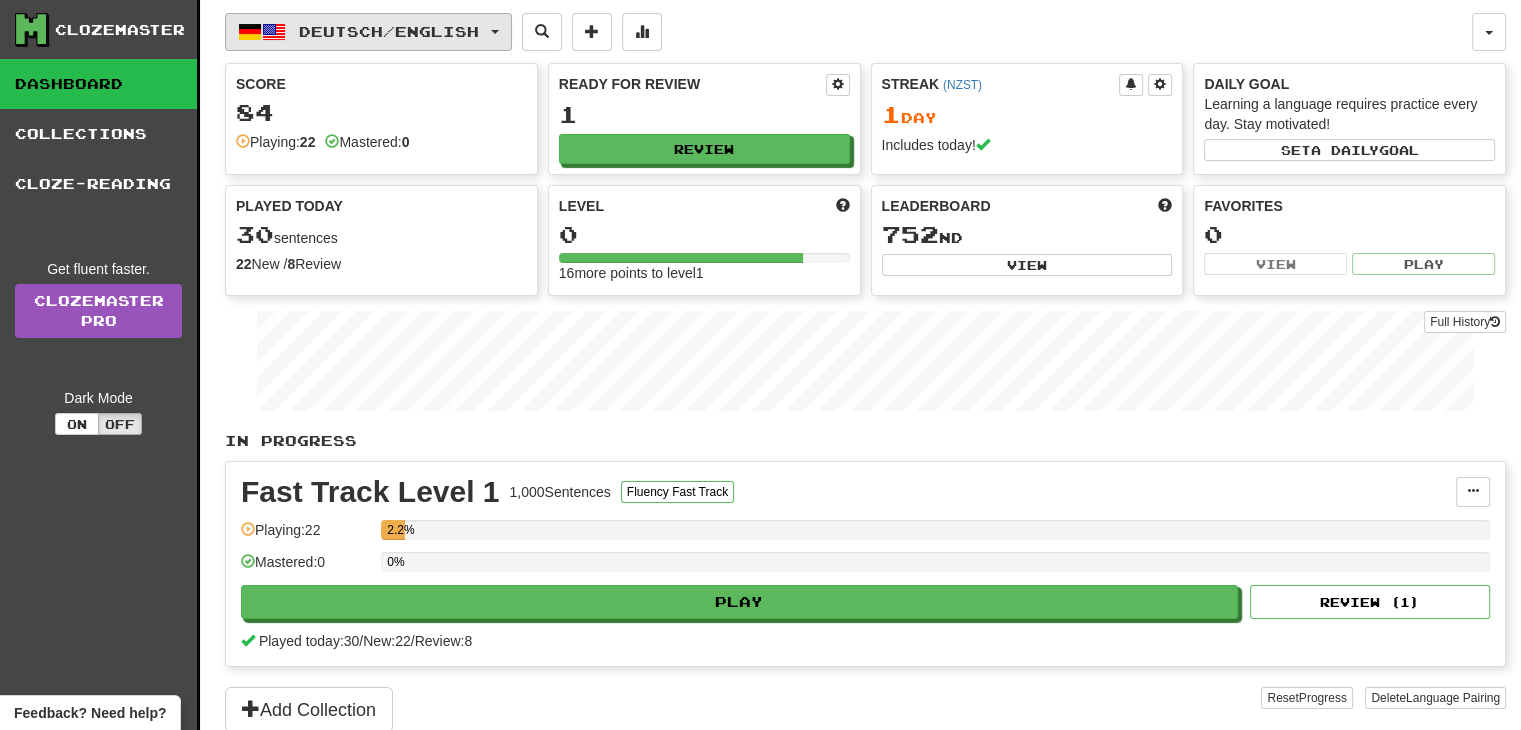 click on "Deutsch  /  English" at bounding box center (368, 32) 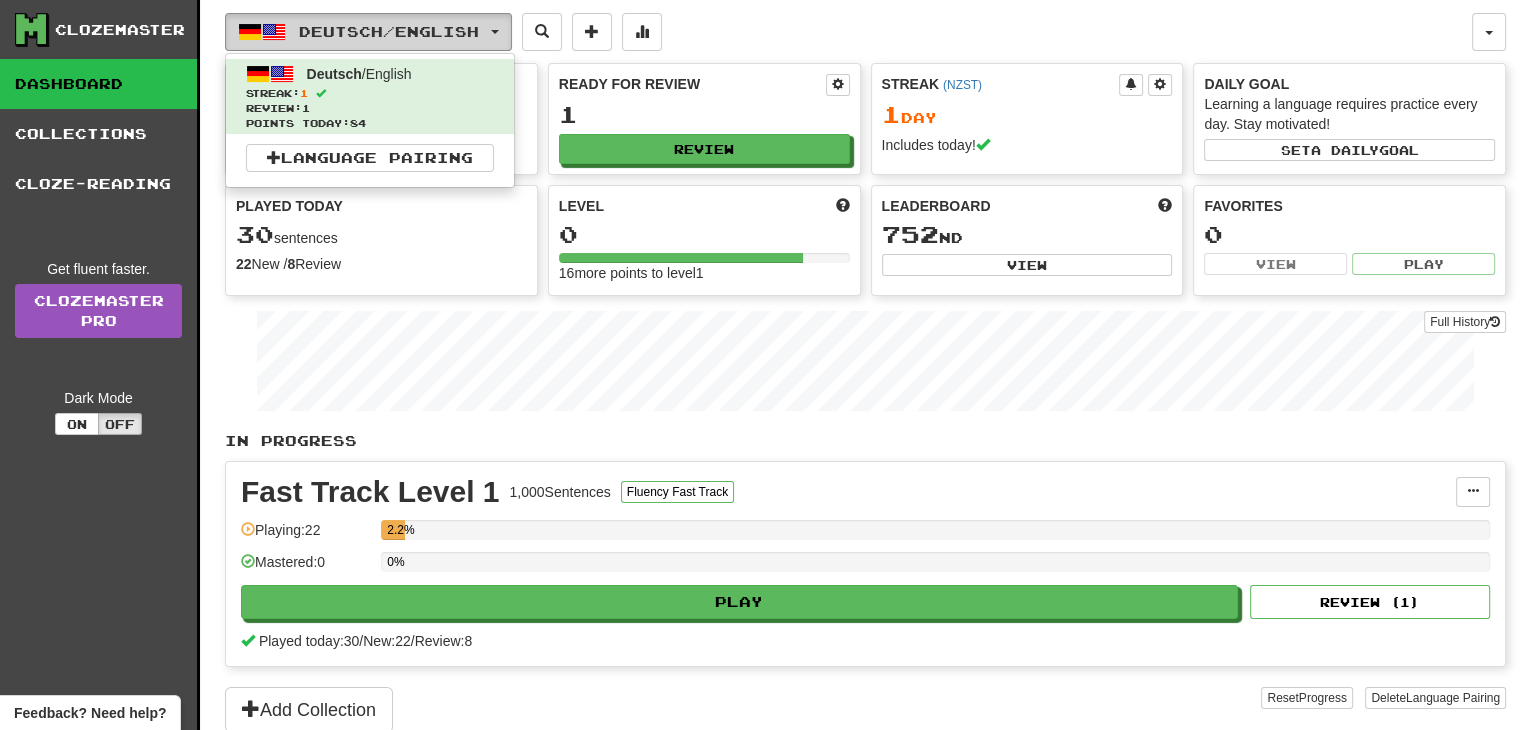 click on "Deutsch  /  English" at bounding box center [368, 32] 